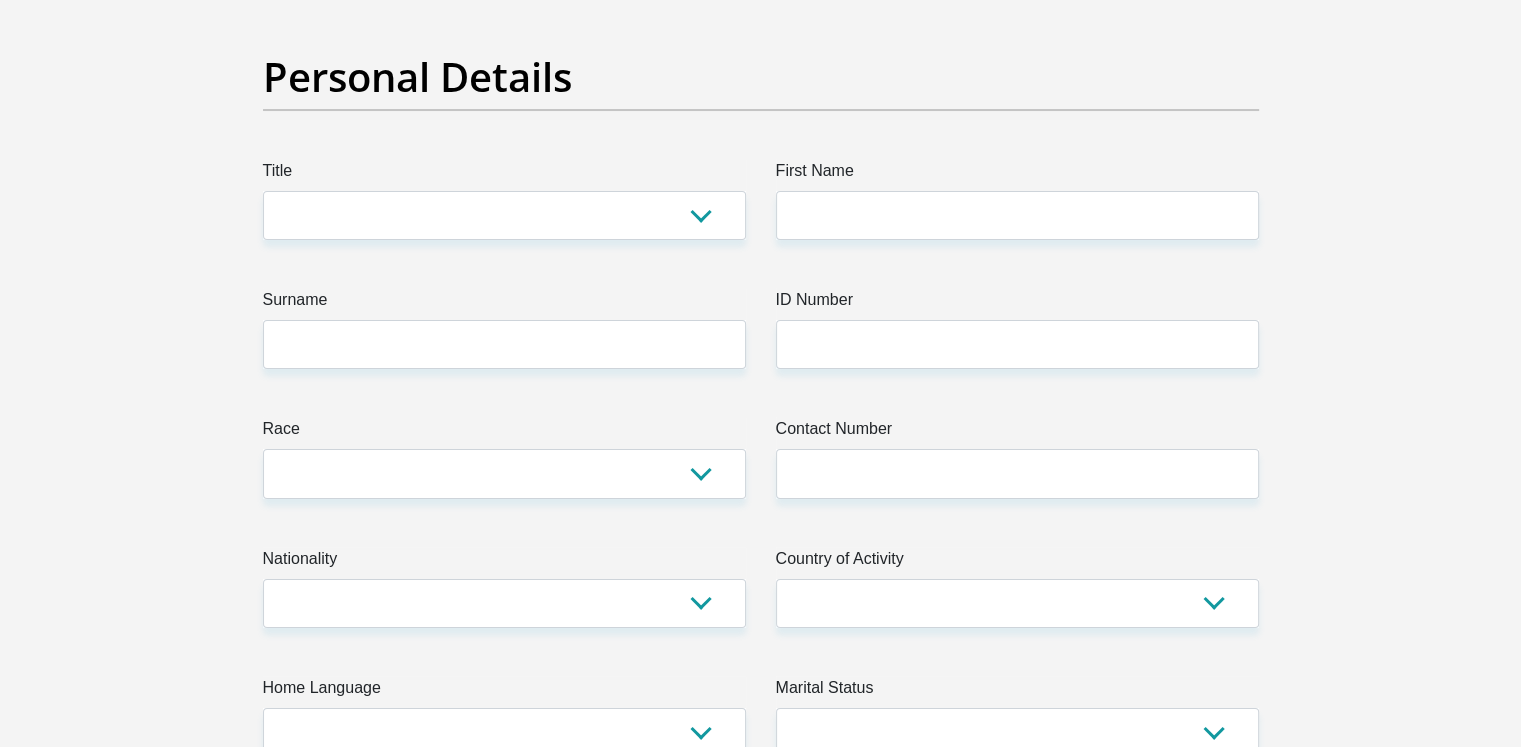 scroll, scrollTop: 0, scrollLeft: 0, axis: both 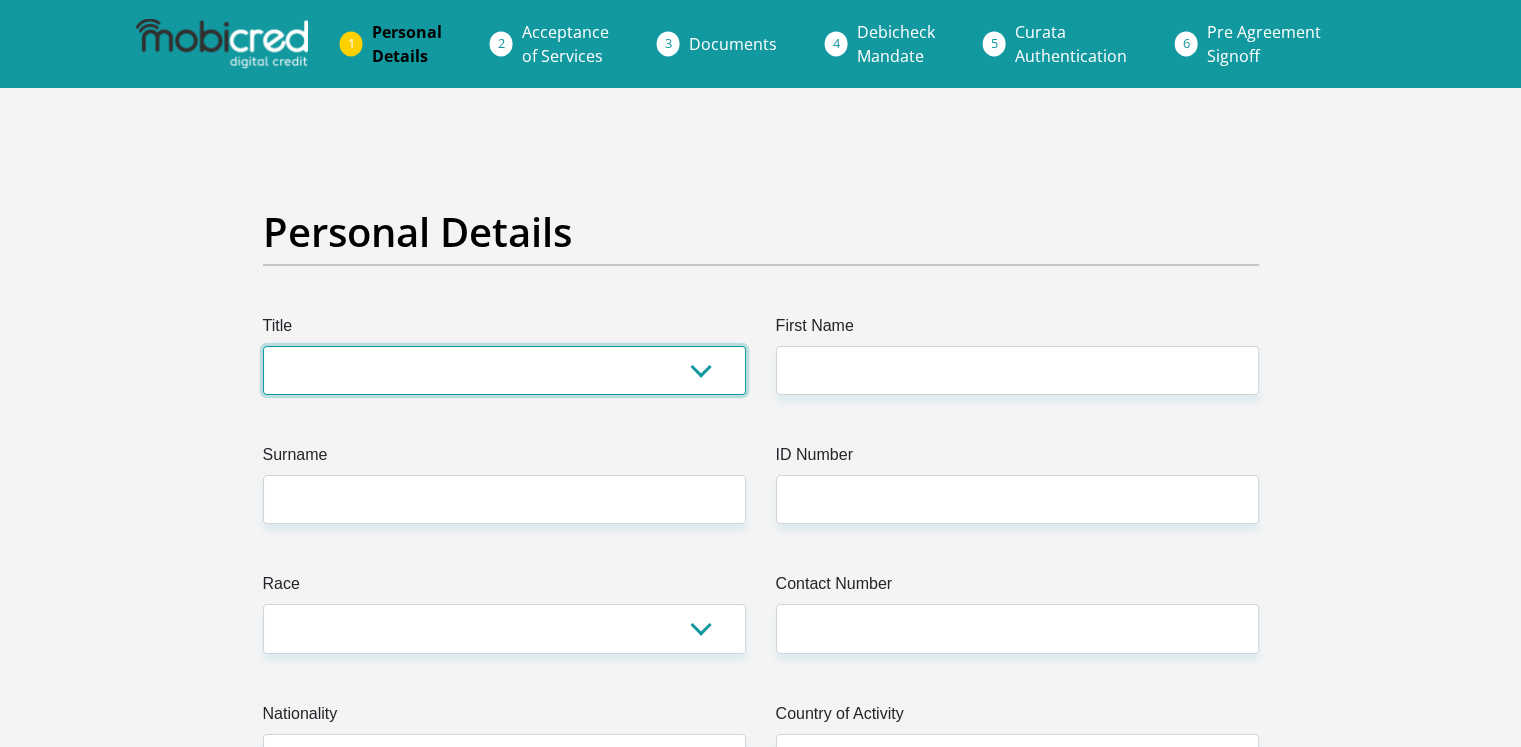 click on "Mr
Ms
Mrs
Dr
Other" at bounding box center [504, 370] 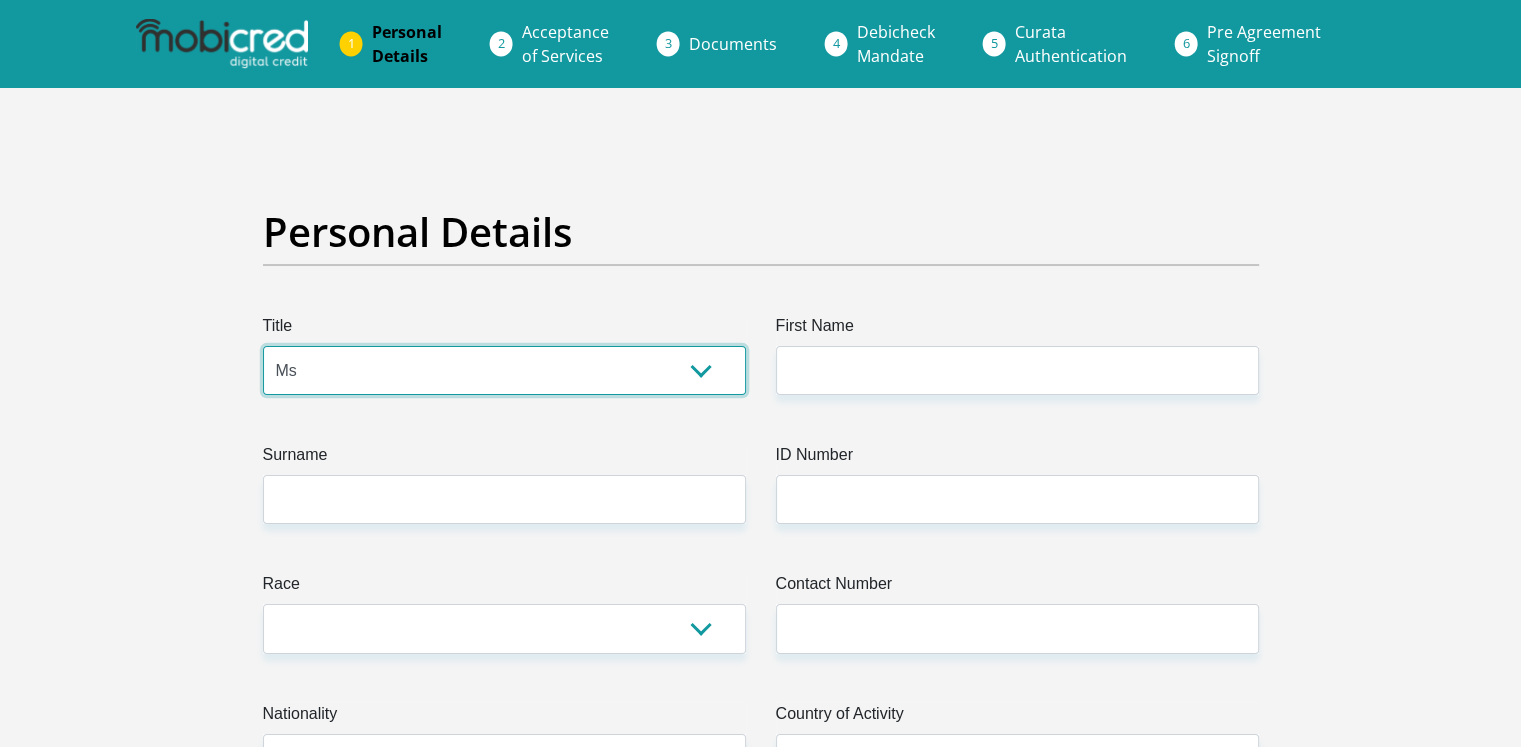 click on "Mr
Ms
Mrs
Dr
Other" at bounding box center [504, 370] 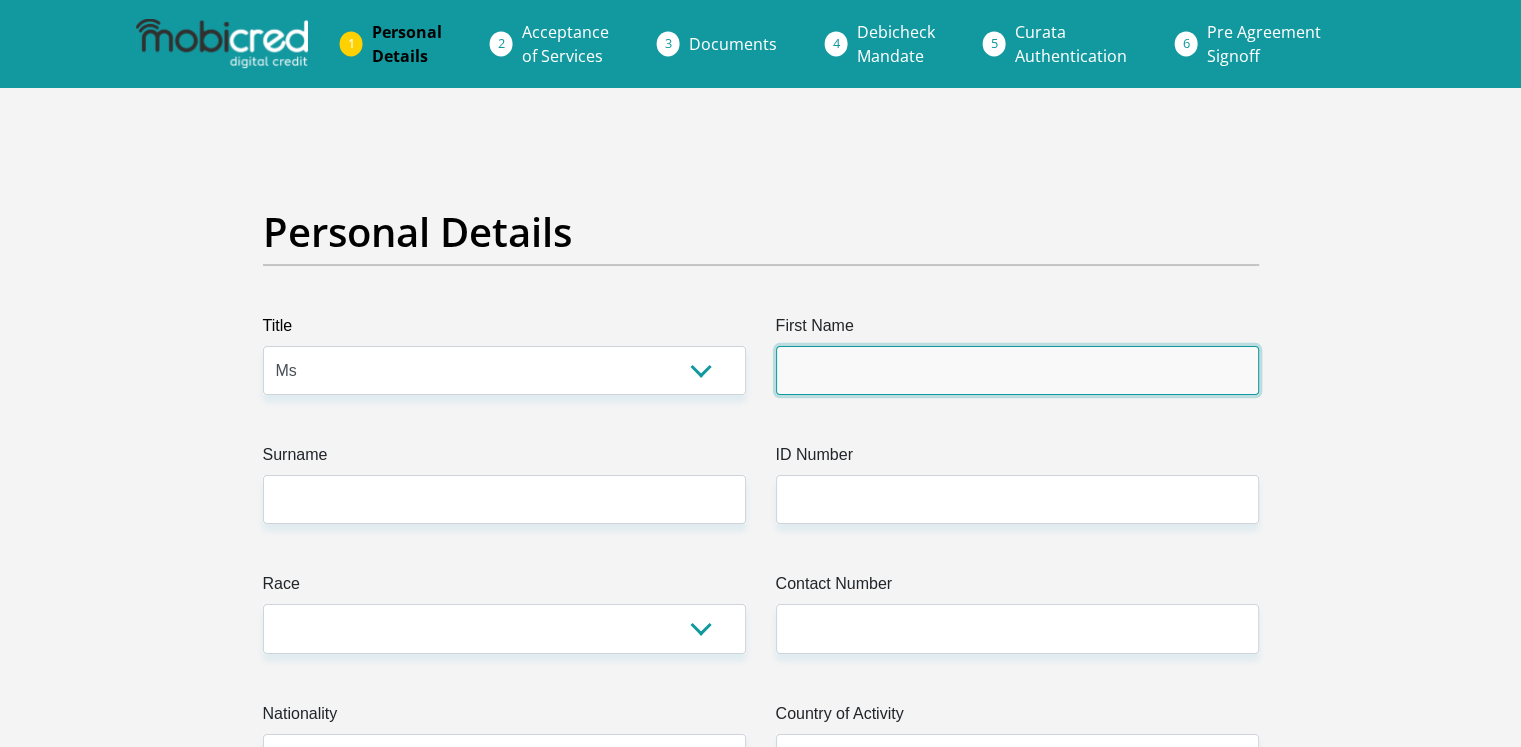 click on "First Name" at bounding box center (1017, 370) 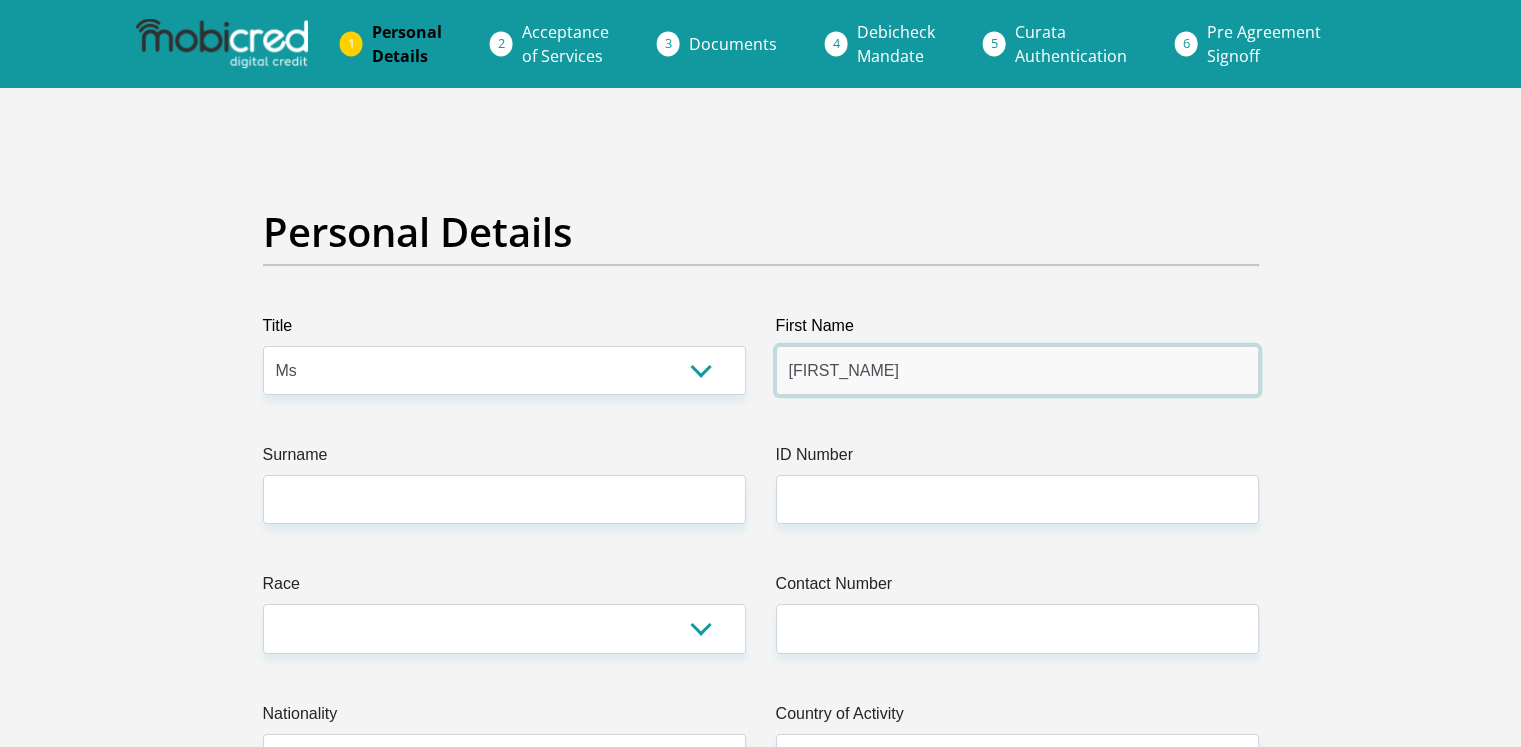 type on "Isa" 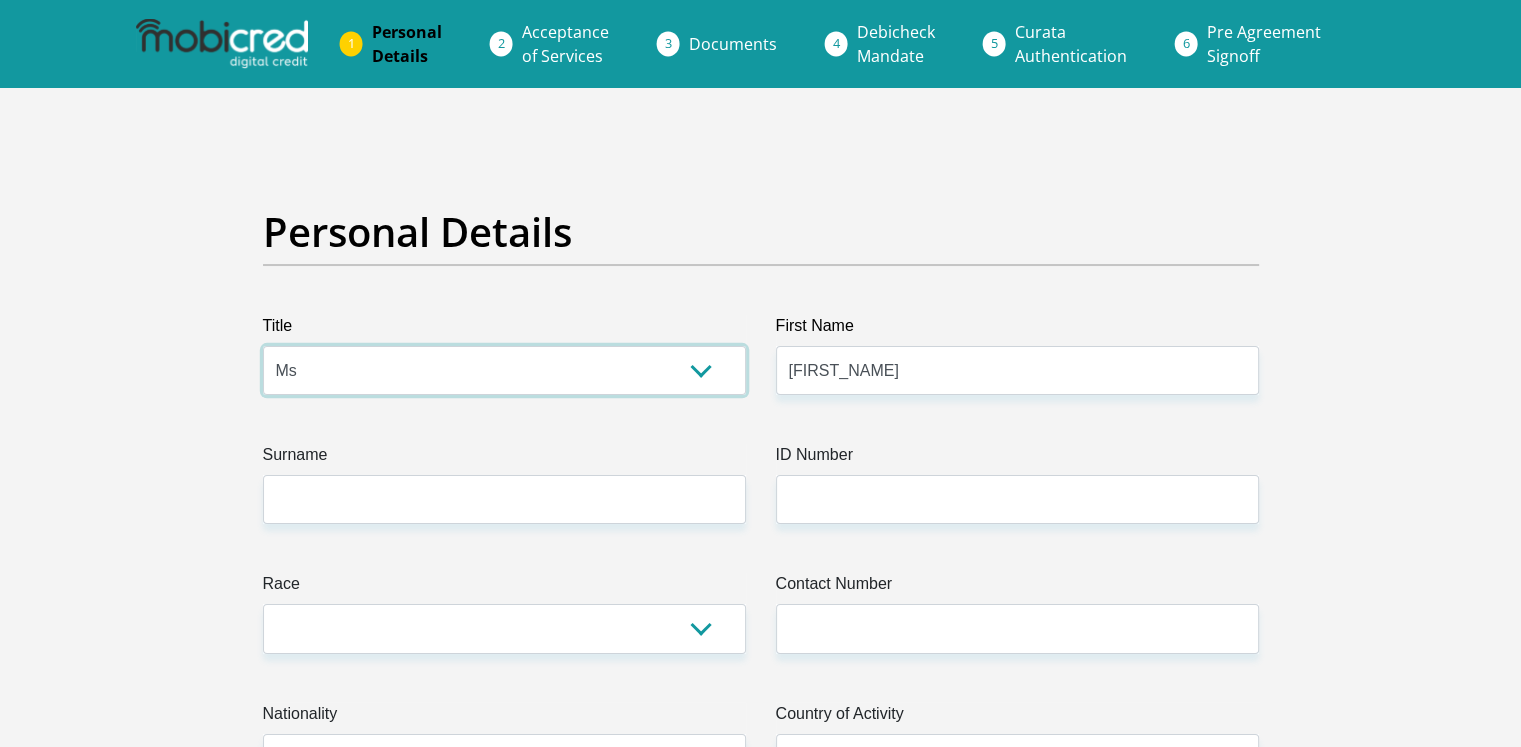click on "Mr
Ms
Mrs
Dr
Other" at bounding box center [504, 370] 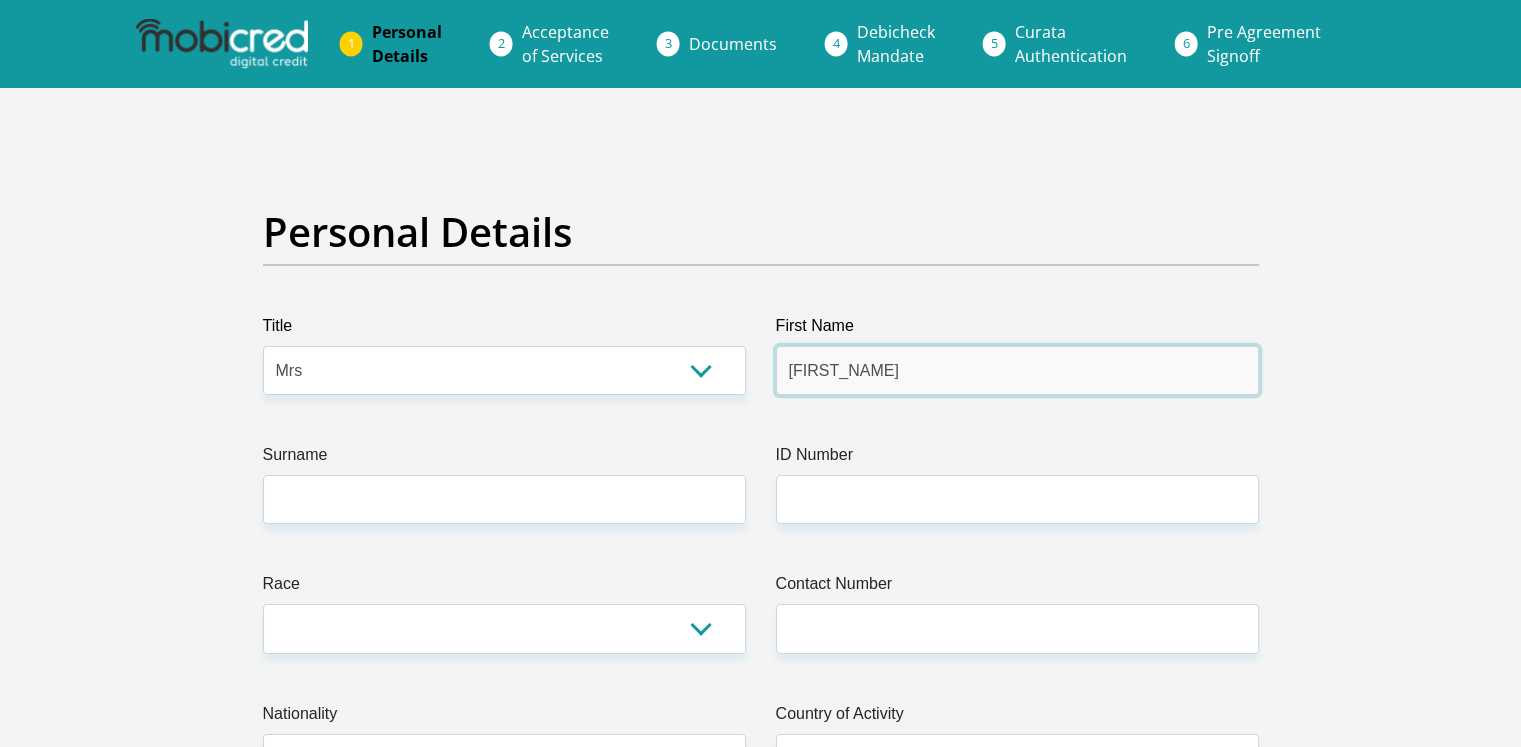 click on "Isa" at bounding box center (1017, 370) 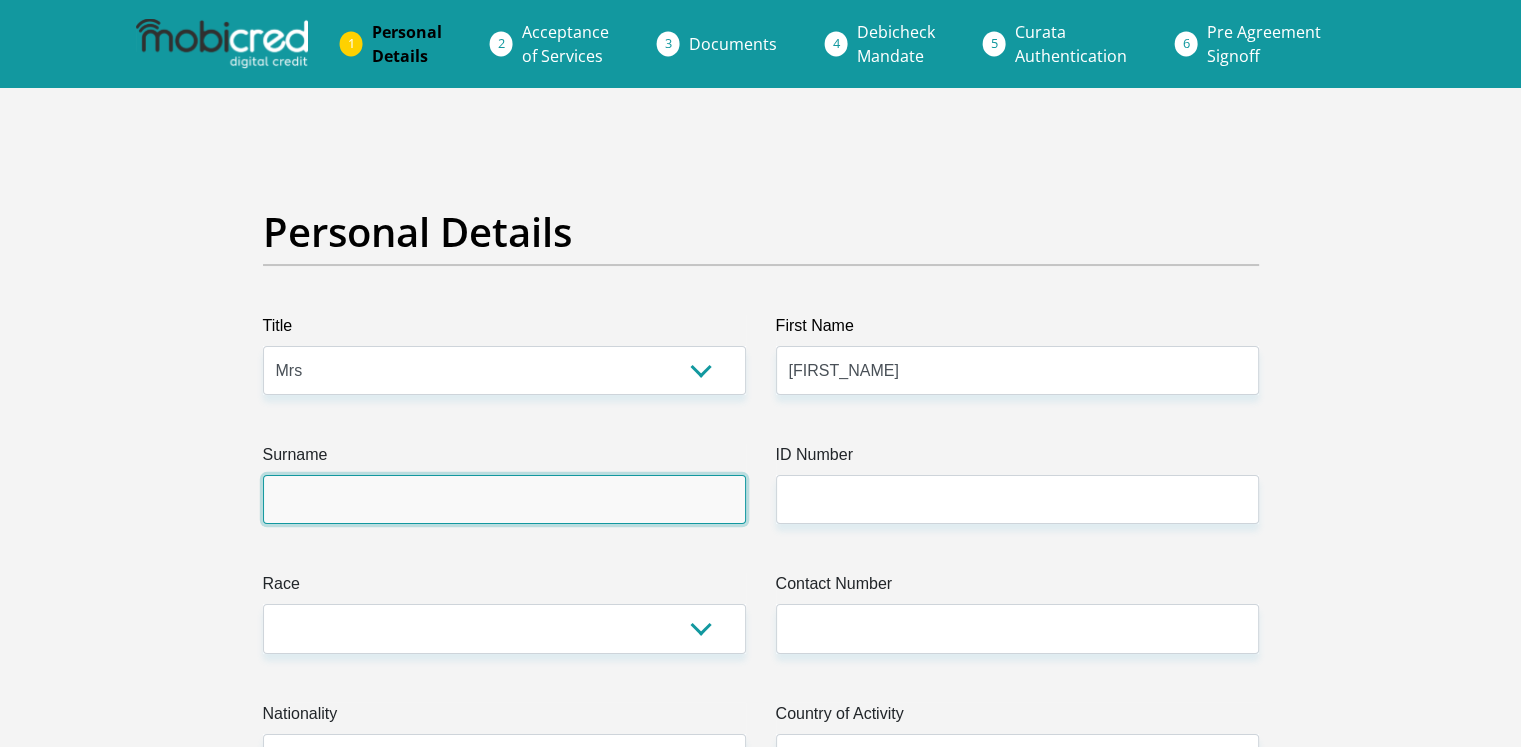 click on "Surname" at bounding box center (504, 499) 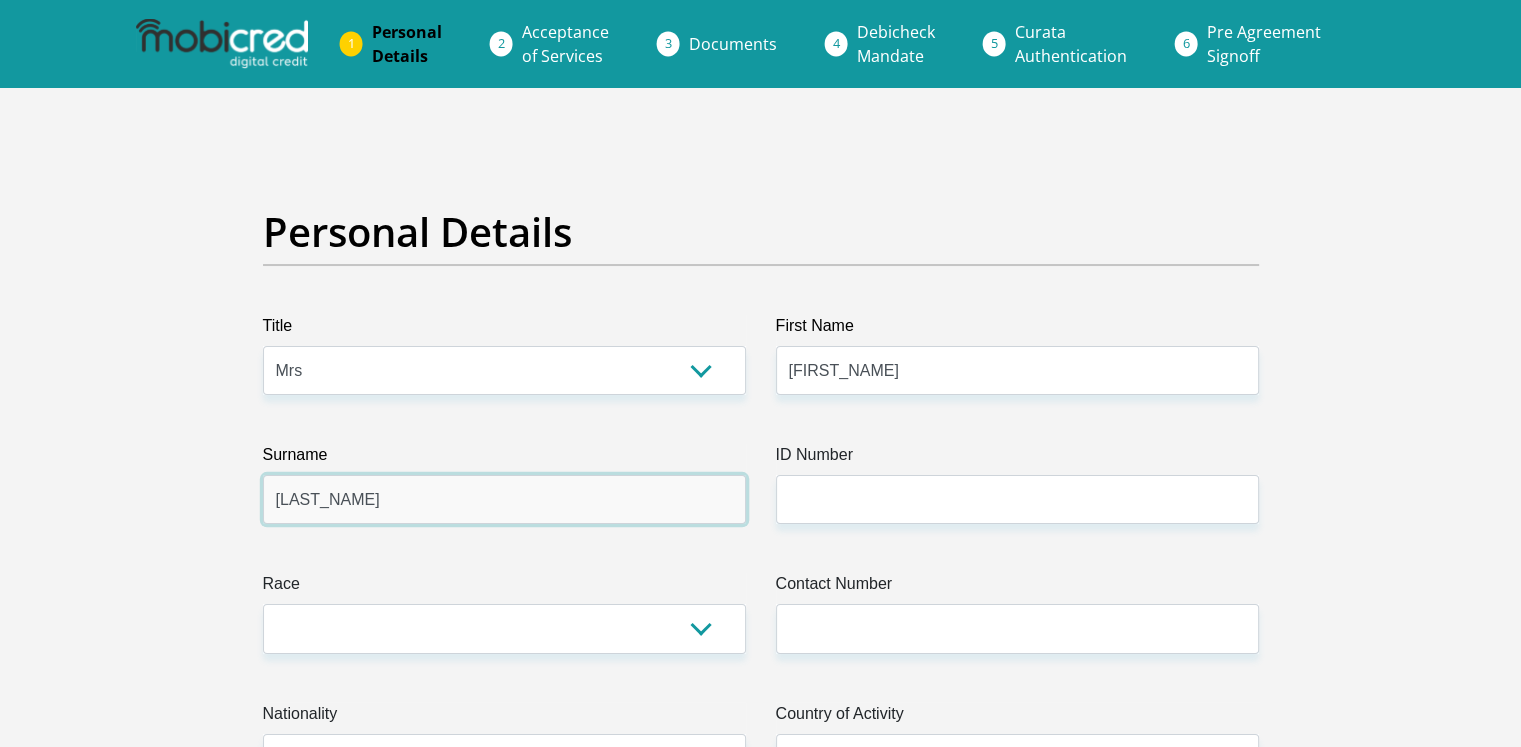 type on "Griezel" 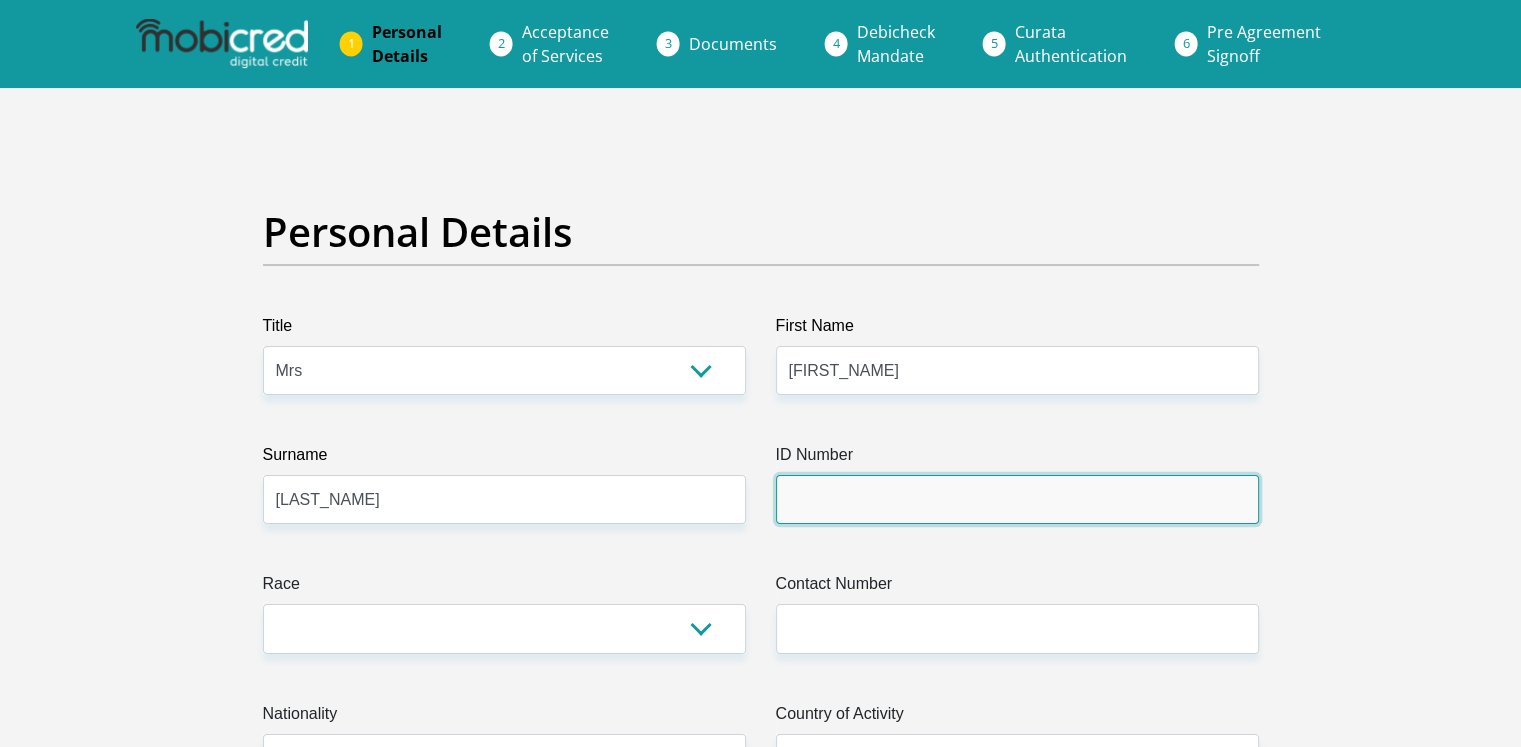 click on "ID Number" at bounding box center [1017, 499] 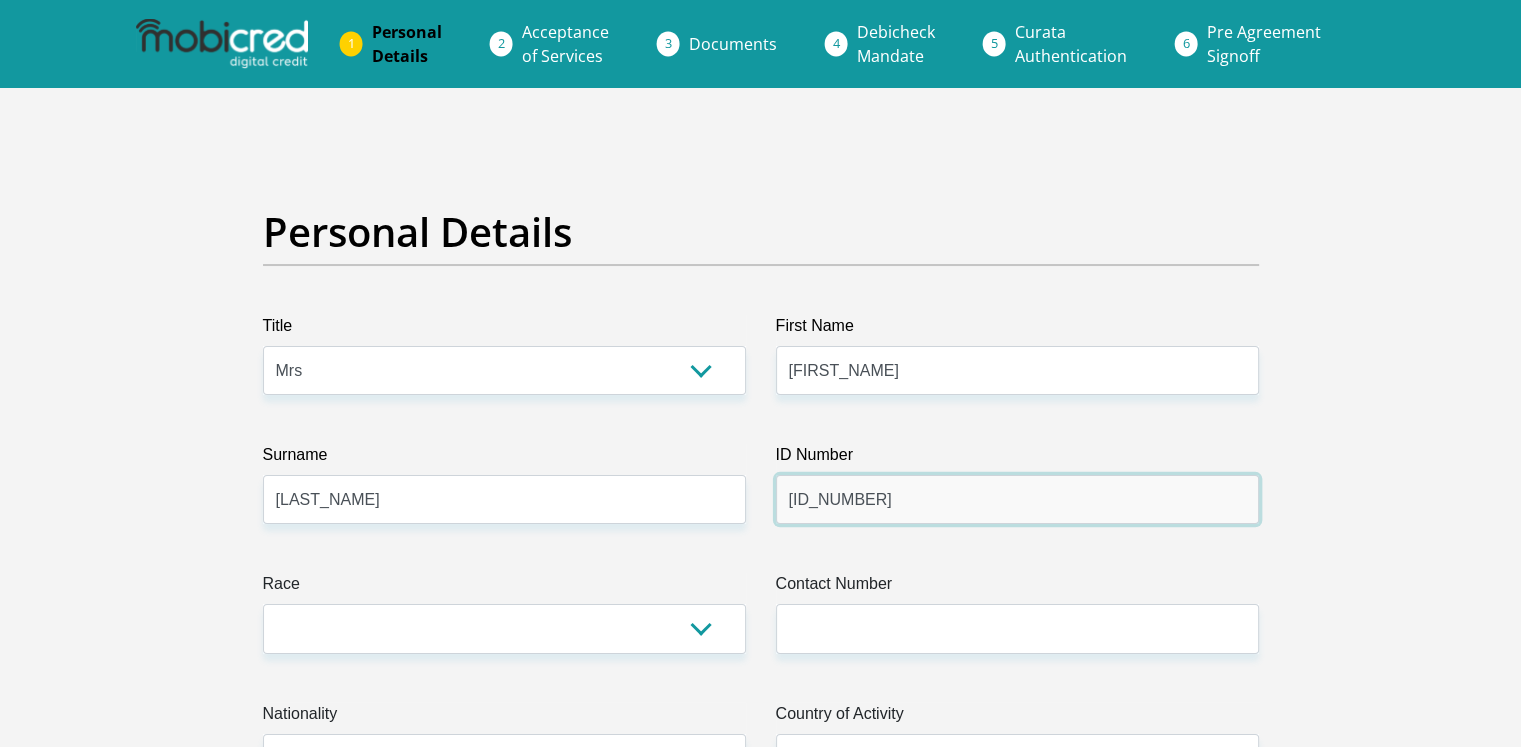 type on "7305010140081" 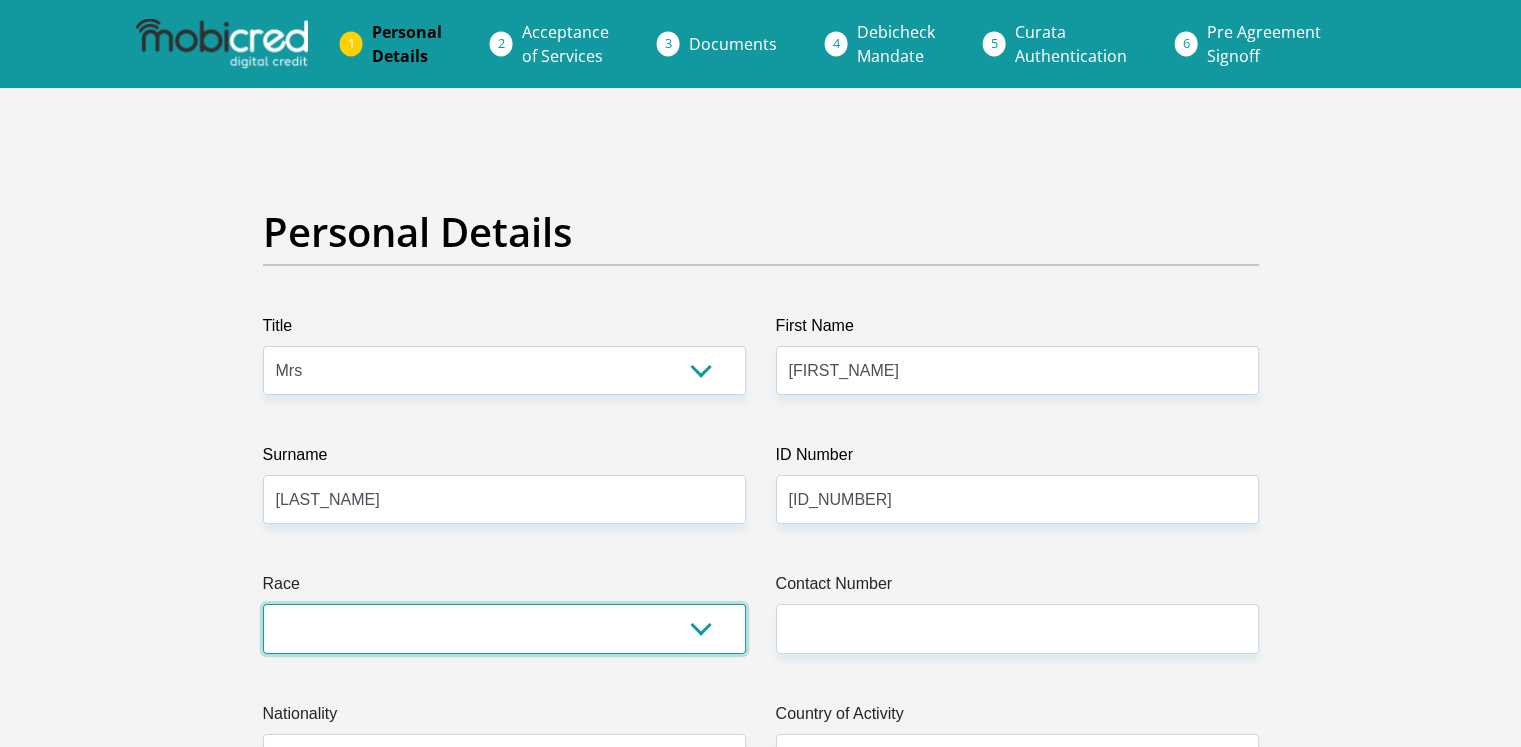click on "Black
Coloured
Indian
White
Other" at bounding box center (504, 628) 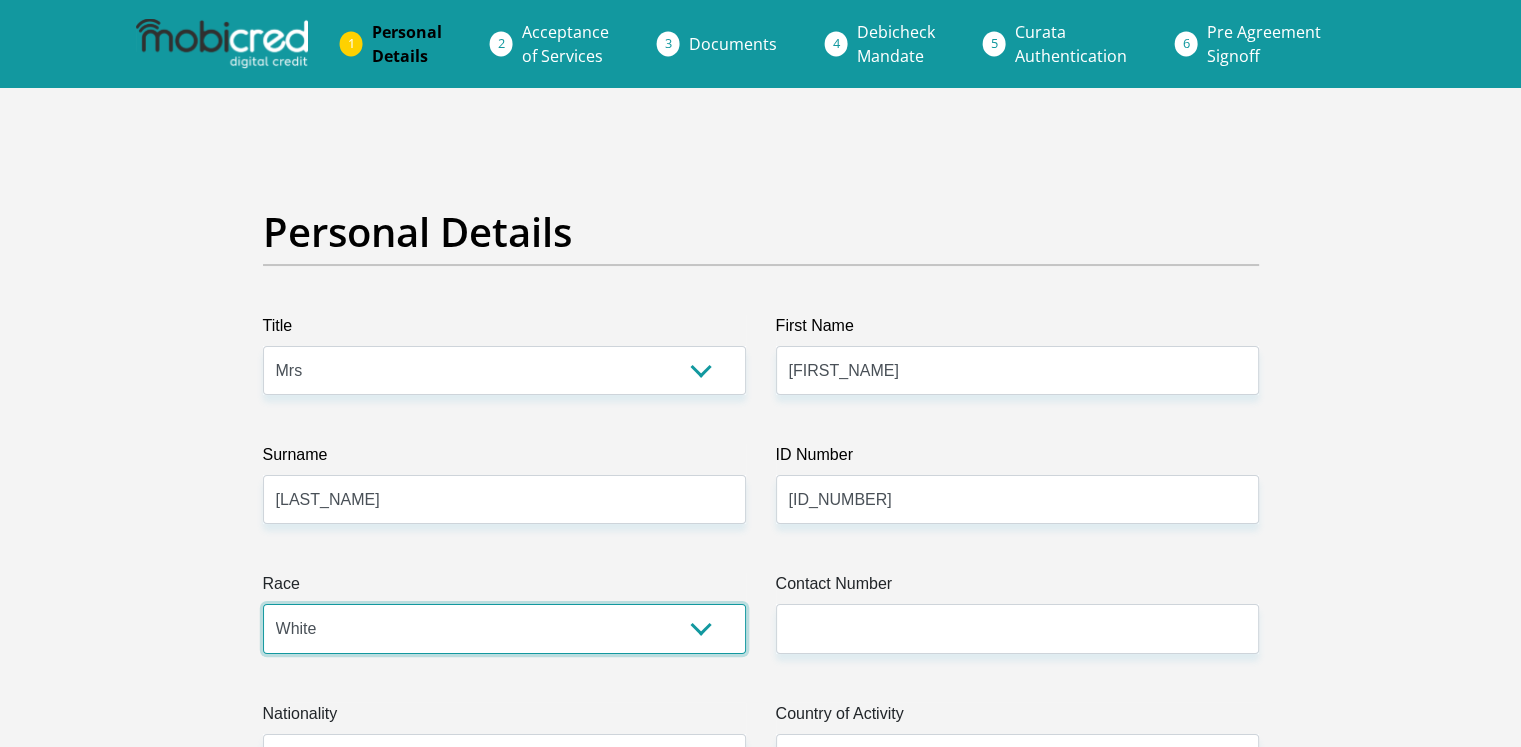 click on "Black
Coloured
Indian
White
Other" at bounding box center (504, 628) 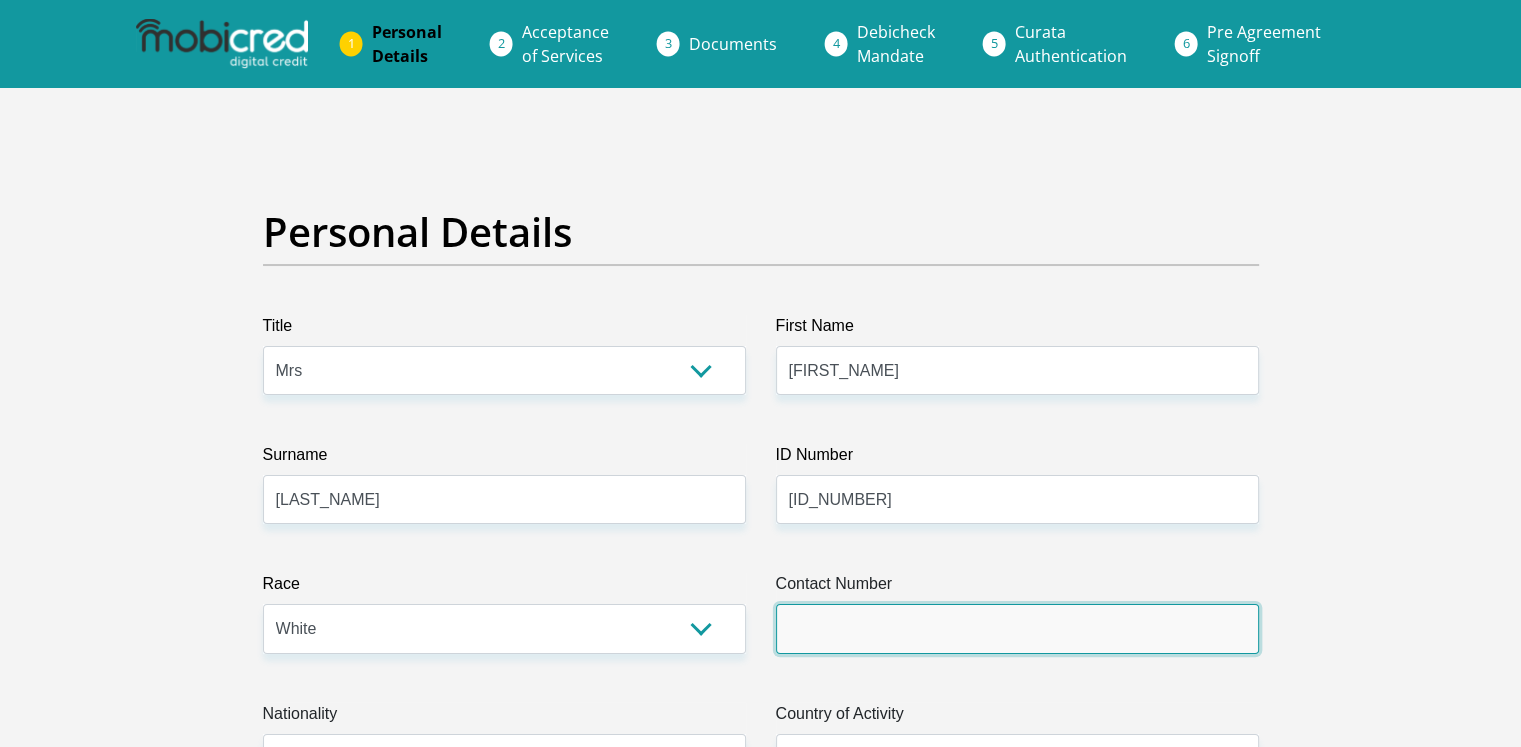 click on "Contact Number" at bounding box center [1017, 628] 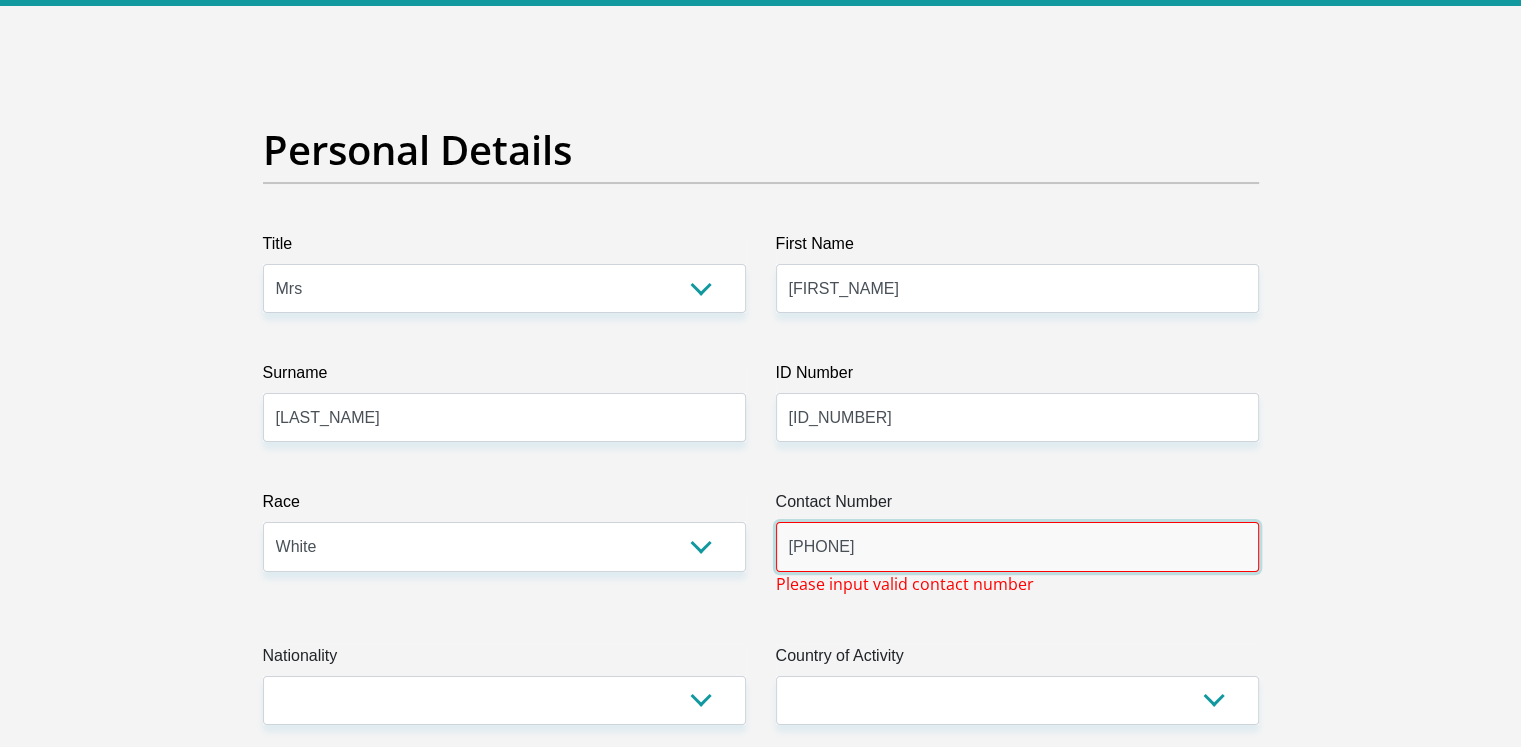scroll, scrollTop: 200, scrollLeft: 0, axis: vertical 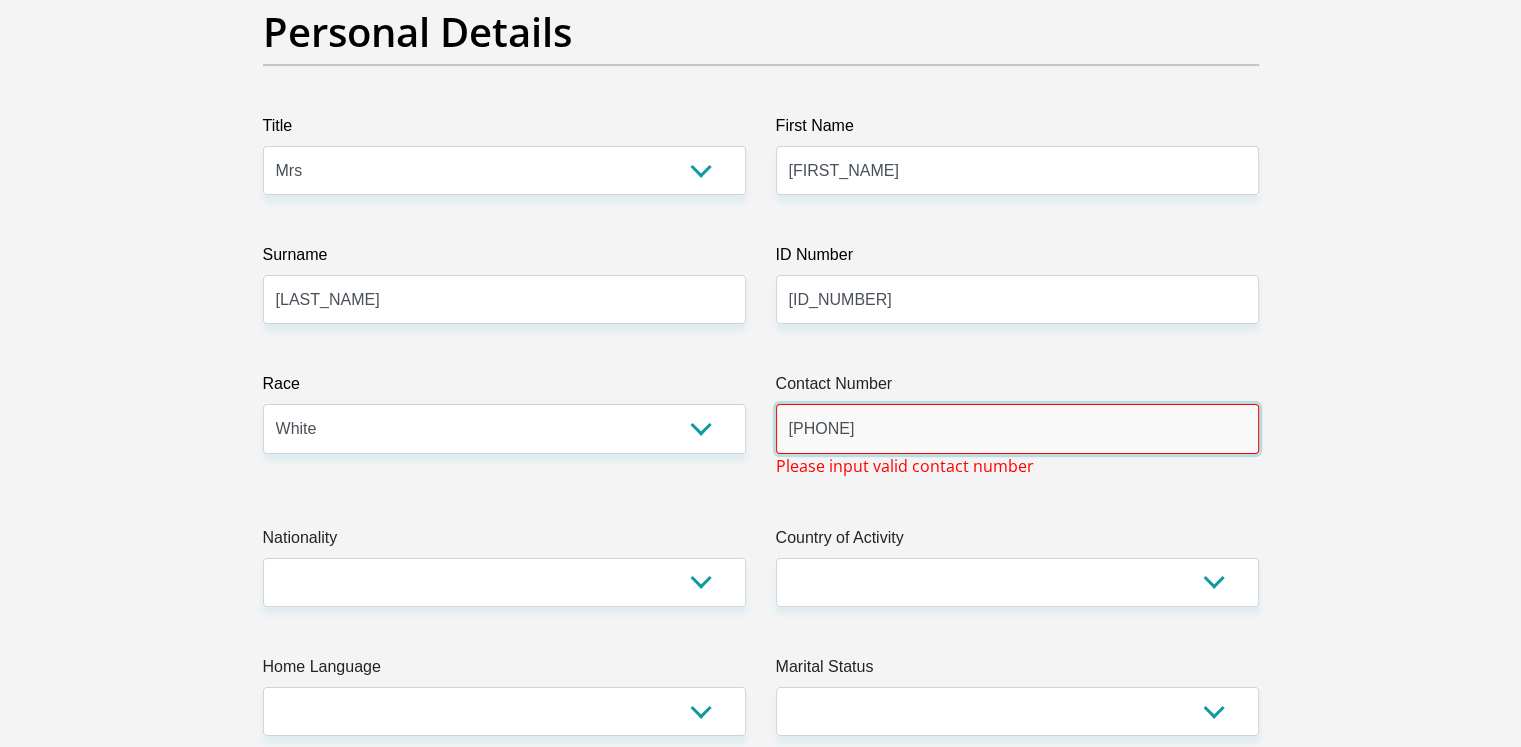 click on "061400834" at bounding box center (1017, 428) 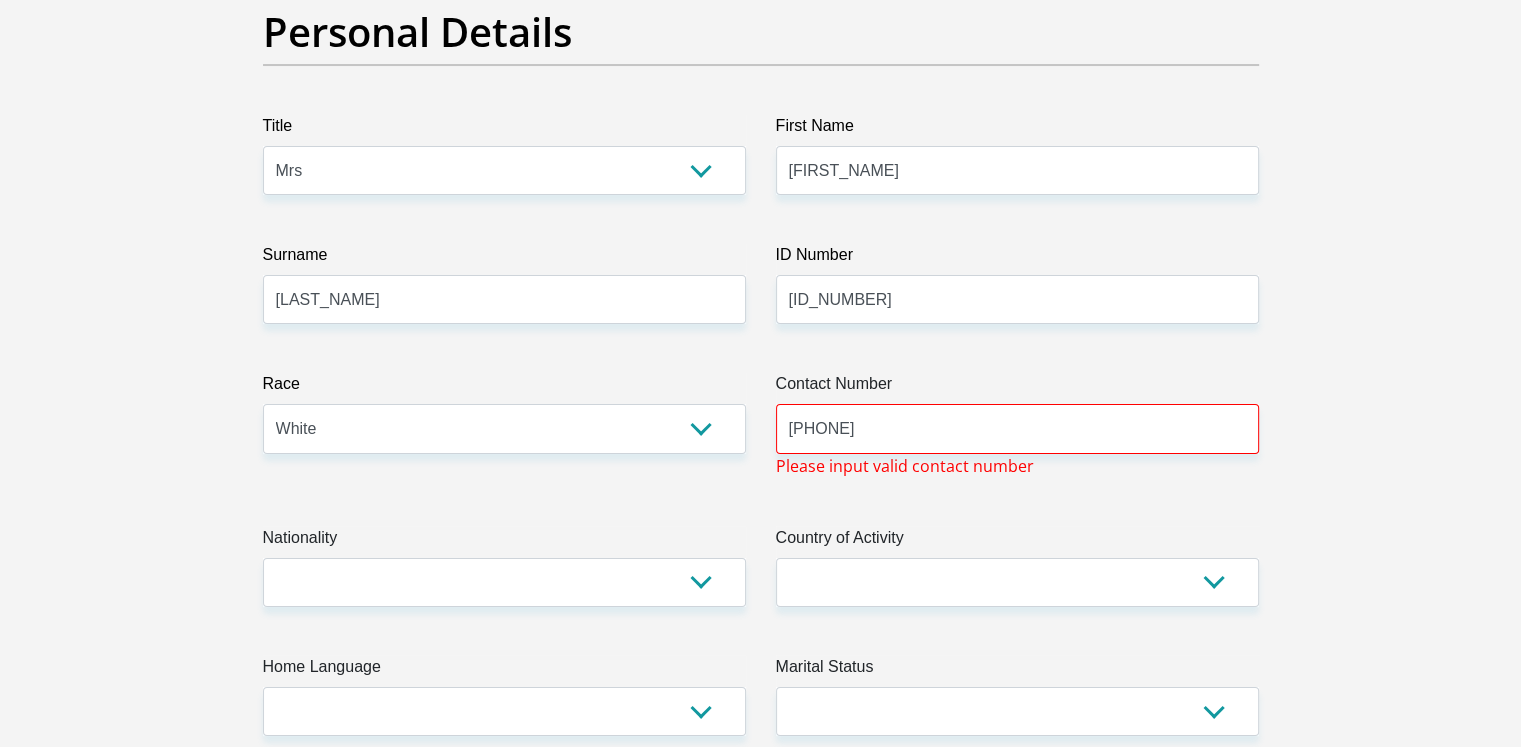 click on "Please input valid contact number" at bounding box center (905, 466) 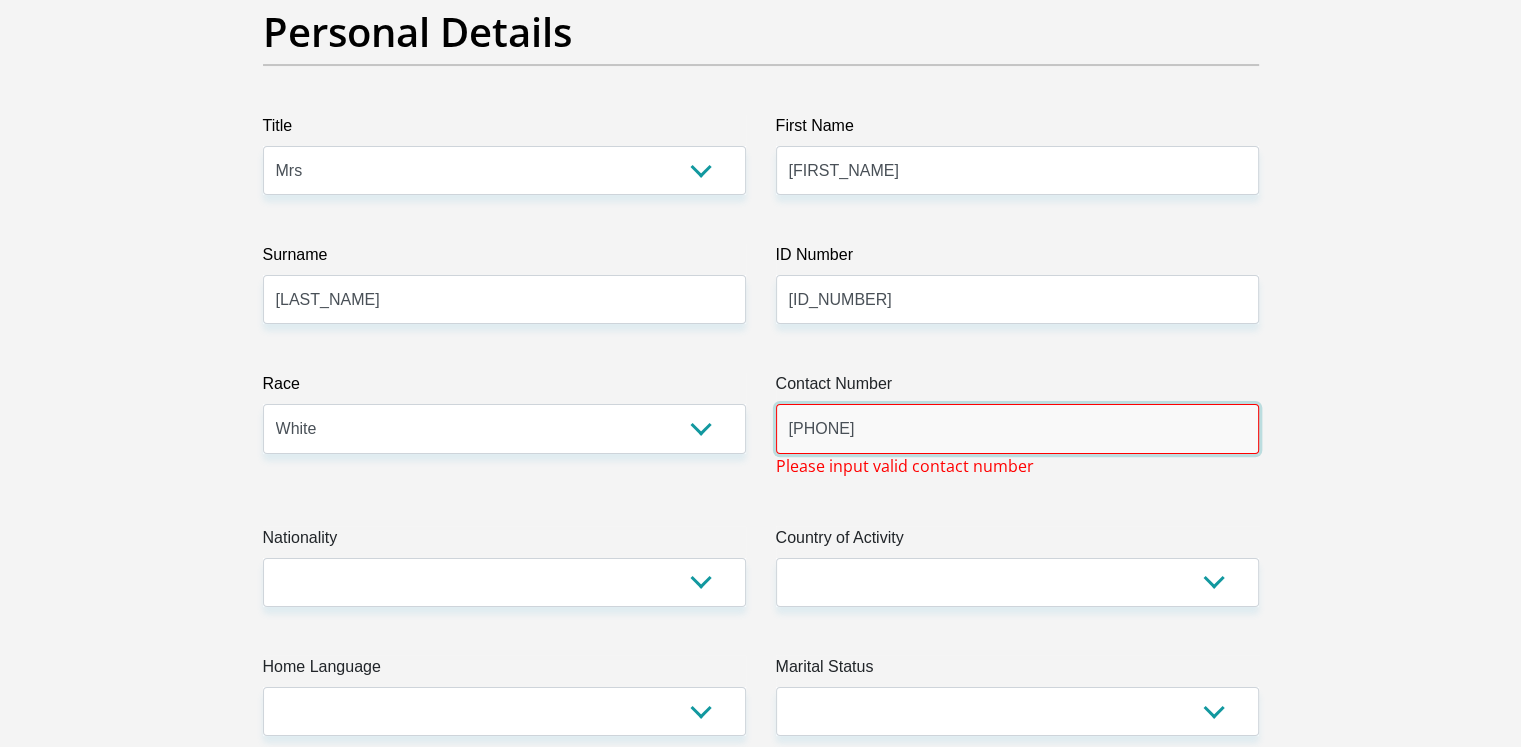 click on "+2761400834" at bounding box center (1017, 428) 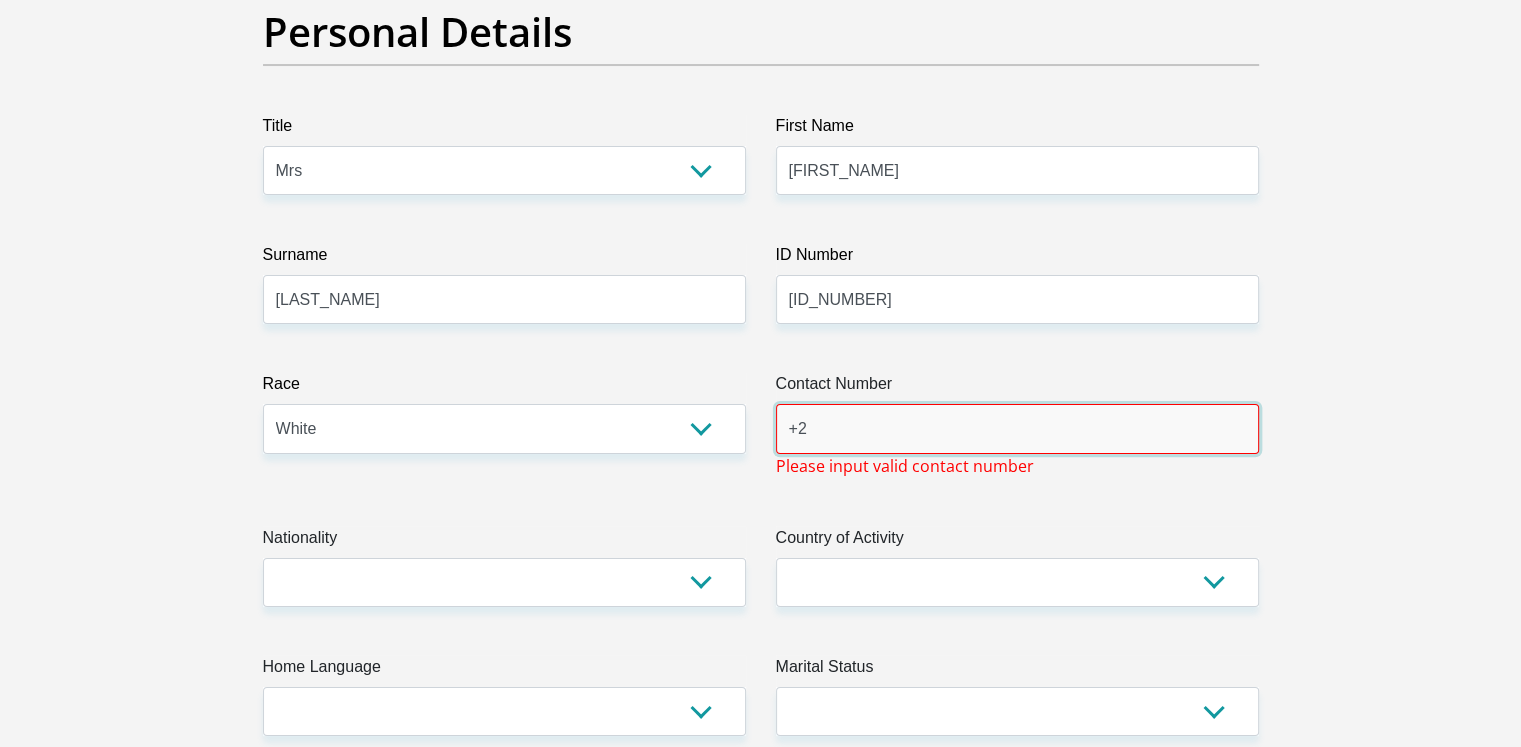 type on "+" 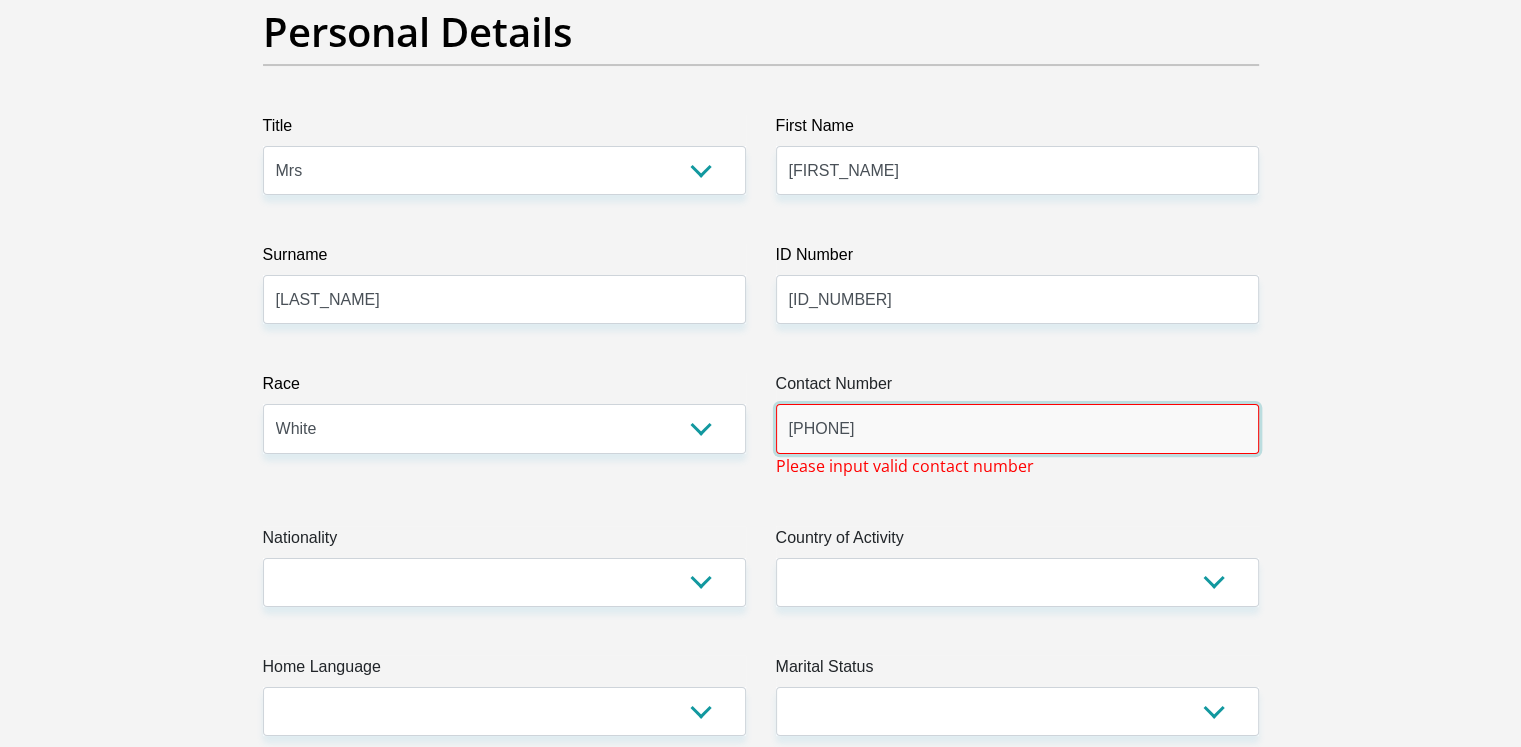 click on "Proceed" at bounding box center (922, 6739) 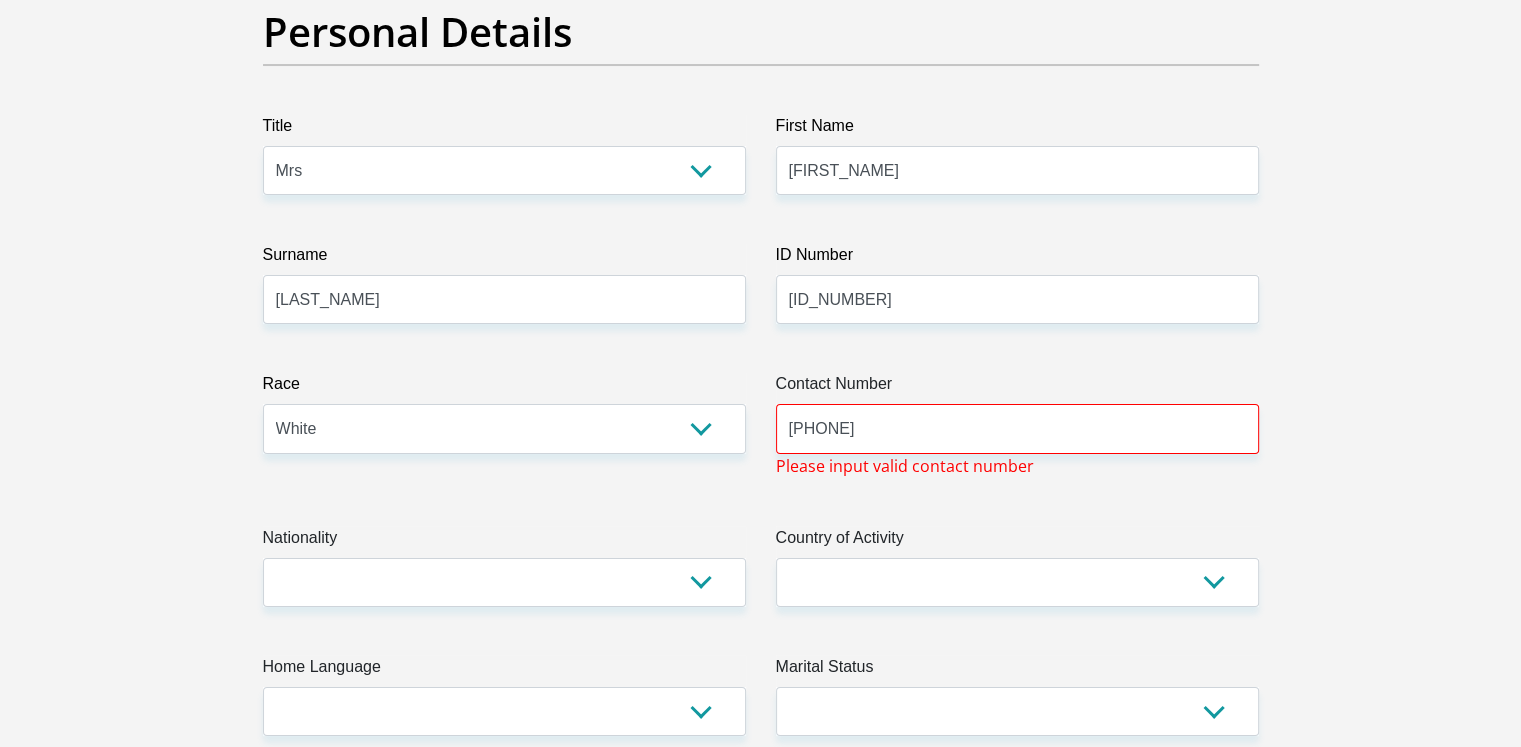 click on "Title
Mr
Ms
Mrs
Dr
Other
First Name
IsabellaMagaretha
Surname
Griezel
ID Number
7305010140081
Please input valid ID number
Race
Black
Coloured
Indian
White
Other
Contact Number
061 400 6834
Please input valid contact number
Nationality
South Africa
Afghanistan
Aland Islands  Aruba" at bounding box center [761, 3379] 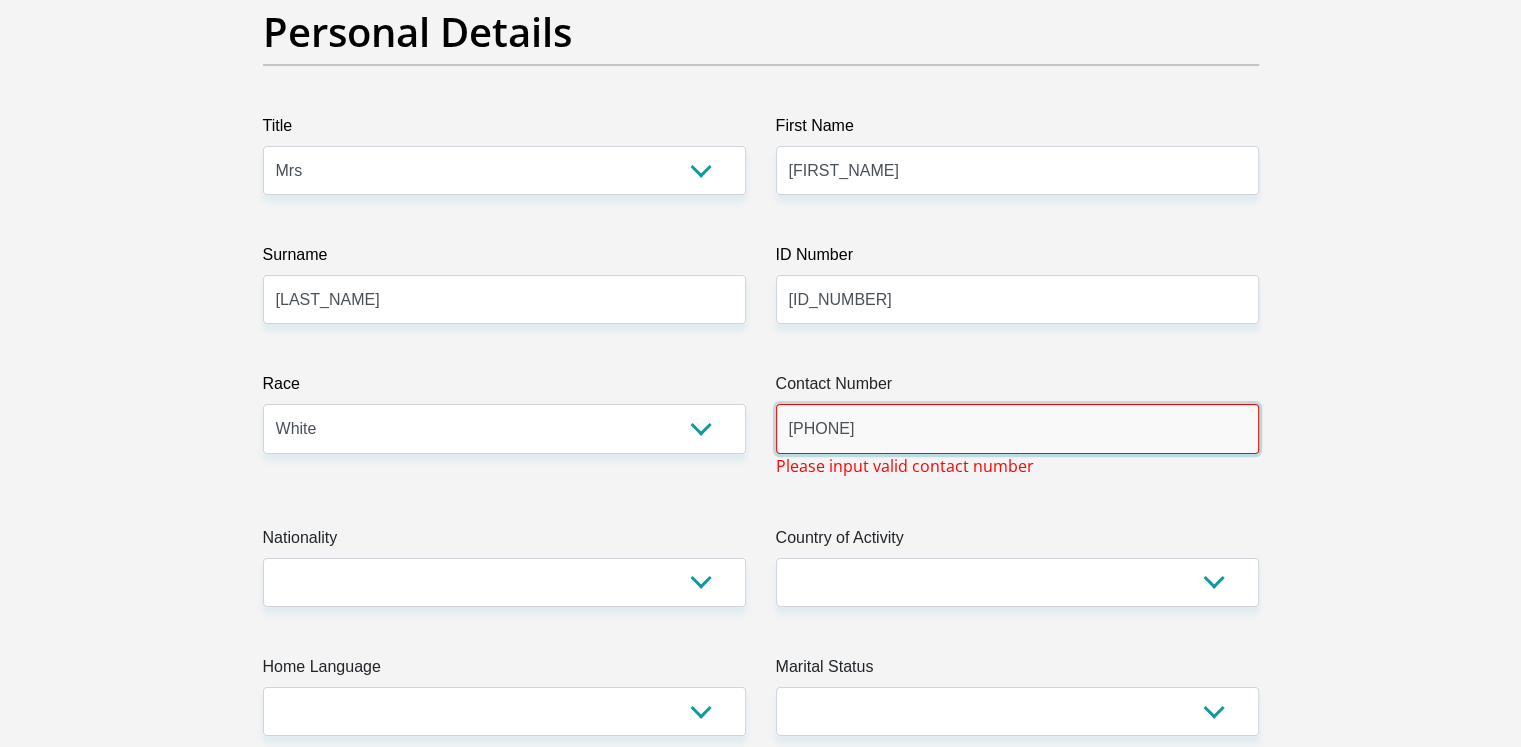 click on "061 400 6834" at bounding box center (1017, 428) 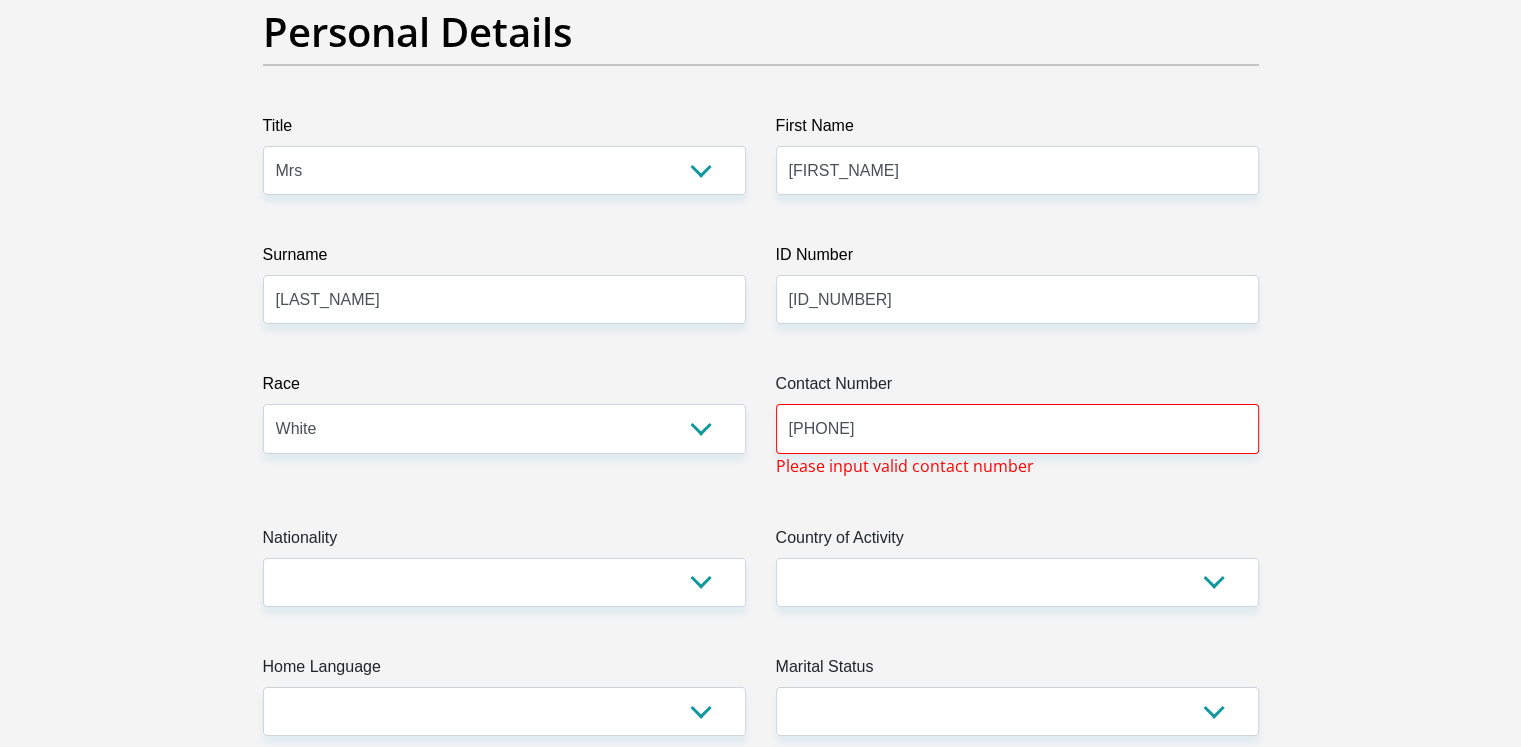 click on "Title
Mr
Ms
Mrs
Dr
Other
First Name
IsabellaMagaretha
Surname
Griezel
ID Number
7305010140081
Please input valid ID number
Race
Black
Coloured
Indian
White
Other
Contact Number
061 400 6834
Please input valid contact number
Nationality
South Africa
Afghanistan
Aland Islands  Aruba" at bounding box center (761, 3379) 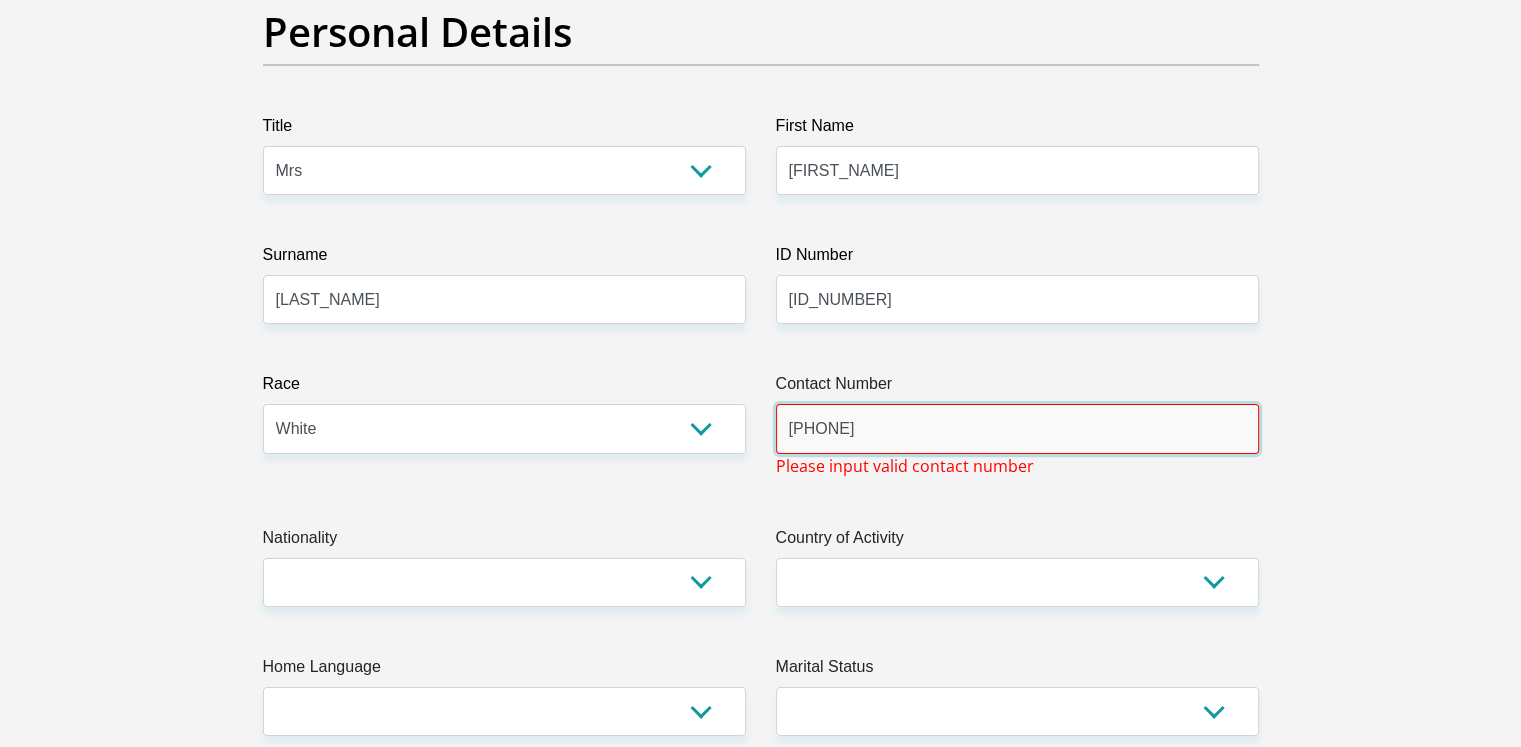 click on "061 400 6834" at bounding box center (1017, 428) 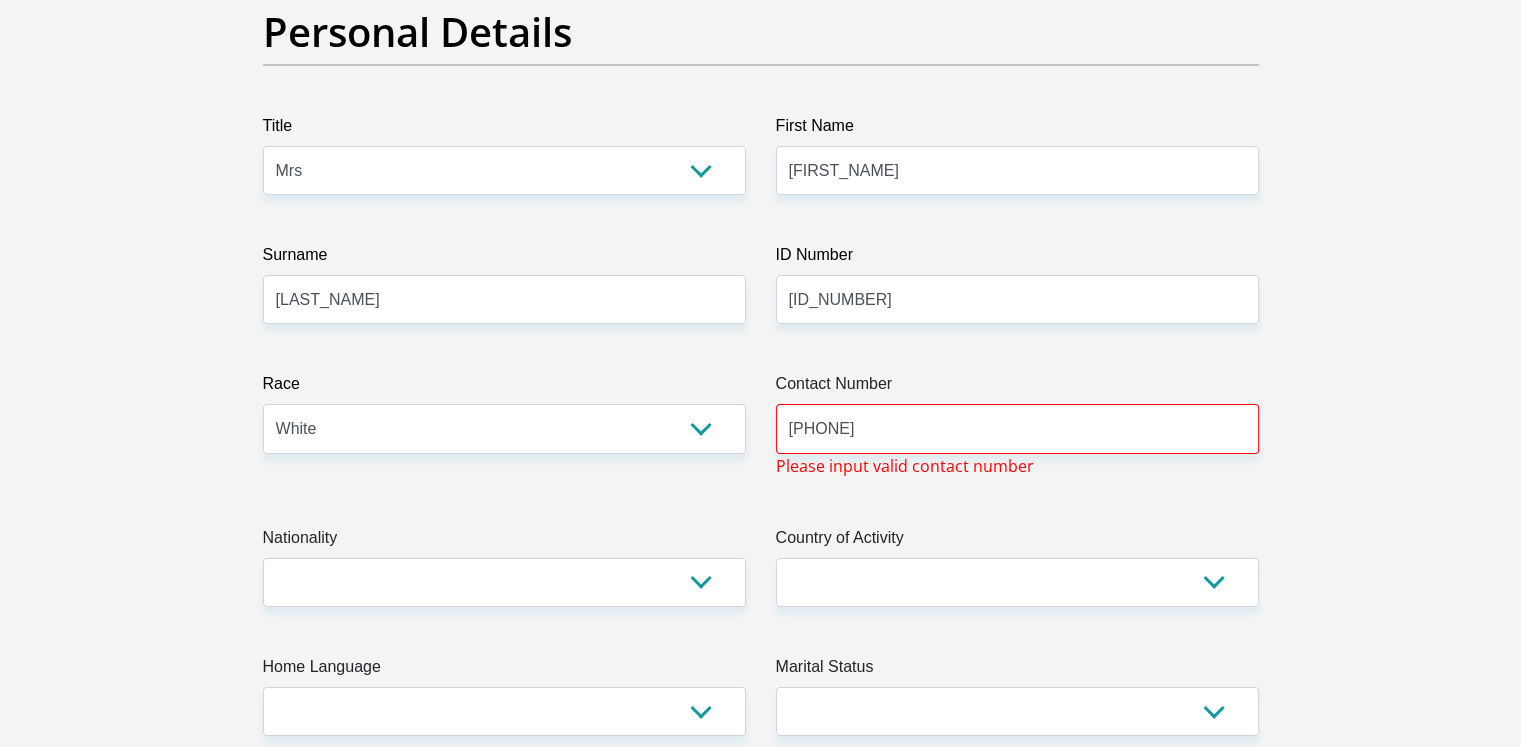 click on "Please input valid contact number" at bounding box center [905, 466] 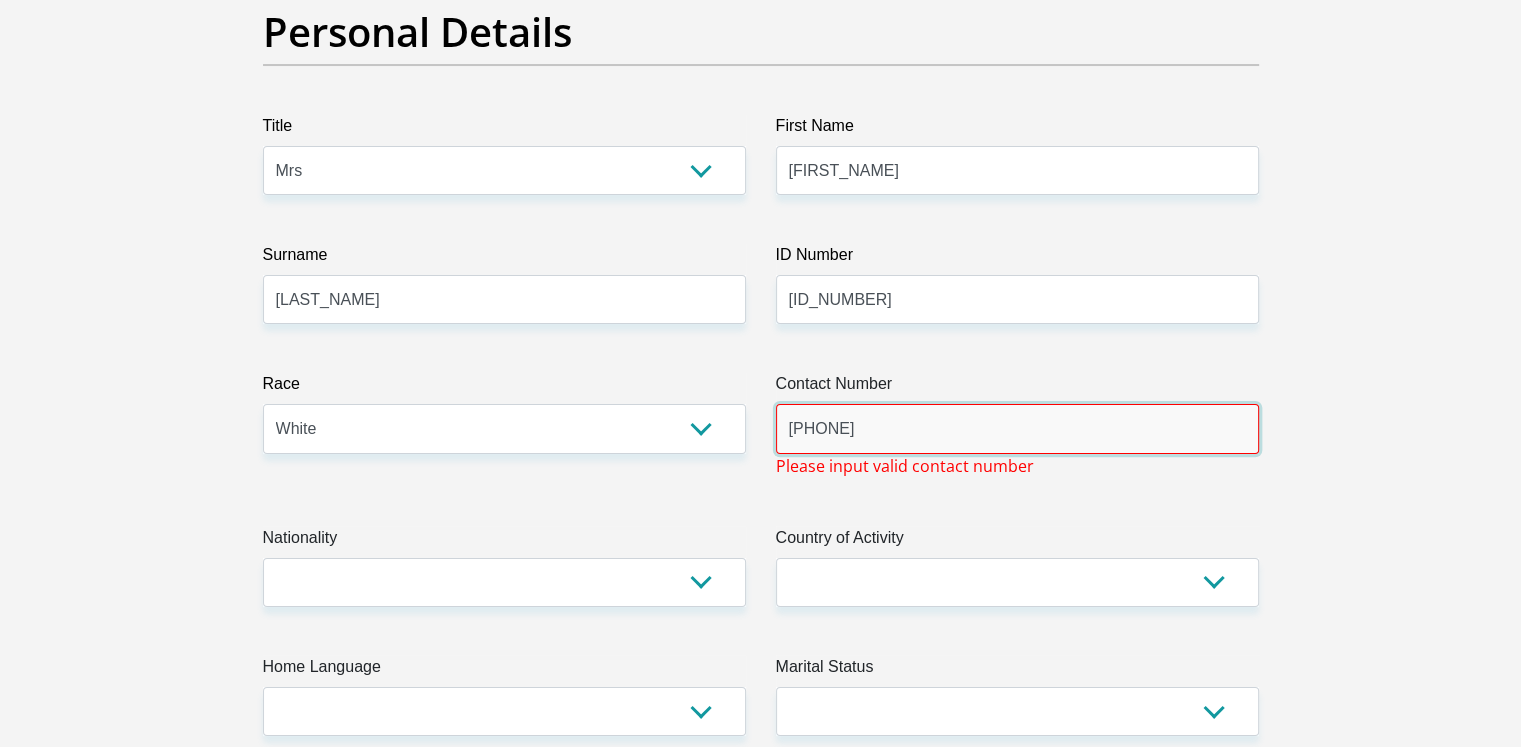click on "(+27)61 400 6834" at bounding box center (1017, 428) 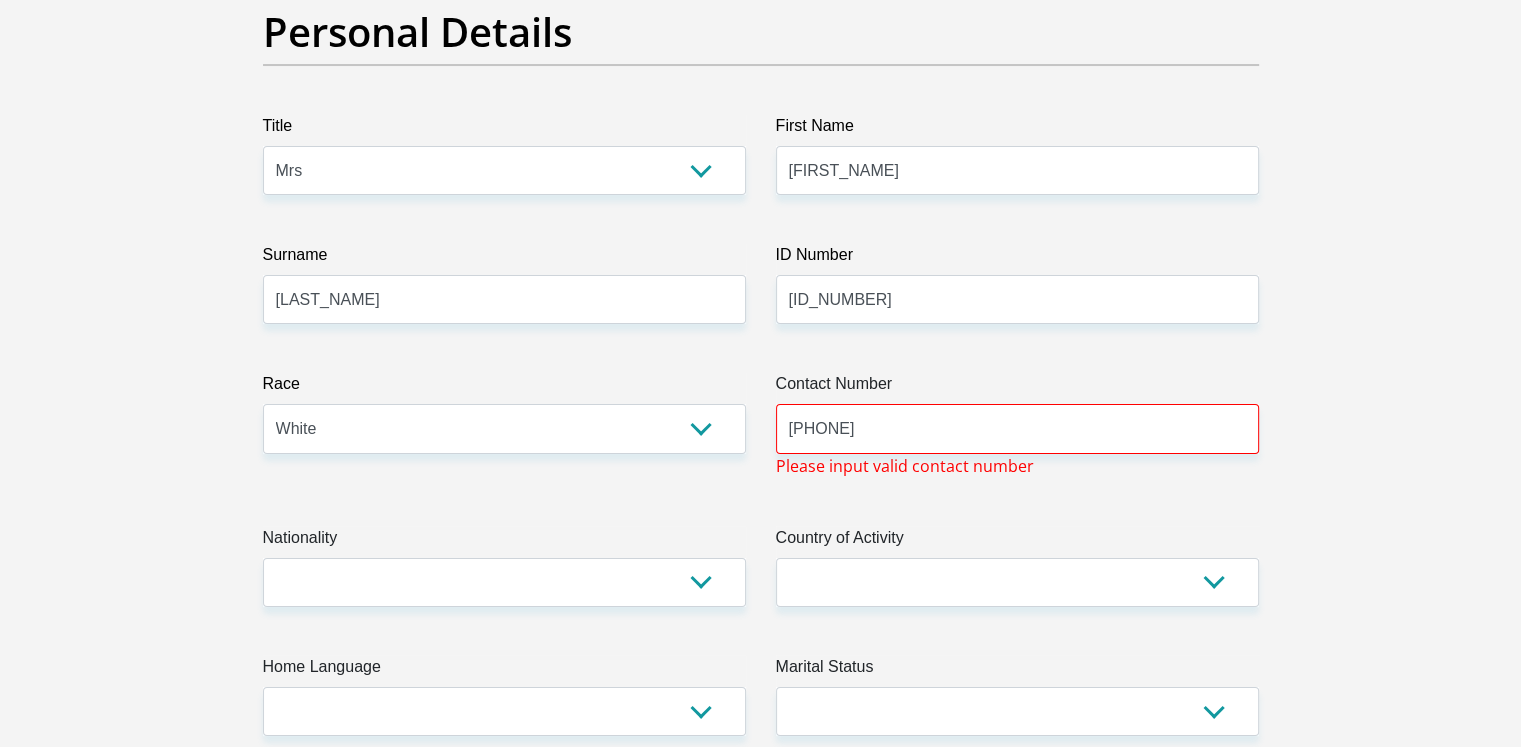 click on "Title
Mr
Ms
Mrs
Dr
Other
First Name
IsabellaMagaretha
Surname
Griezel
ID Number
7305010140081
Please input valid ID number
Race
Black
Coloured
Indian
White
Other
Contact Number
+27614006834
Please input valid contact number
Nationality
South Africa
Afghanistan
Aland Islands  Aruba" at bounding box center [761, 3379] 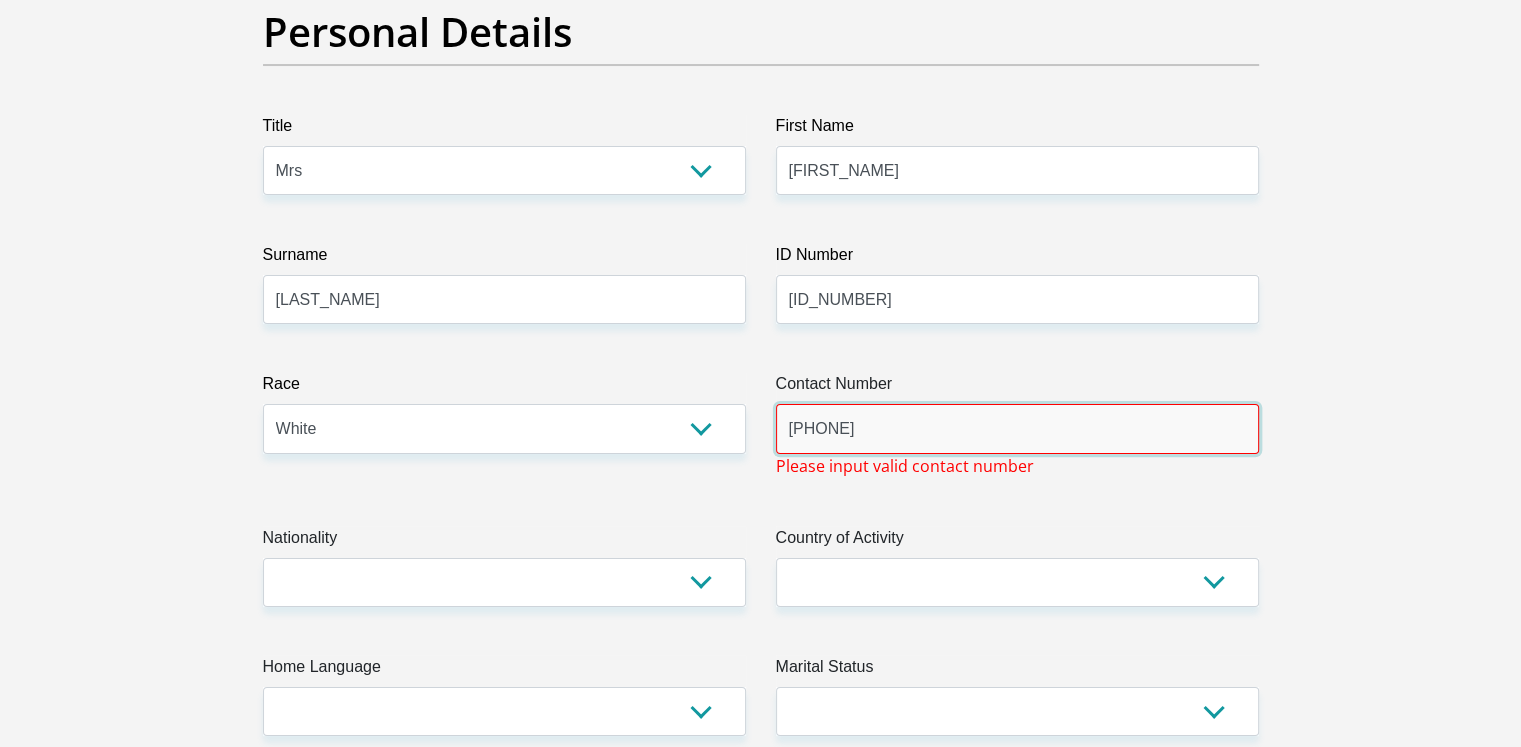 drag, startPoint x: 947, startPoint y: 426, endPoint x: 757, endPoint y: 431, distance: 190.06578 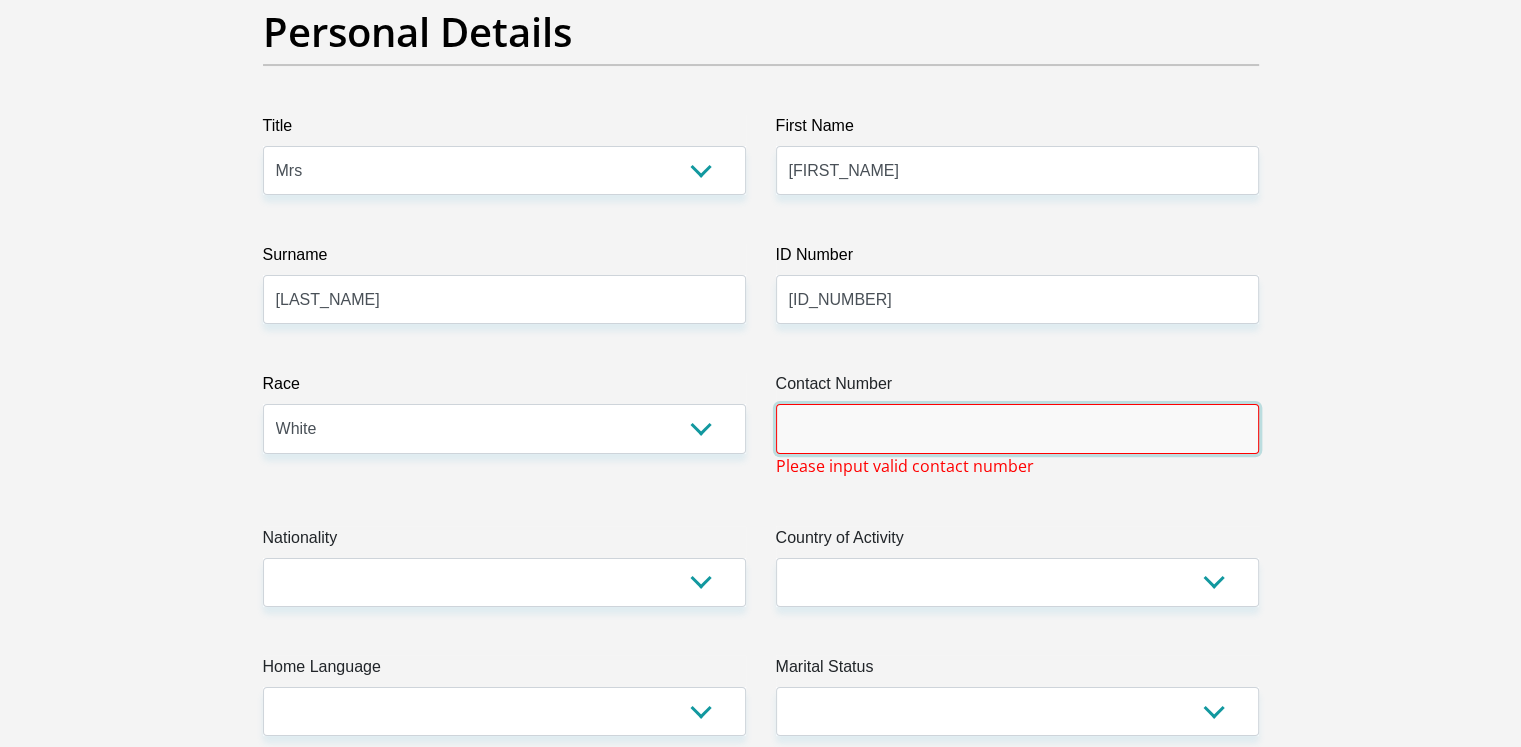 type 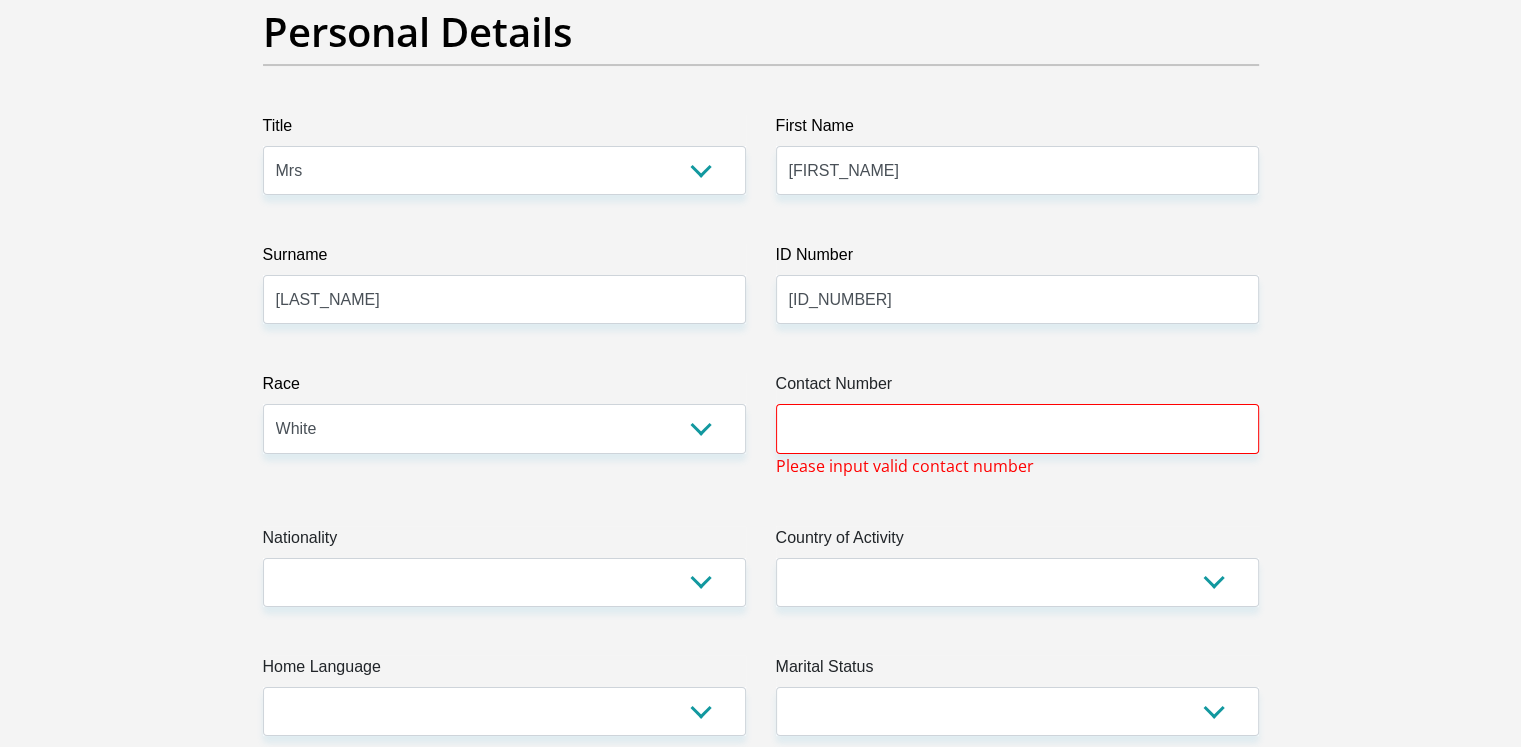 click on "Title
Mr
Ms
Mrs
Dr
Other
First Name
IsabellaMagaretha
Surname
Griezel
ID Number
7305010140081
Please input valid ID number
Race
Black
Coloured
Indian
White
Other
Contact Number
Please input valid contact number
Nationality
South Africa
Afghanistan
Aland Islands  Albania  Algeria" at bounding box center [761, 3379] 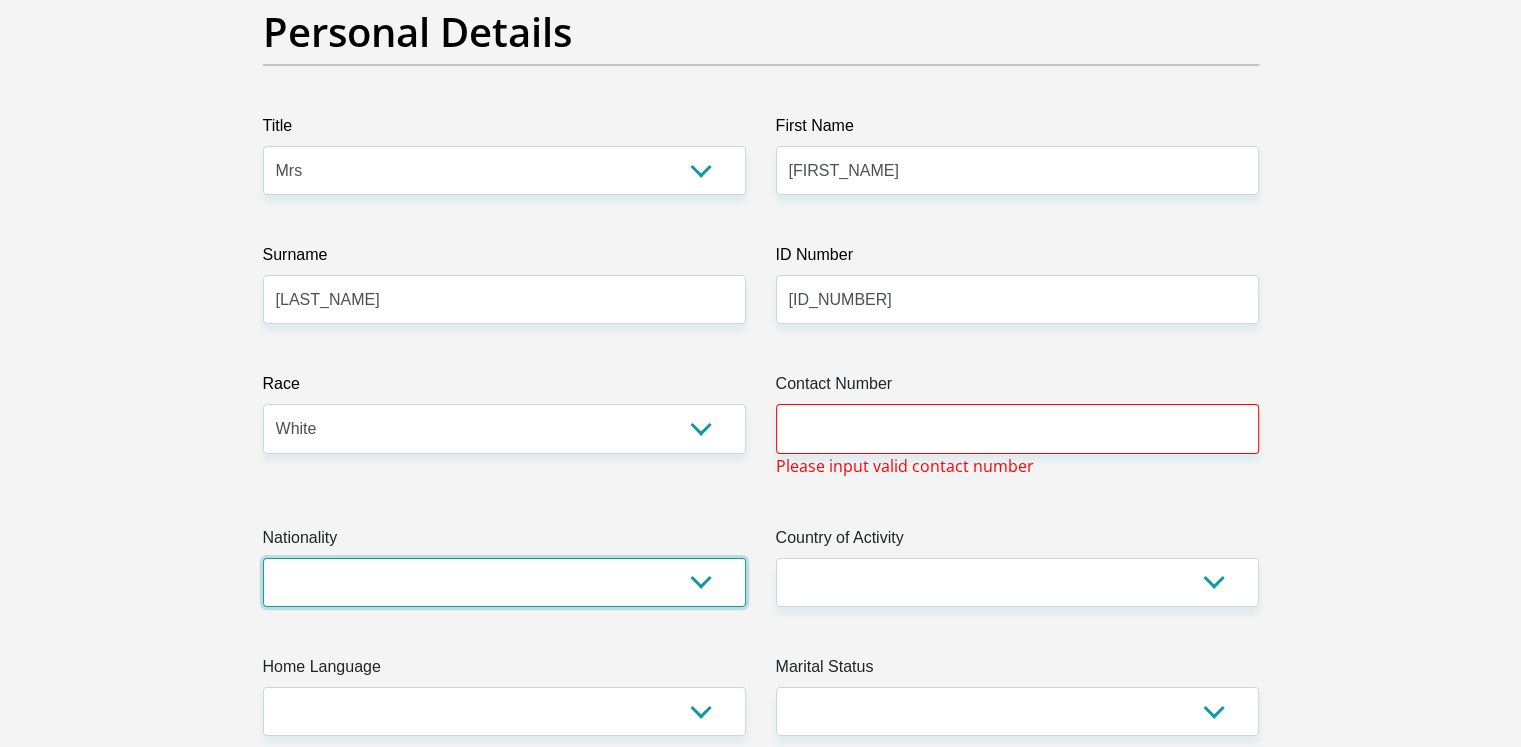 click on "South Africa
Afghanistan
Aland Islands
Albania
Algeria
America Samoa
American Virgin Islands
Andorra
Angola
Anguilla
Antarctica
Antigua and Barbuda
Argentina
Armenia
Aruba
Ascension Island
Australia
Austria
Azerbaijan
Bahamas
Bahrain
Bangladesh
Barbados
Chad" at bounding box center [504, 582] 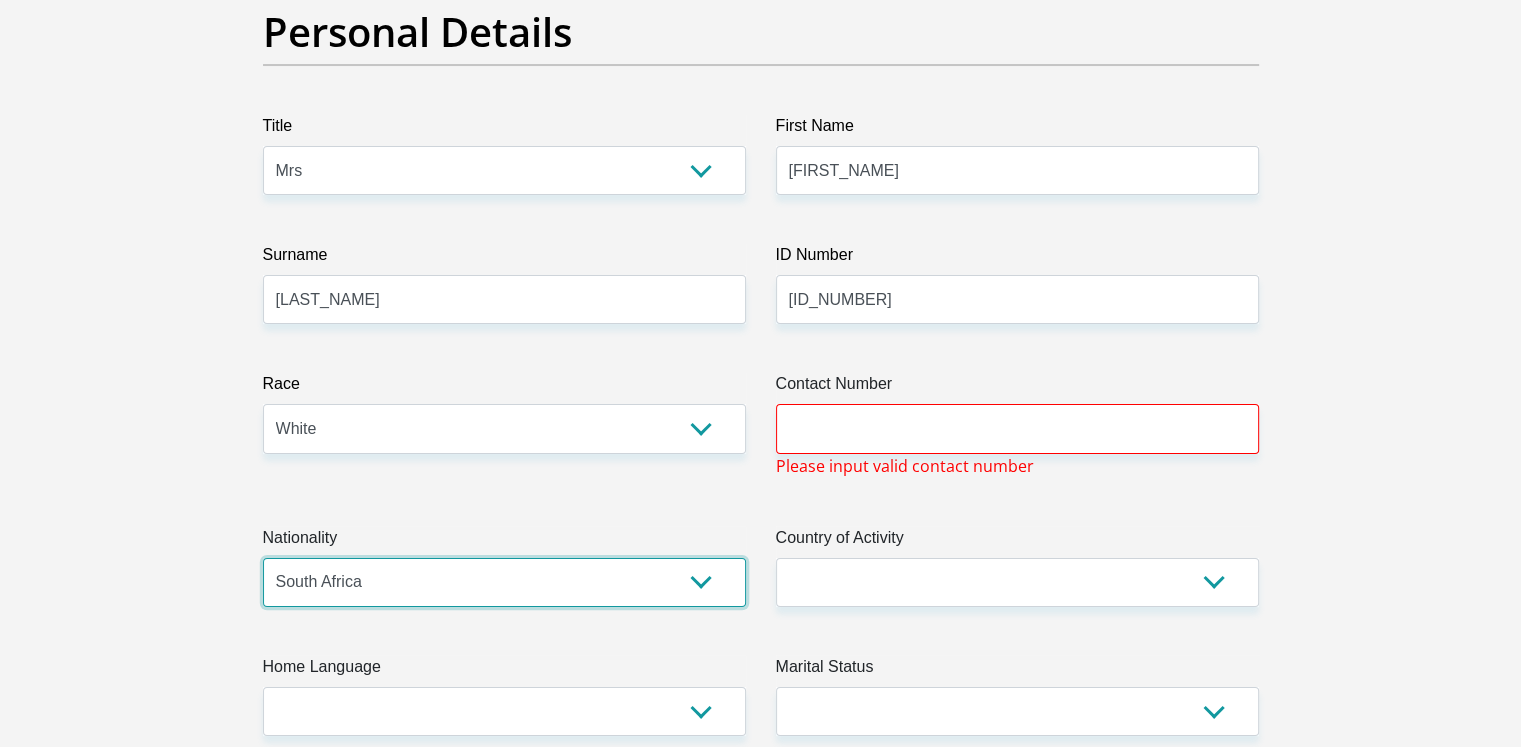click on "South Africa
Afghanistan
Aland Islands
Albania
Algeria
America Samoa
American Virgin Islands
Andorra
Angola
Anguilla
Antarctica
Antigua and Barbuda
Argentina
Armenia
Aruba
Ascension Island
Australia
Austria
Azerbaijan
Bahamas
Bahrain
Bangladesh
Barbados
Chad" at bounding box center (504, 582) 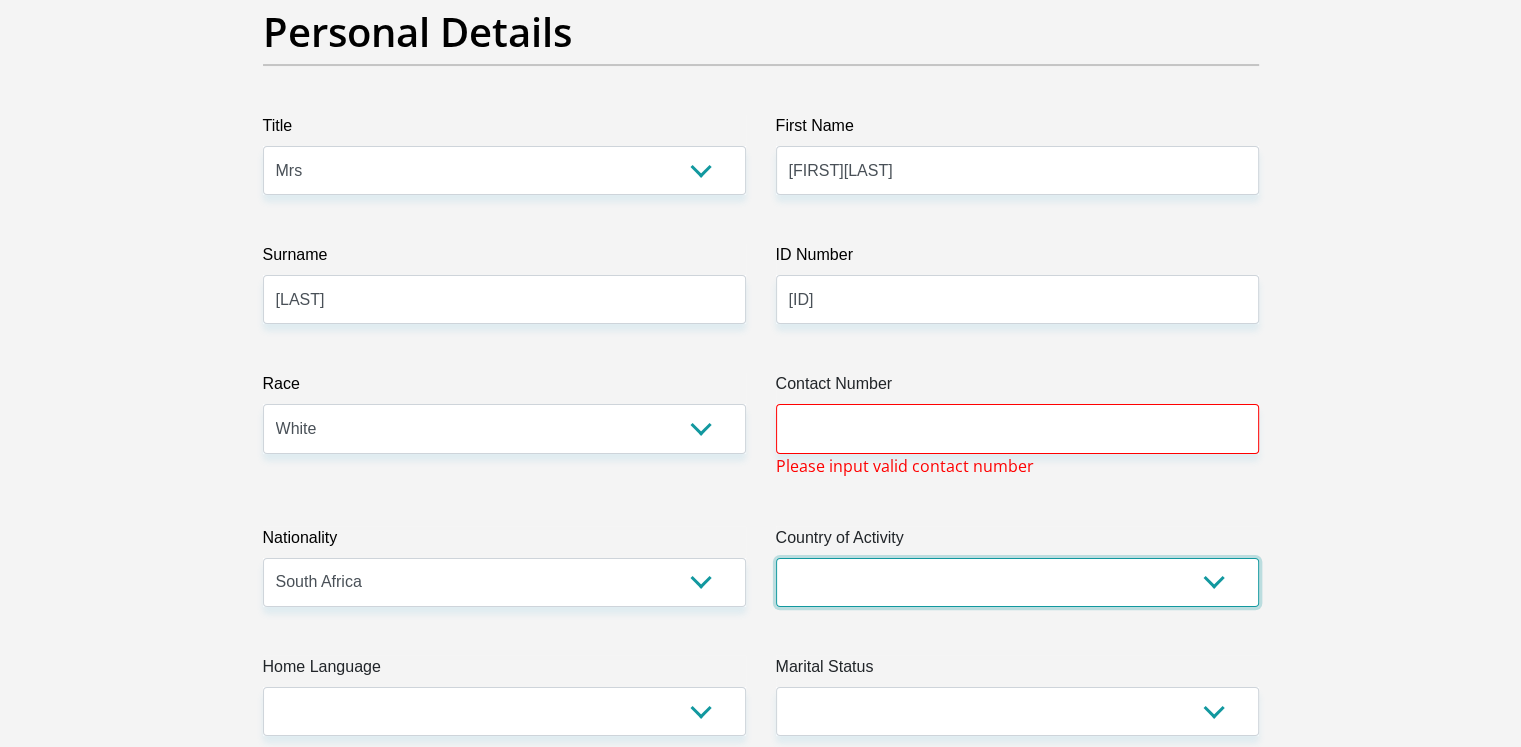 click on "South Africa
Afghanistan
Aland Islands
Albania
Algeria
America Samoa
American Virgin Islands
Andorra
Angola
Anguilla
Antarctica
Antigua and Barbuda
Argentina
Armenia
Aruba
Ascension Island
Australia
Austria
Azerbaijan
Chad" at bounding box center (1017, 582) 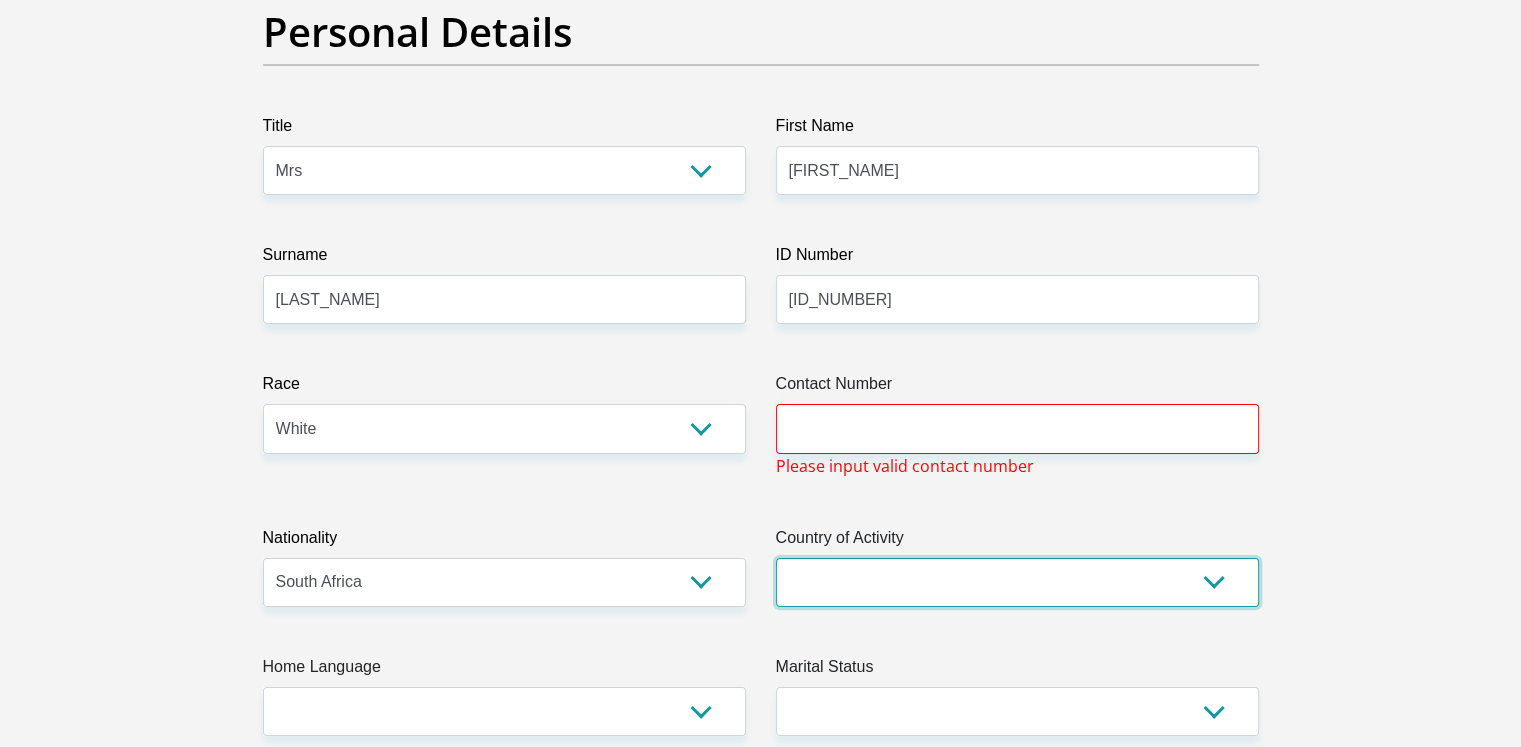 select on "ZAF" 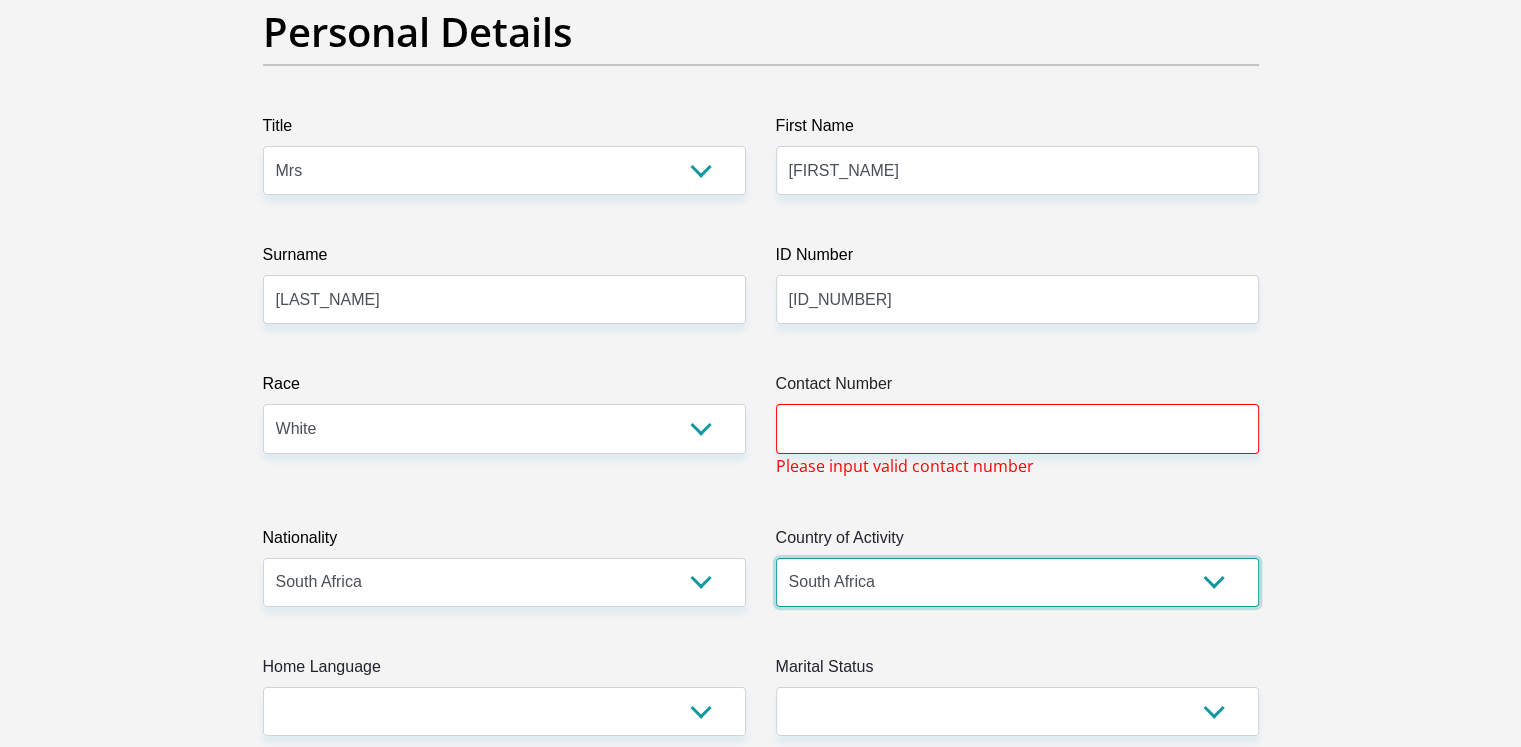 click on "South Africa
Afghanistan
Aland Islands
Albania
Algeria
America Samoa
American Virgin Islands
Andorra
Angola
Anguilla
Antarctica
Antigua and Barbuda
Argentina
Armenia
Aruba
Ascension Island
Australia
Austria
Azerbaijan
Chad" at bounding box center (1017, 582) 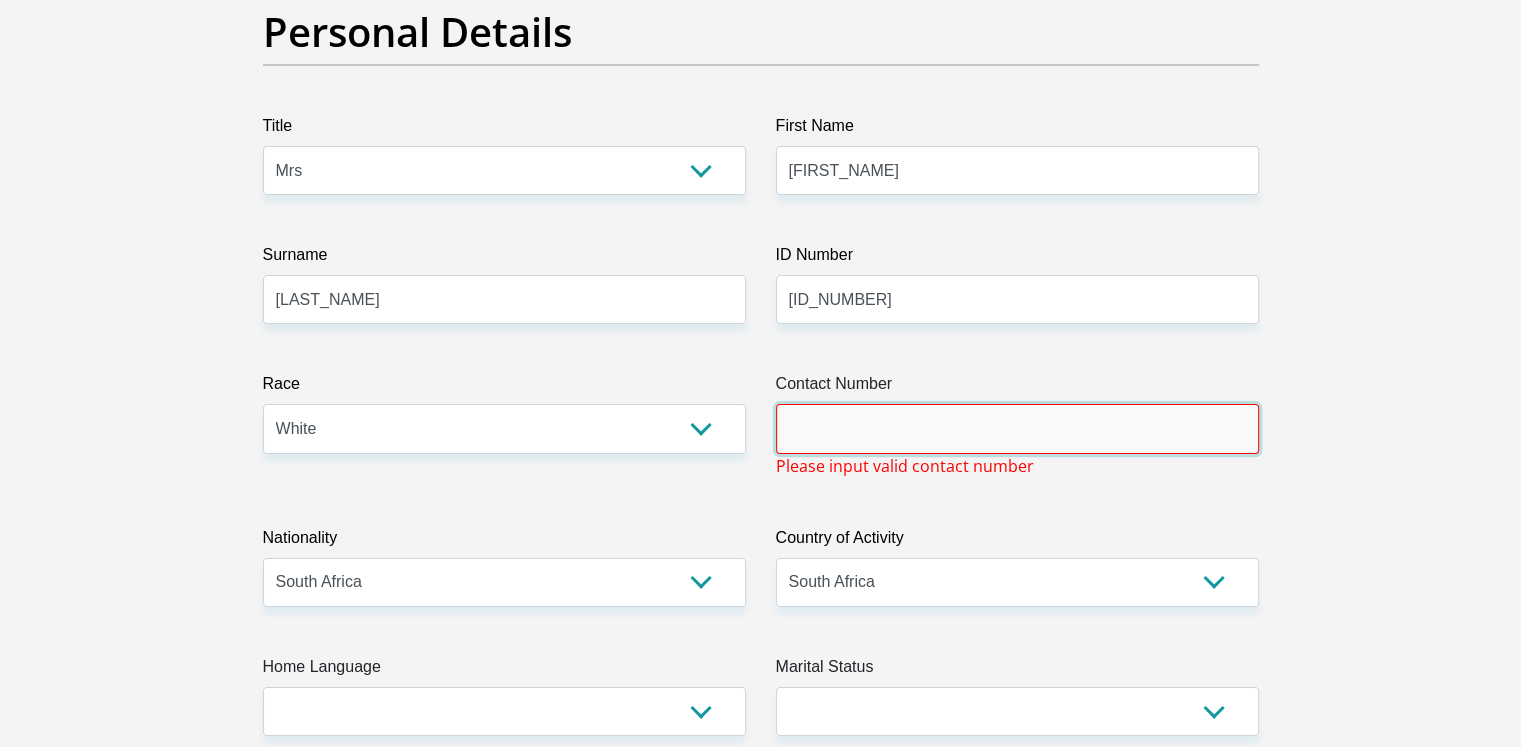 click on "Contact Number" at bounding box center [1017, 428] 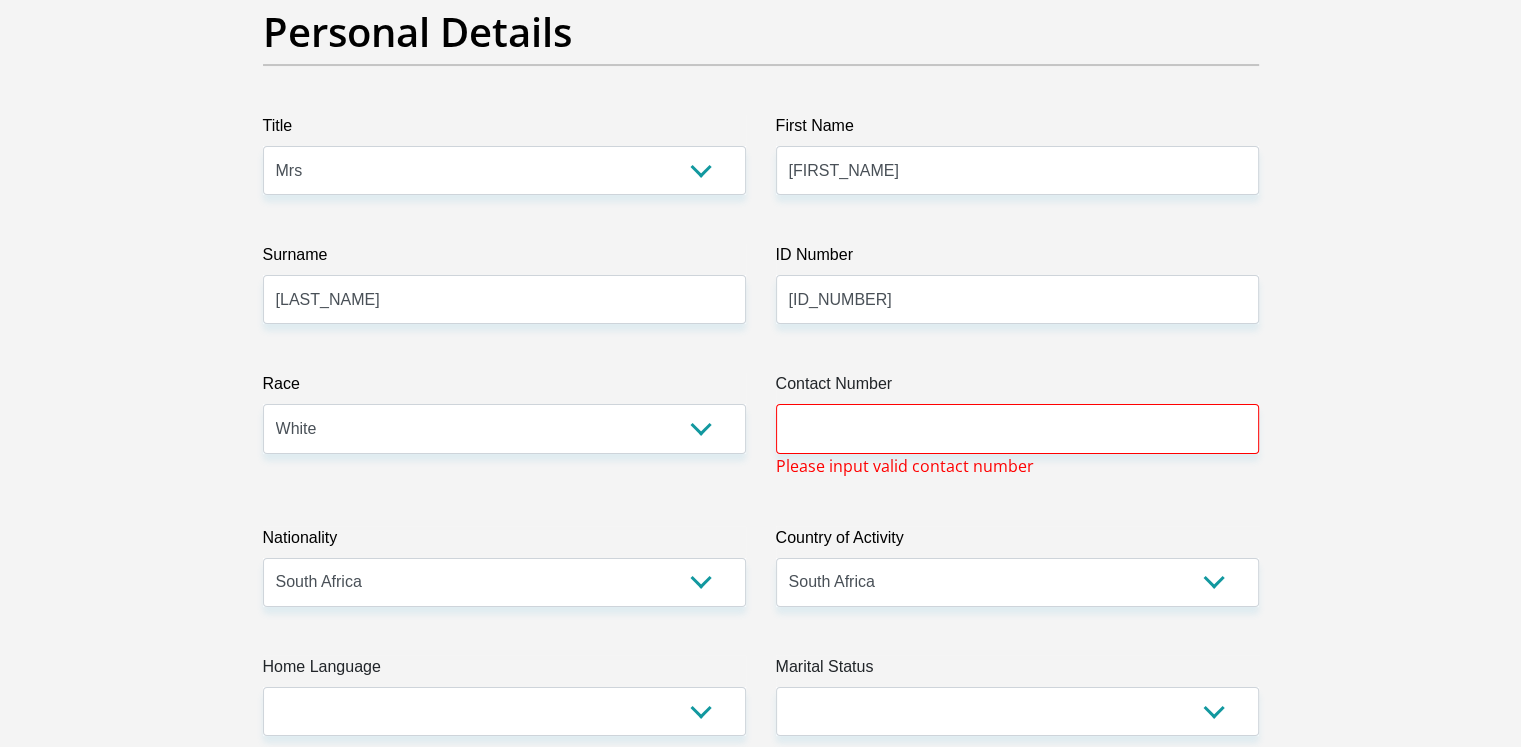 click on "Please input valid contact number" at bounding box center [905, 466] 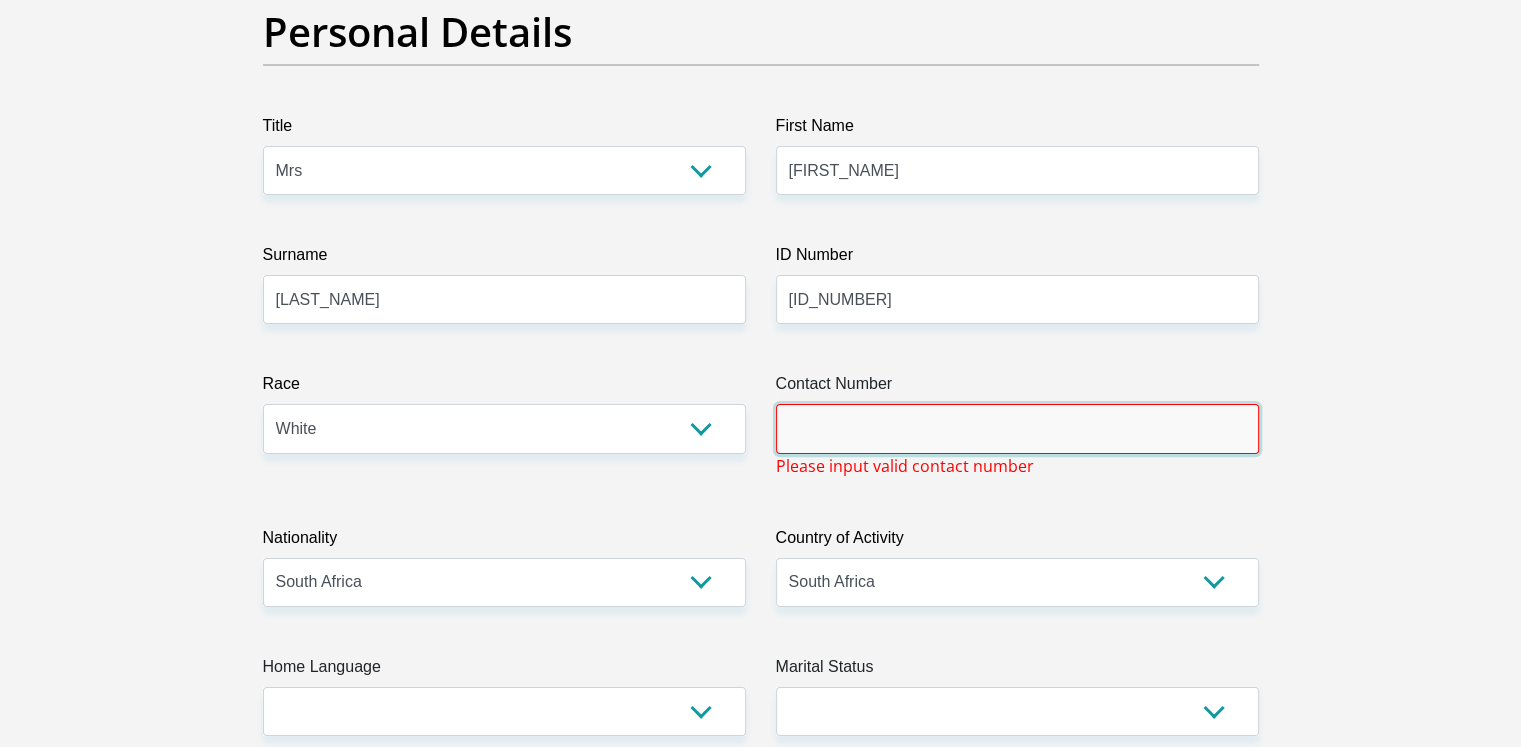 click on "Contact Number" at bounding box center (1017, 428) 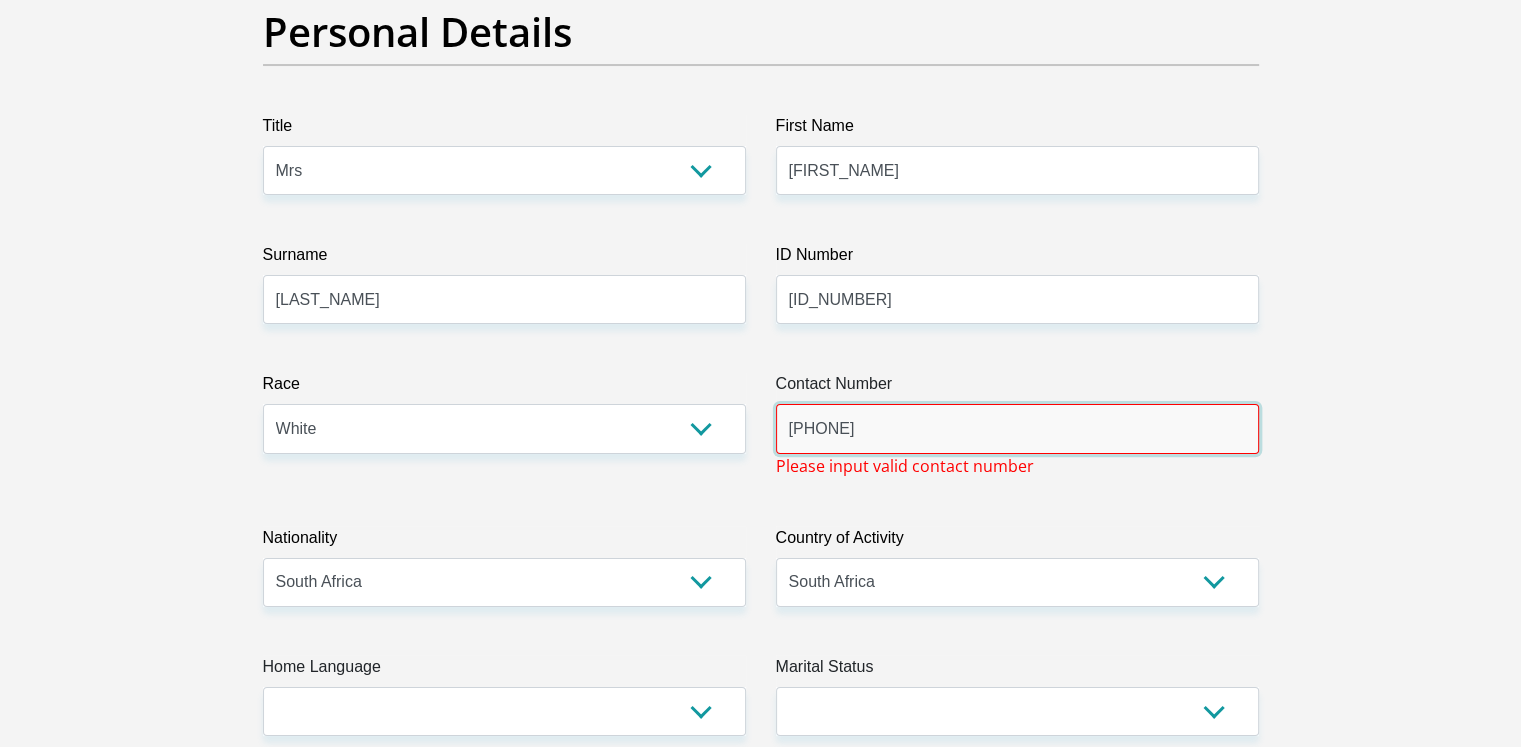 type on "+27 614006834" 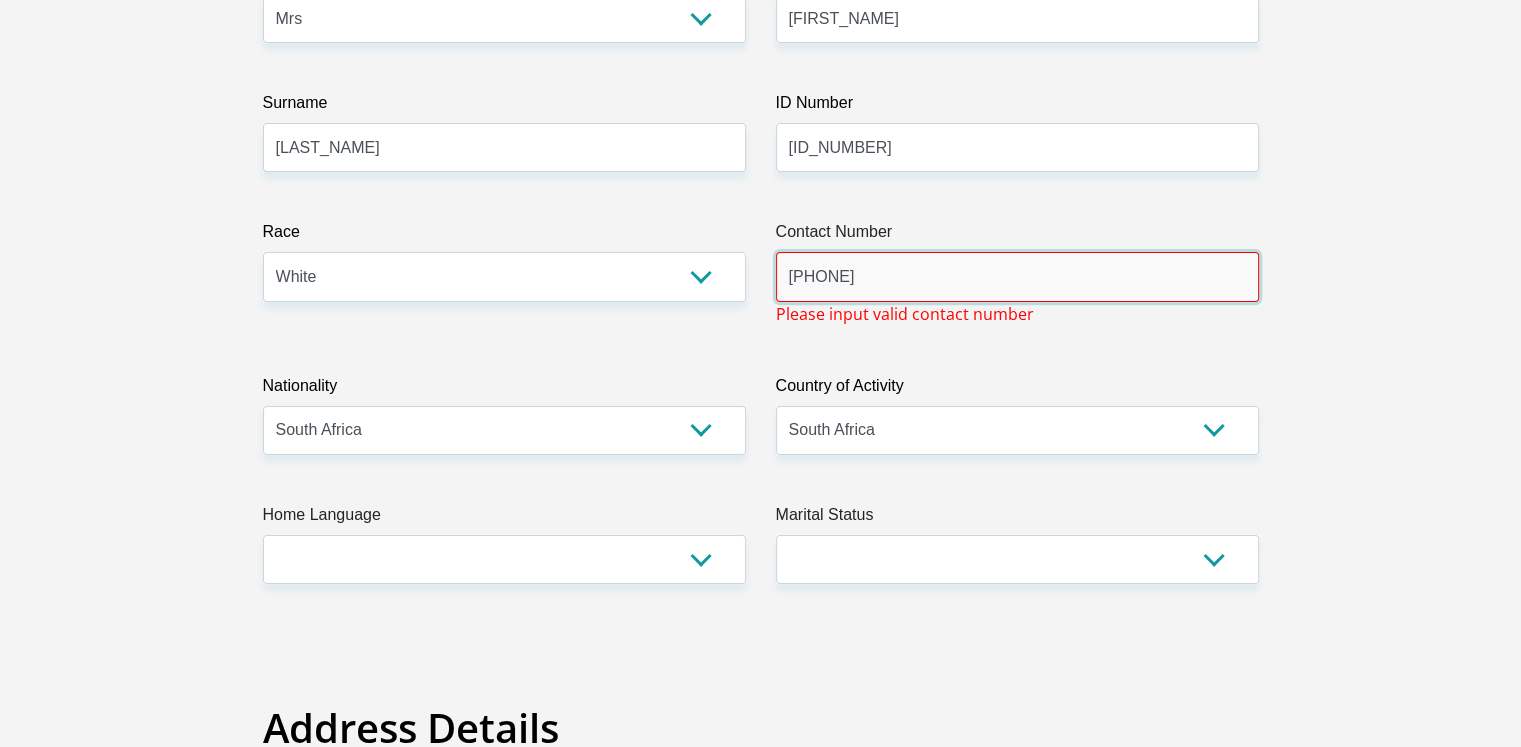 scroll, scrollTop: 400, scrollLeft: 0, axis: vertical 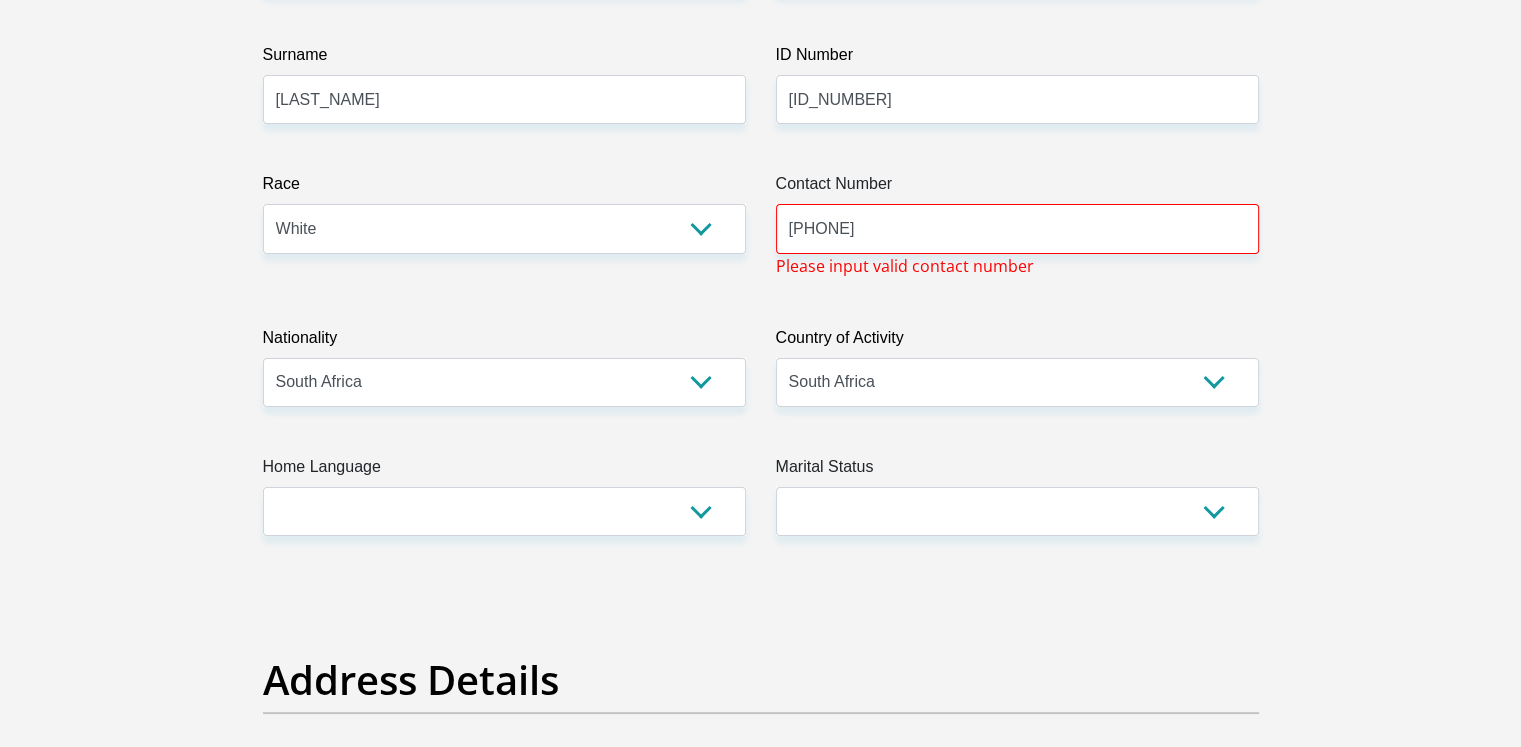 click on "Contact Number
+27 614006834
Please input valid contact number" at bounding box center (1017, 224) 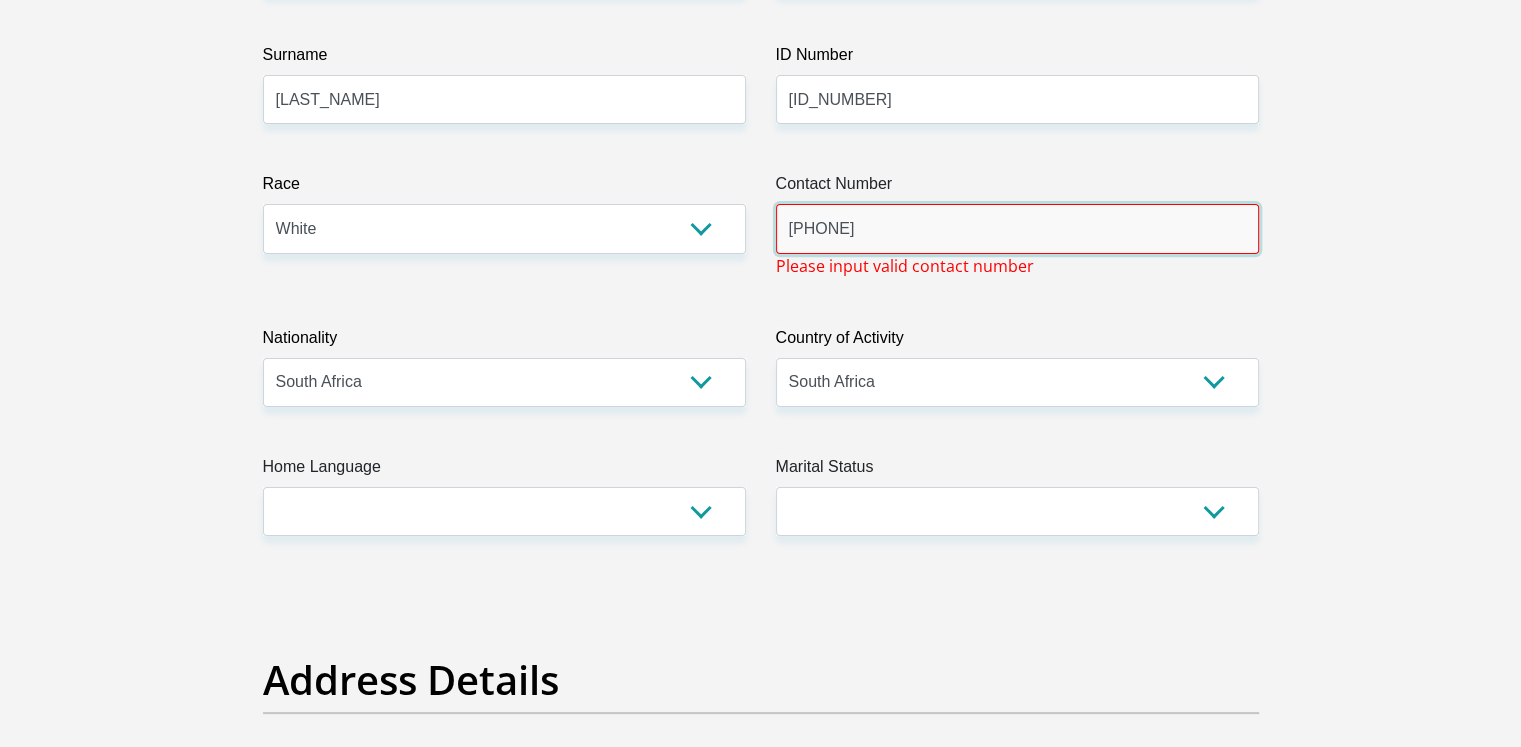 click on "+27 614006834" at bounding box center (1017, 228) 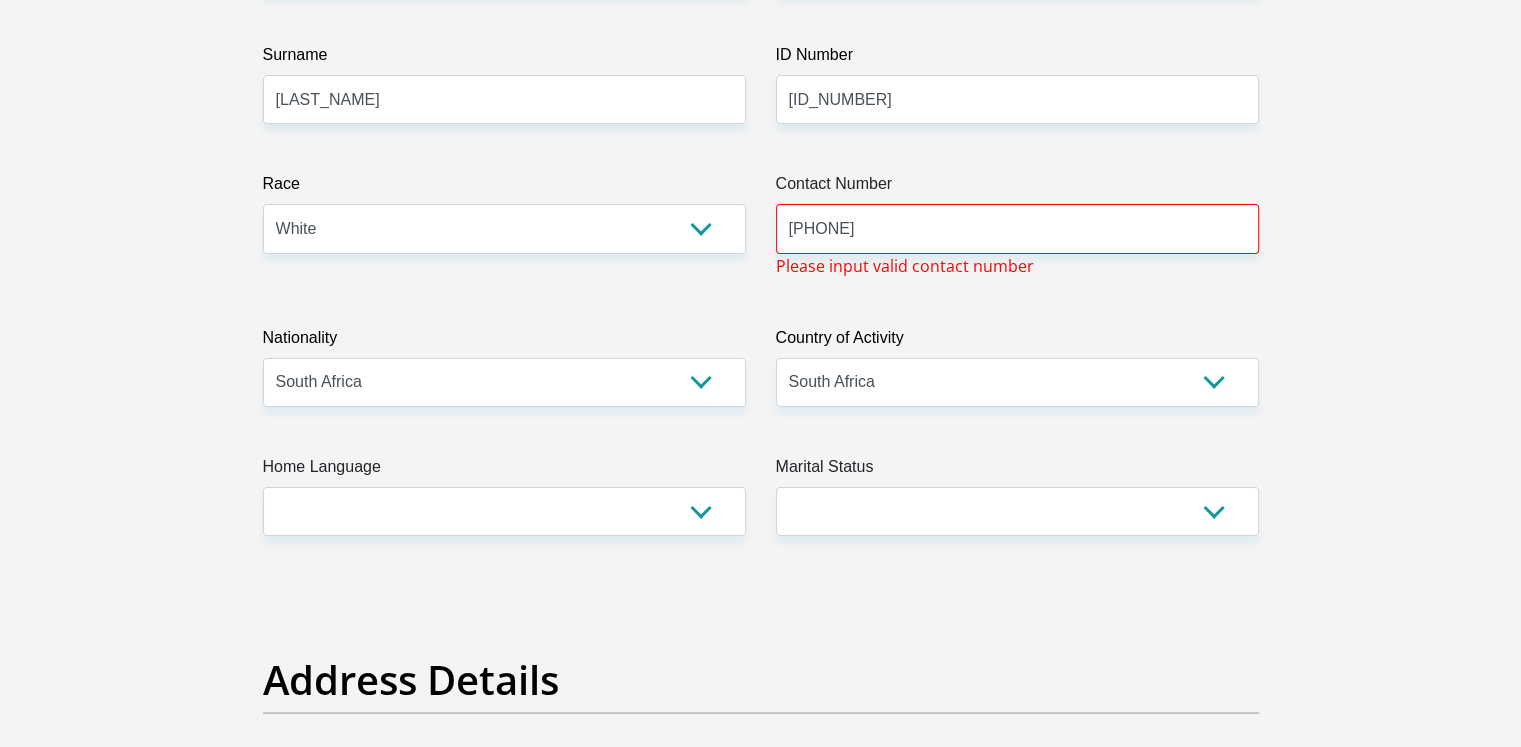 drag, startPoint x: 769, startPoint y: 217, endPoint x: 875, endPoint y: 190, distance: 109.38464 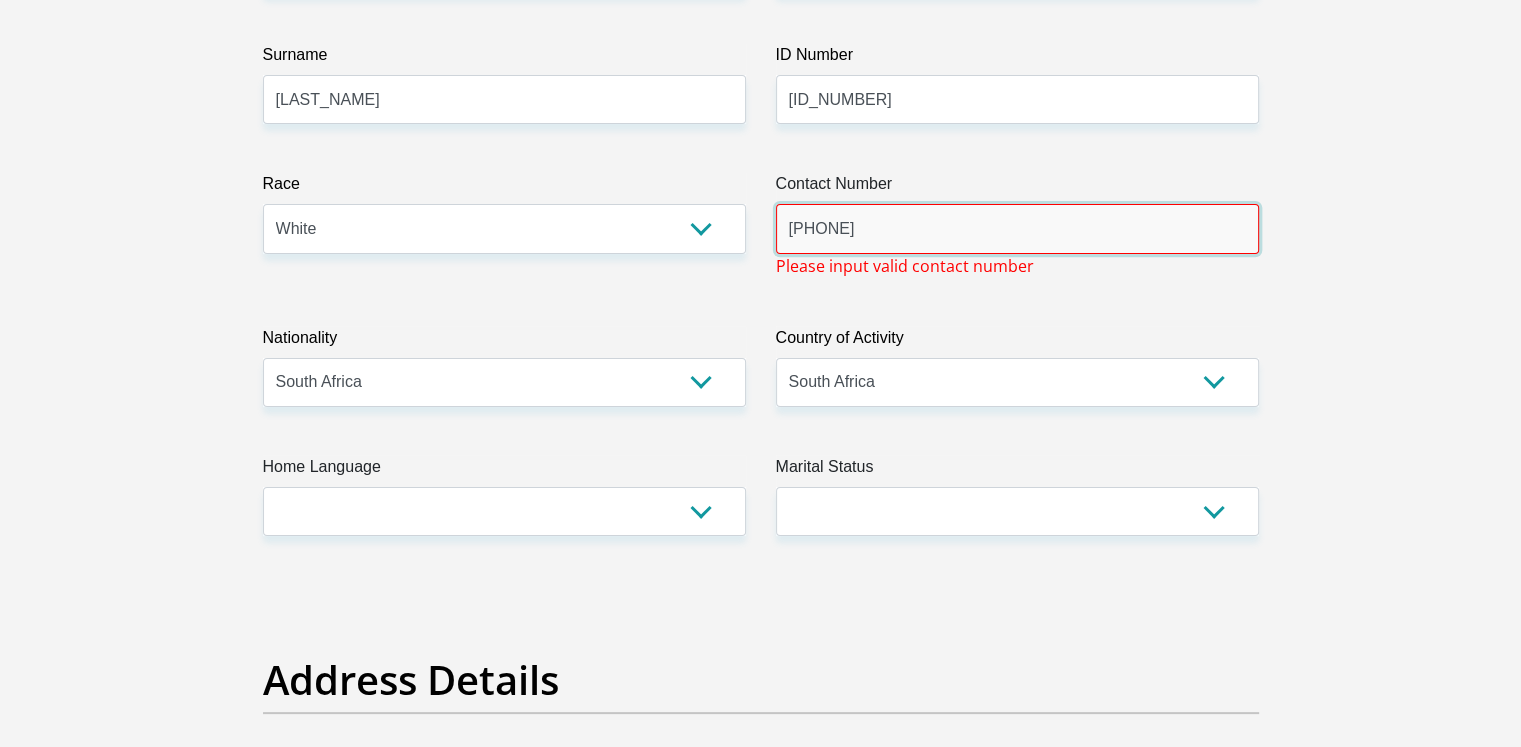 click on "+27 614006834" at bounding box center (1017, 228) 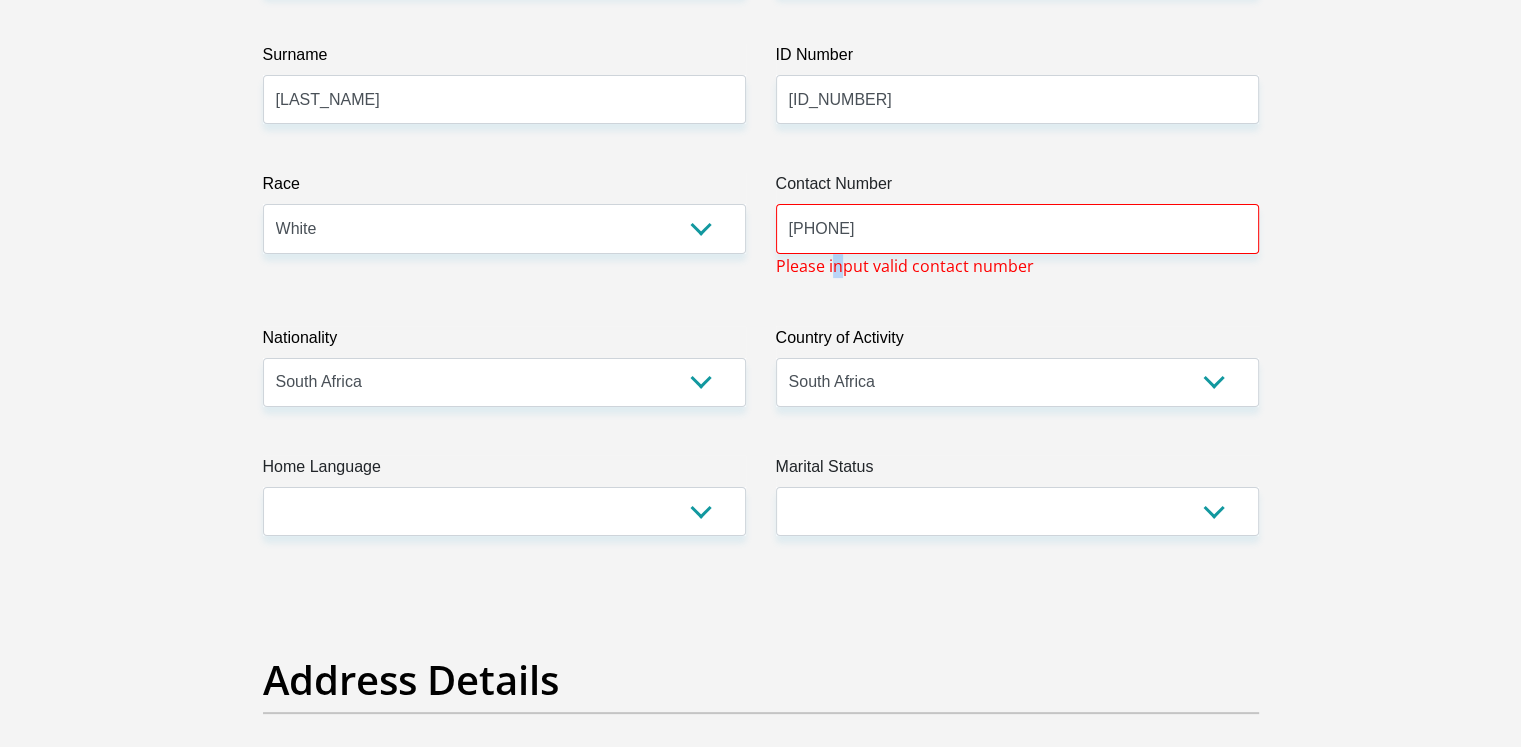drag, startPoint x: 819, startPoint y: 285, endPoint x: 774, endPoint y: 281, distance: 45.17743 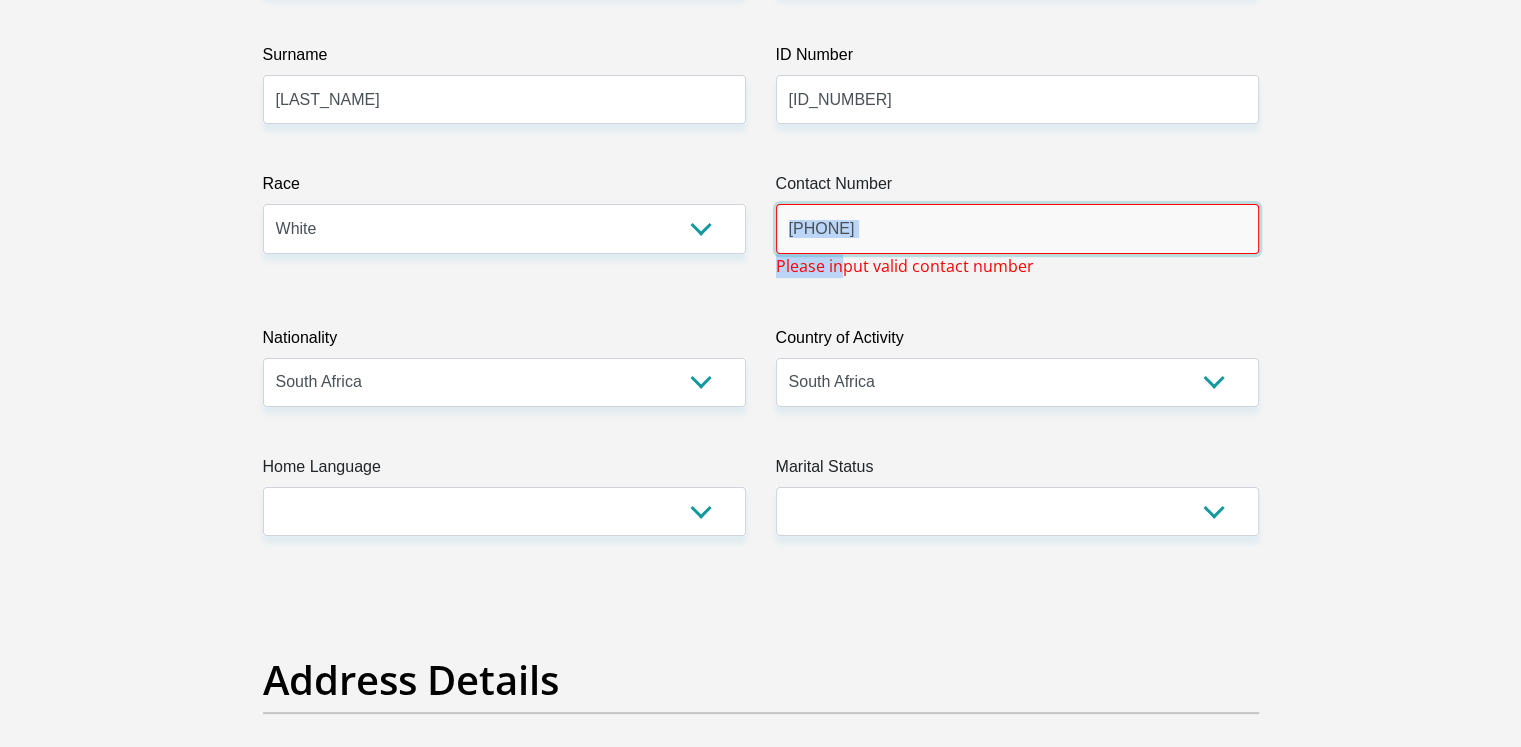 click on "+27 614006834" at bounding box center [1017, 228] 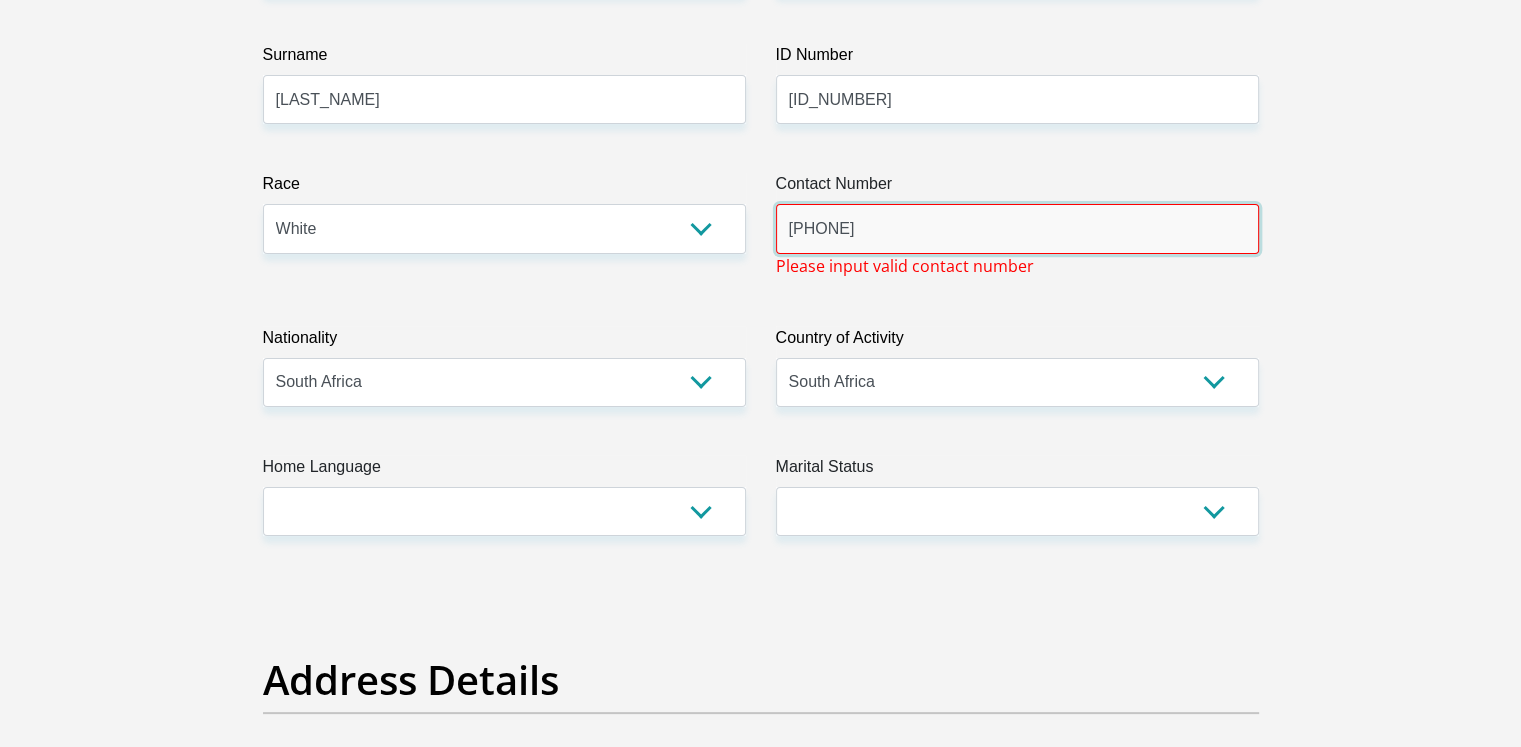 drag, startPoint x: 904, startPoint y: 219, endPoint x: 703, endPoint y: 212, distance: 201.12186 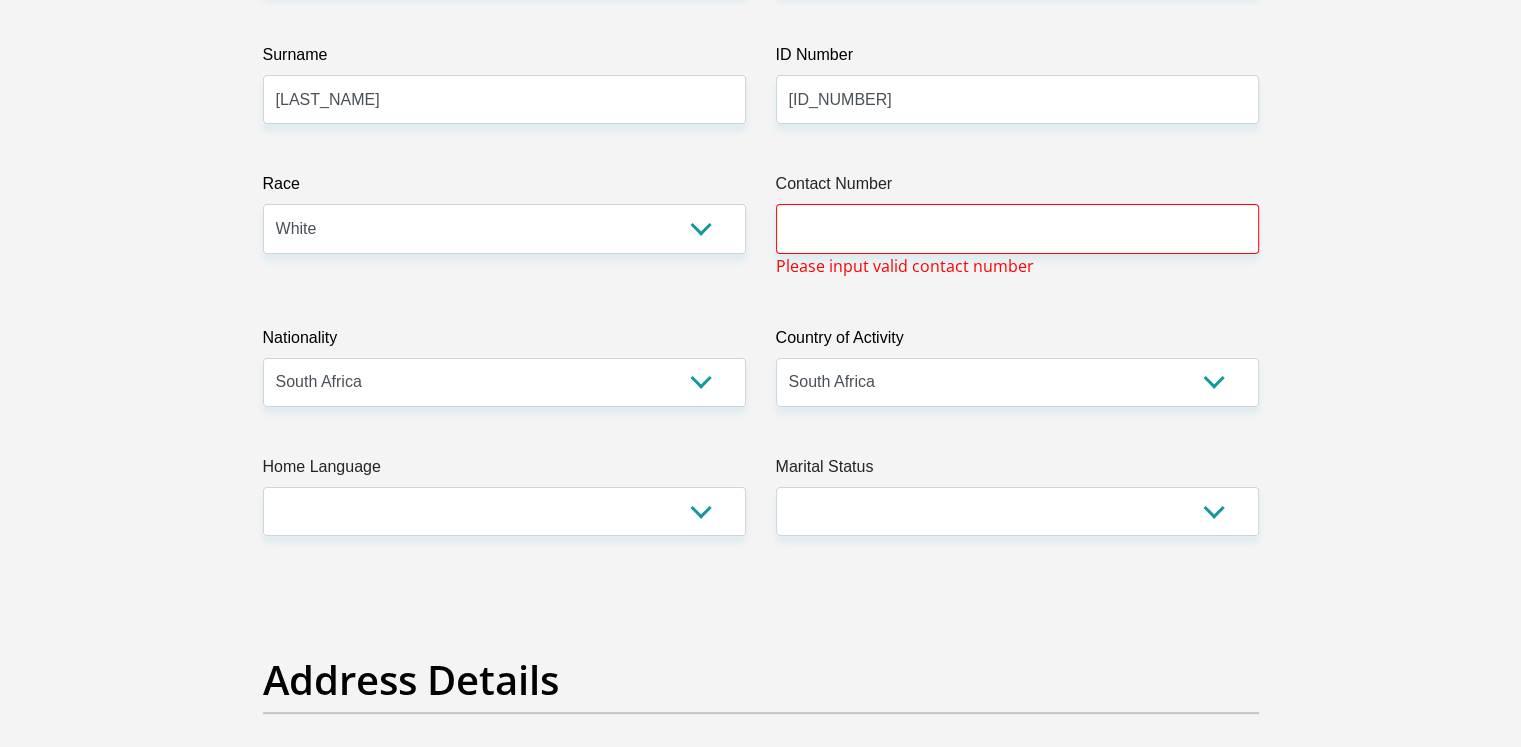 click on "Title
Mr
Ms
Mrs
Dr
Other
First Name
IsabellaMagaretha
Surname
Griezel
ID Number
7305010140081
Please input valid ID number
Race
Black
Coloured
Indian
White
Other
Contact Number
Please input valid contact number
Nationality
South Africa
Afghanistan
Aland Islands  Albania  Algeria" at bounding box center [761, 3179] 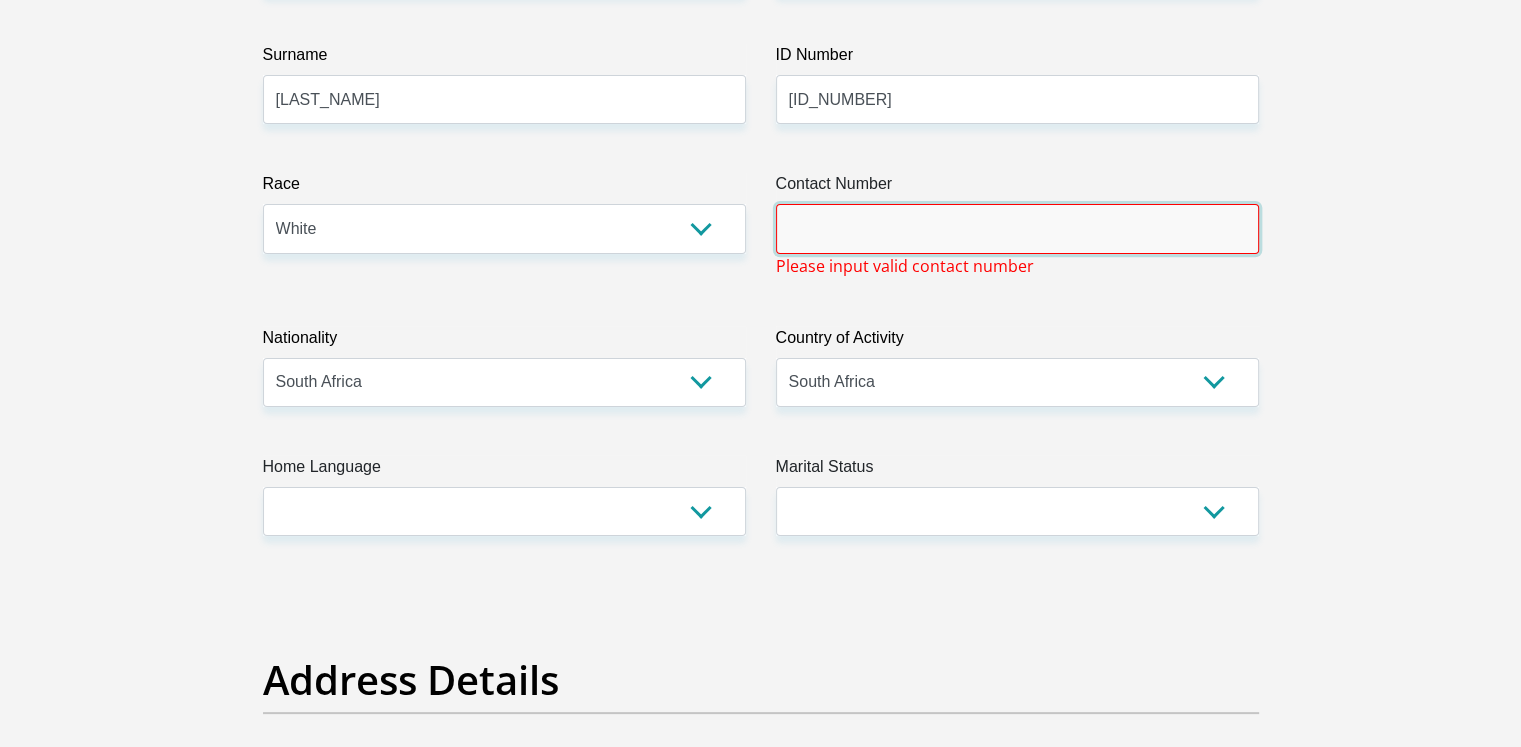 click on "Contact Number" at bounding box center [1017, 228] 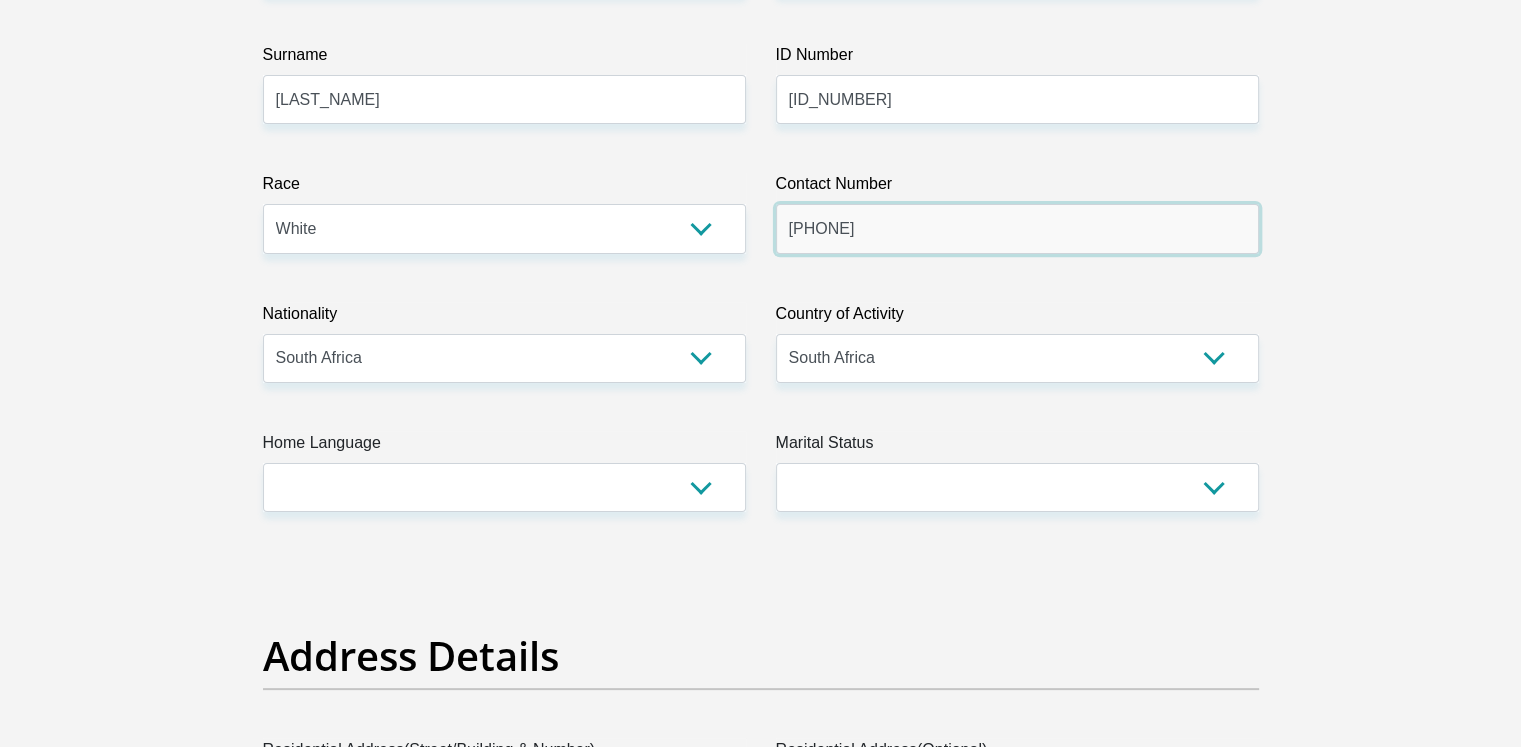 type on "0614006834" 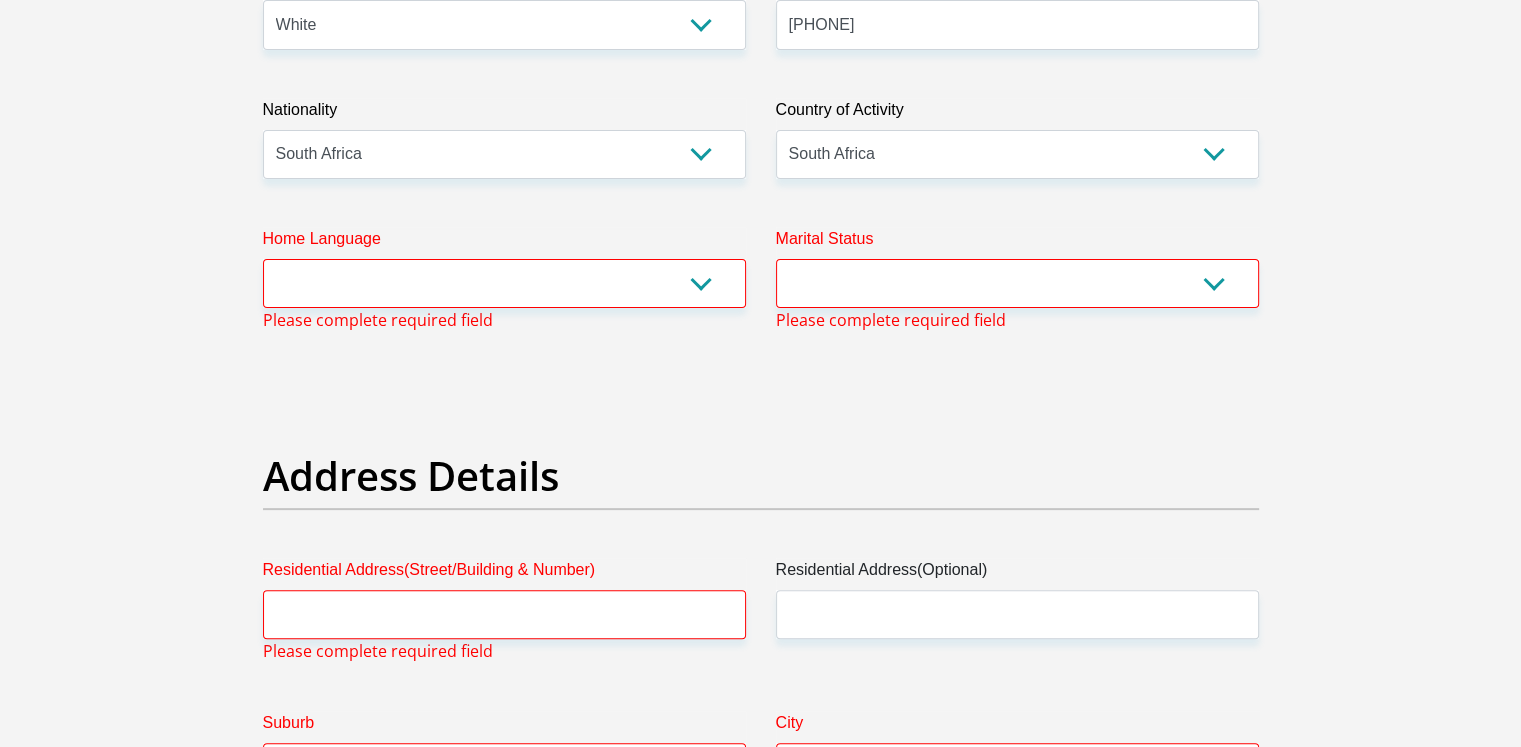 click on "Home Language
Afrikaans
English
Sepedi
South Ndebele
Southern Sotho
Swati
Tsonga
Tswana
Venda
Xhosa
Zulu
Other
Please complete required field" at bounding box center [504, 279] 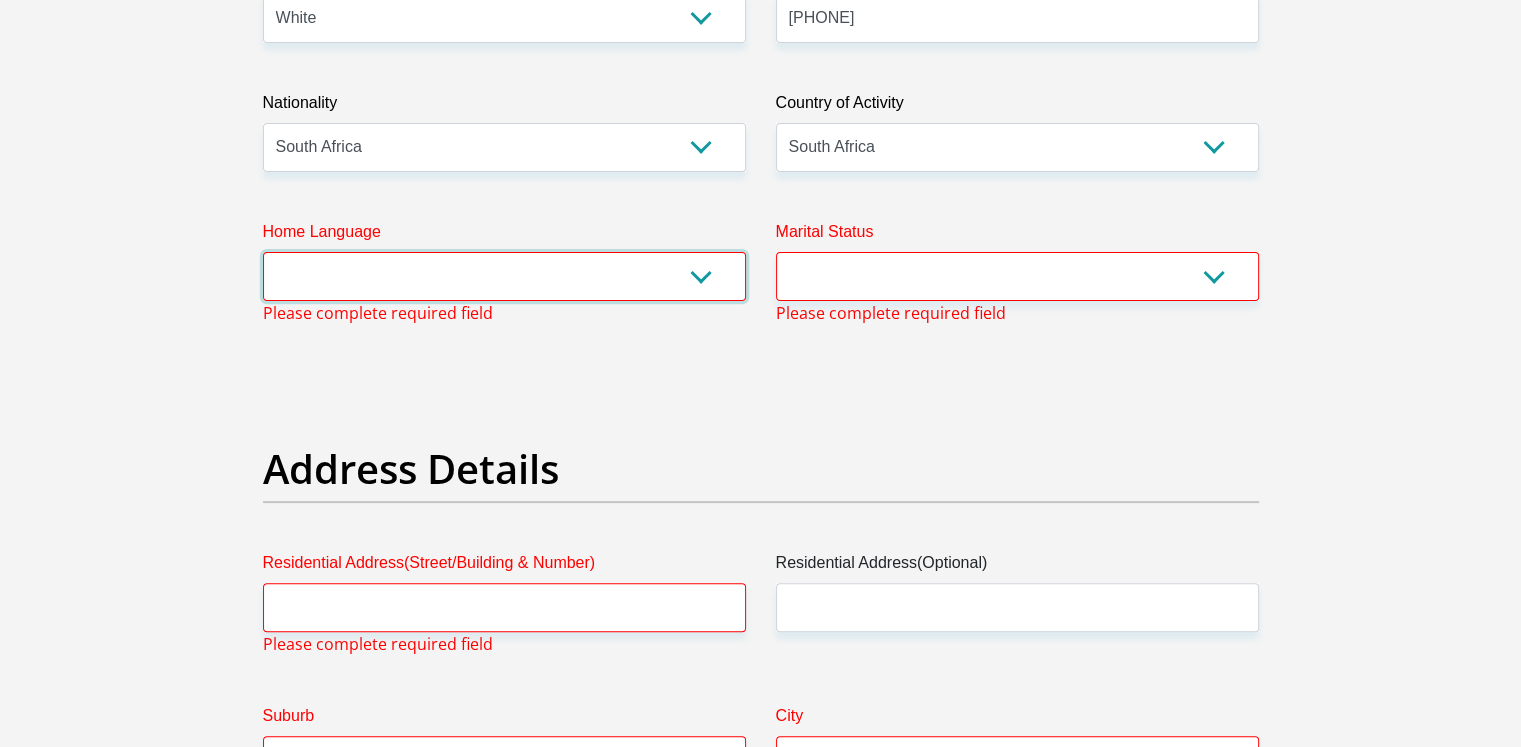 scroll, scrollTop: 612, scrollLeft: 0, axis: vertical 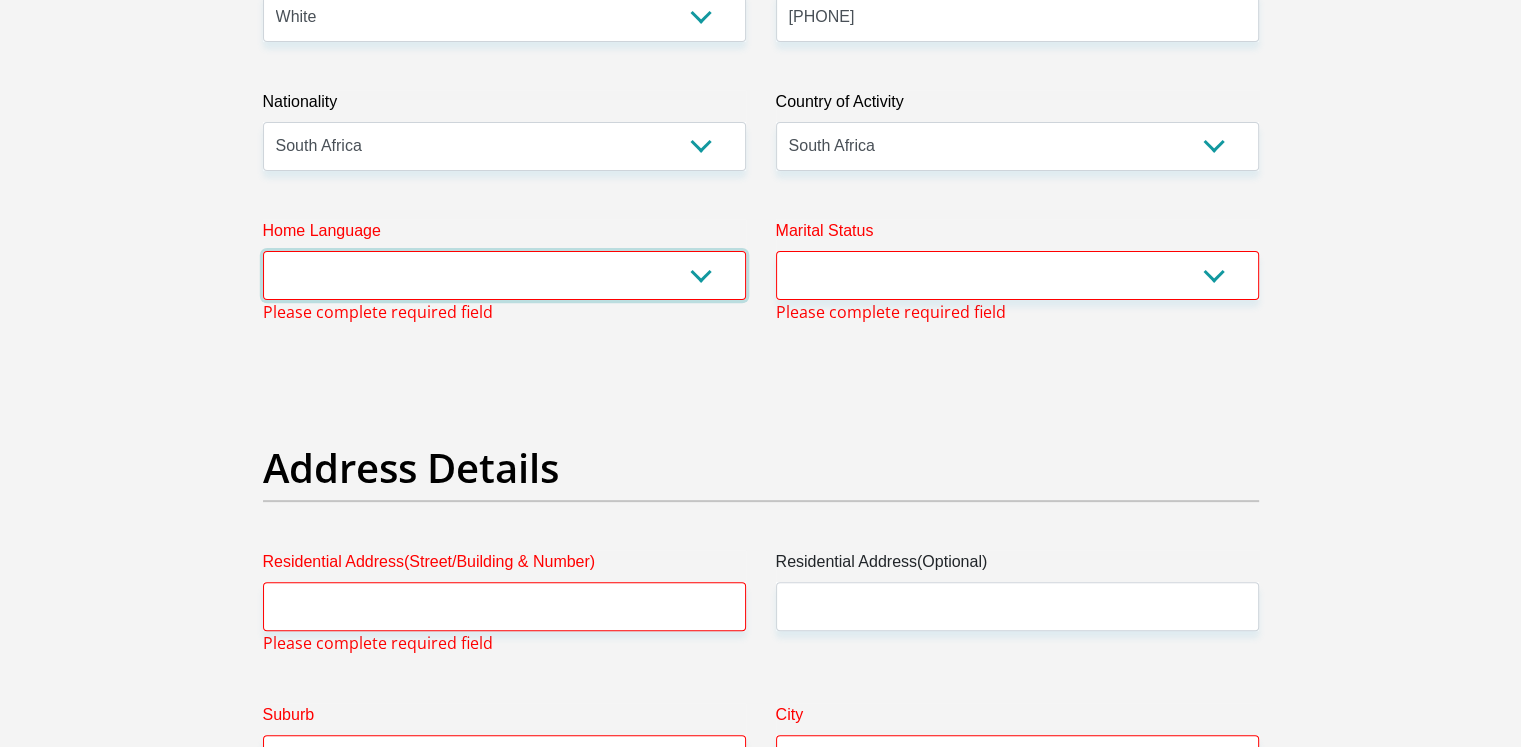 drag, startPoint x: 507, startPoint y: 291, endPoint x: 505, endPoint y: 278, distance: 13.152946 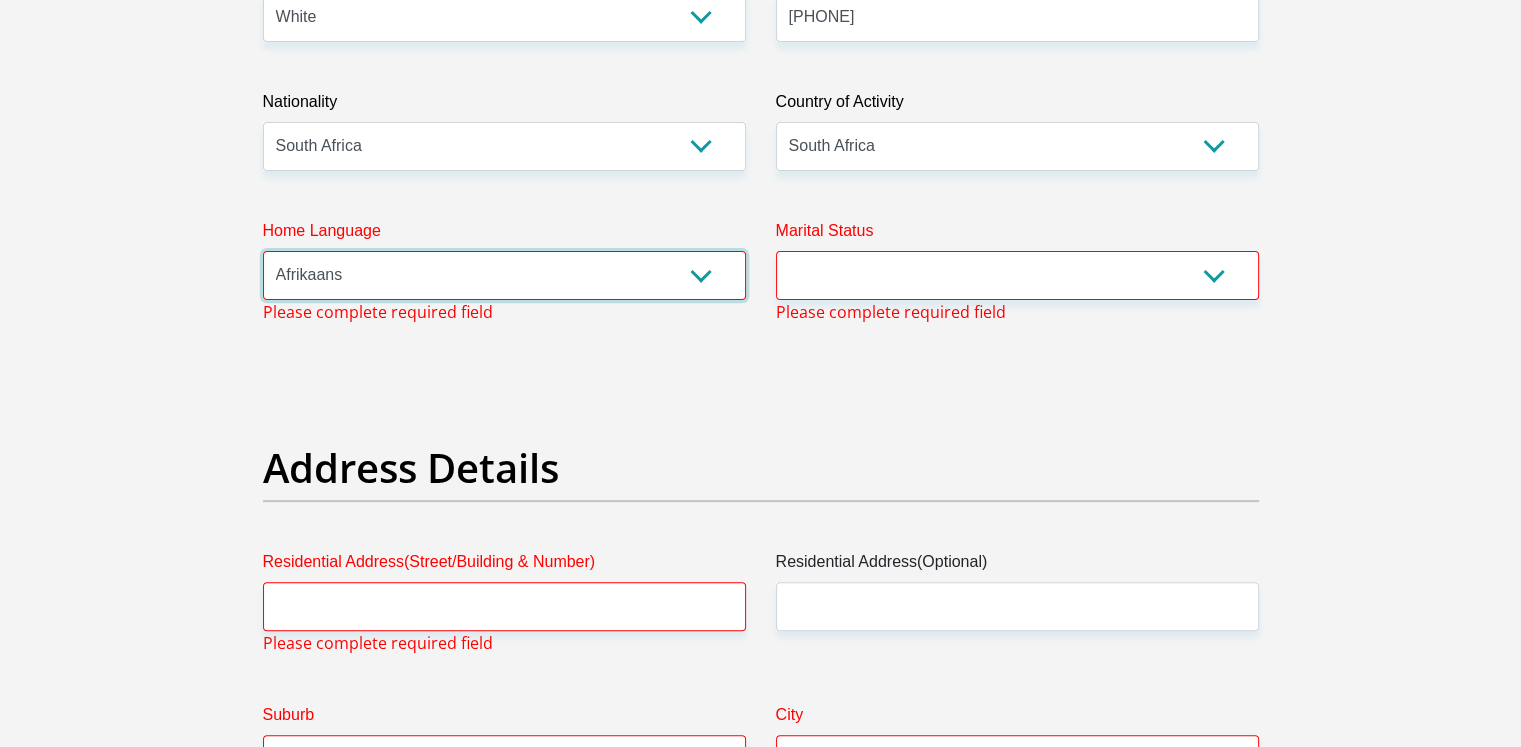click on "Afrikaans
English
Sepedi
South Ndebele
Southern Sotho
Swati
Tsonga
Tswana
Venda
Xhosa
Zulu
Other" at bounding box center (504, 275) 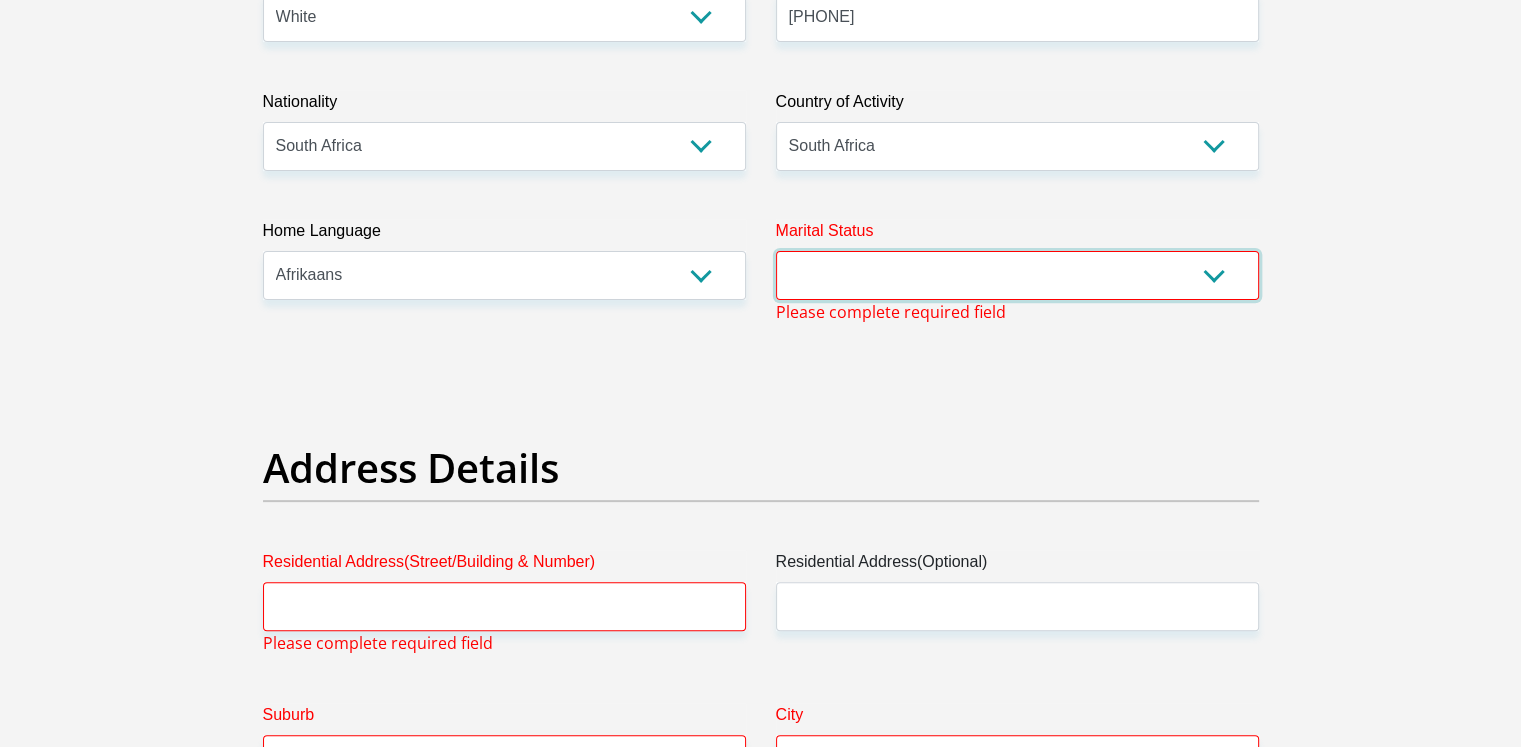 click on "Married ANC
Single
Divorced
Widowed
Married COP or Customary Law" at bounding box center (1017, 275) 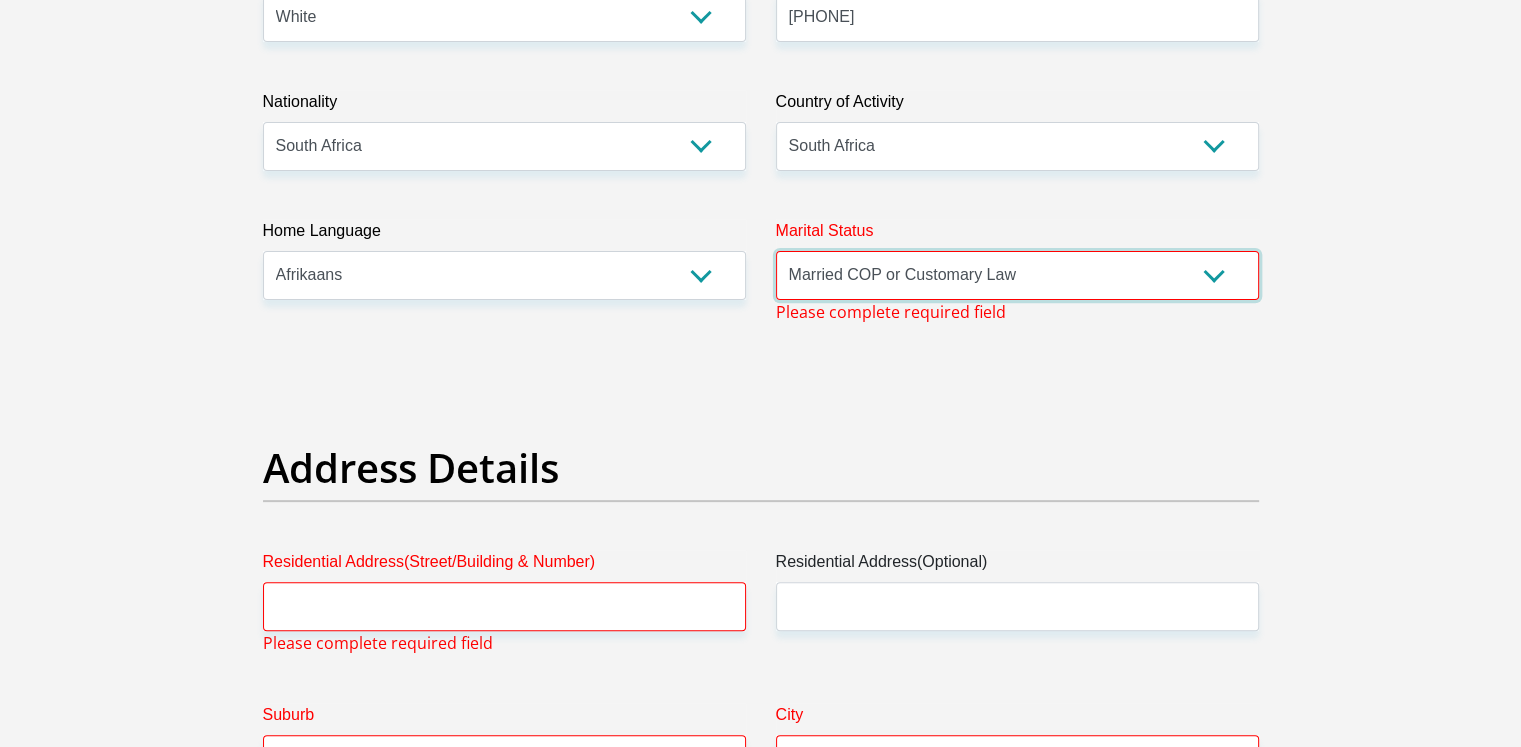click on "Married ANC
Single
Divorced
Widowed
Married COP or Customary Law" at bounding box center [1017, 275] 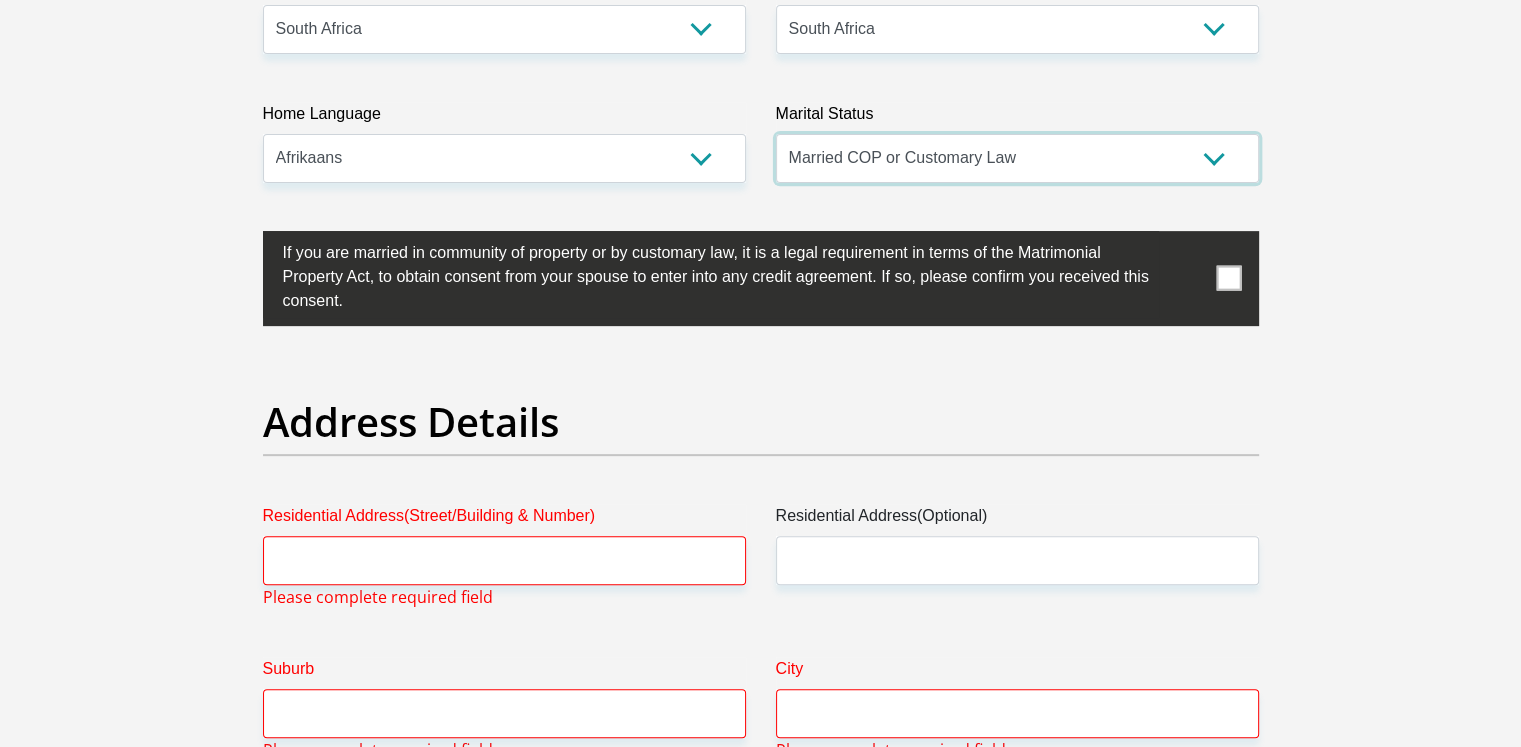 scroll, scrollTop: 912, scrollLeft: 0, axis: vertical 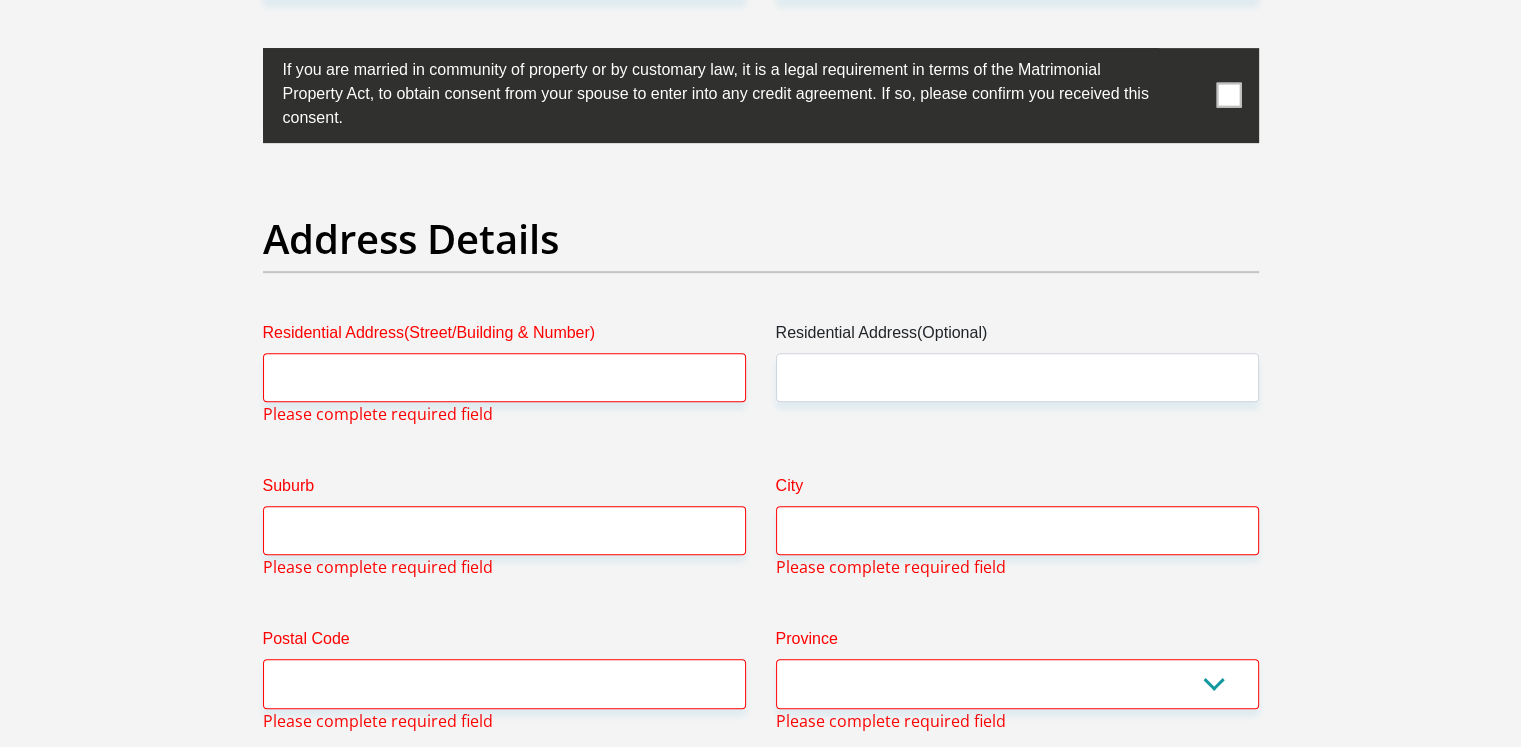 click at bounding box center (1228, 95) 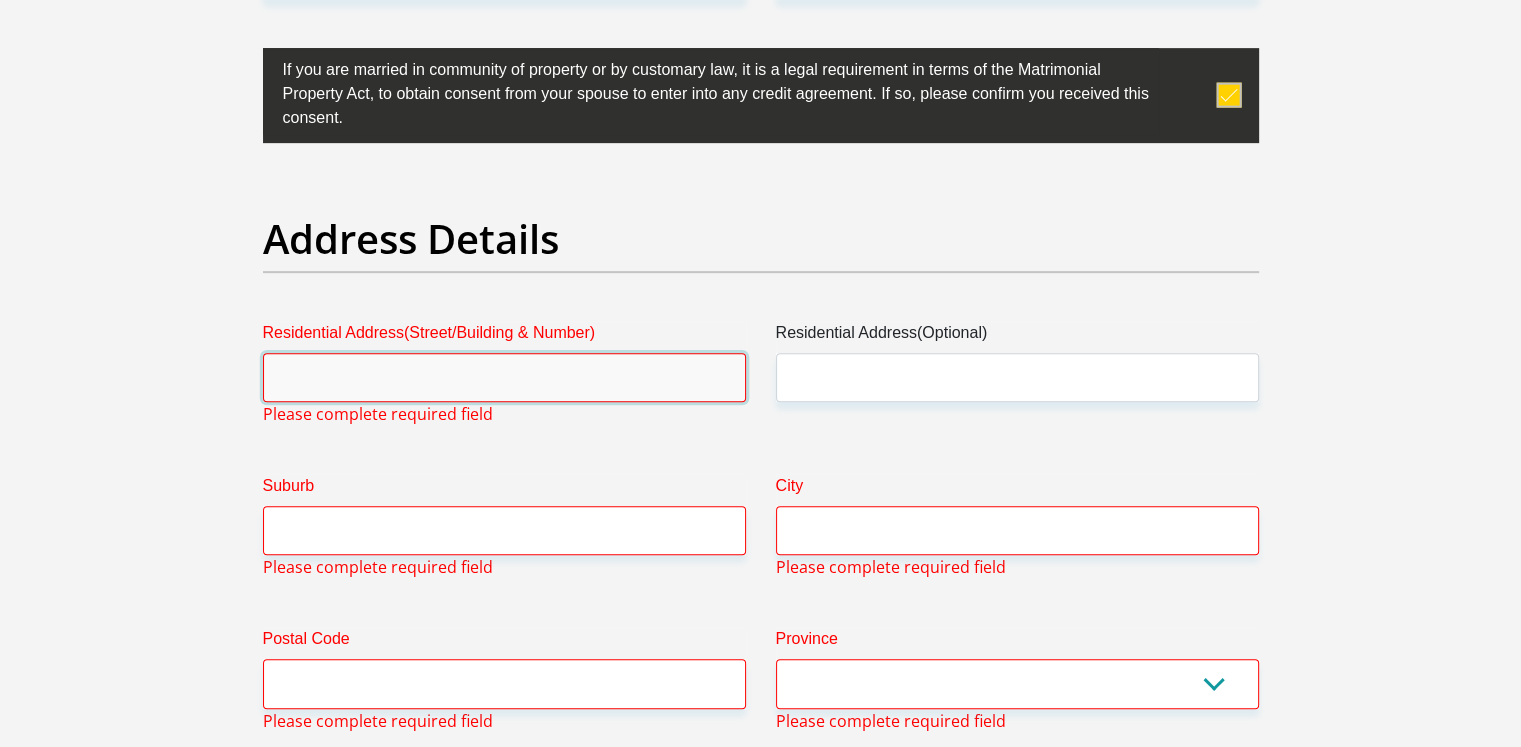 click on "Residential Address(Street/Building & Number)" at bounding box center (504, 377) 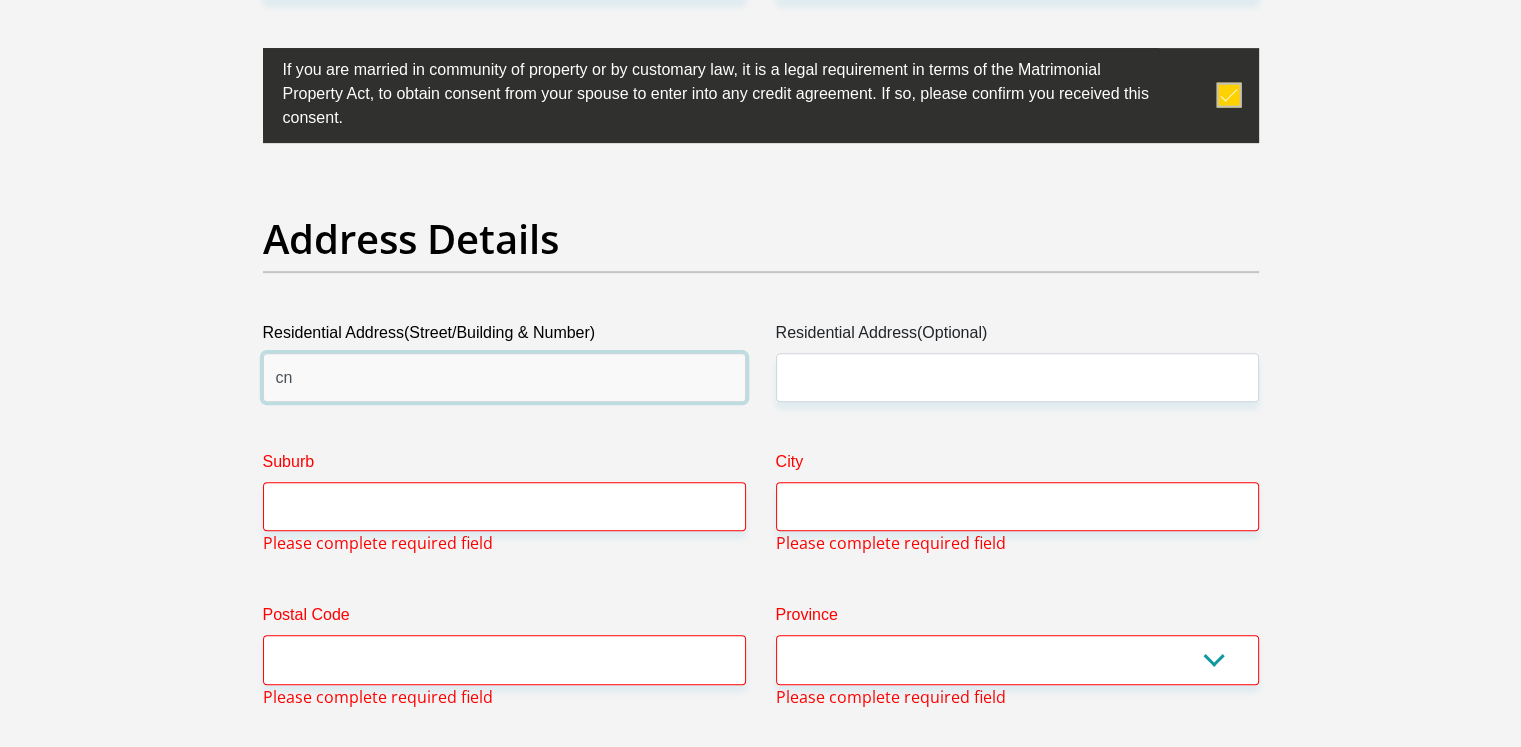 type on "c" 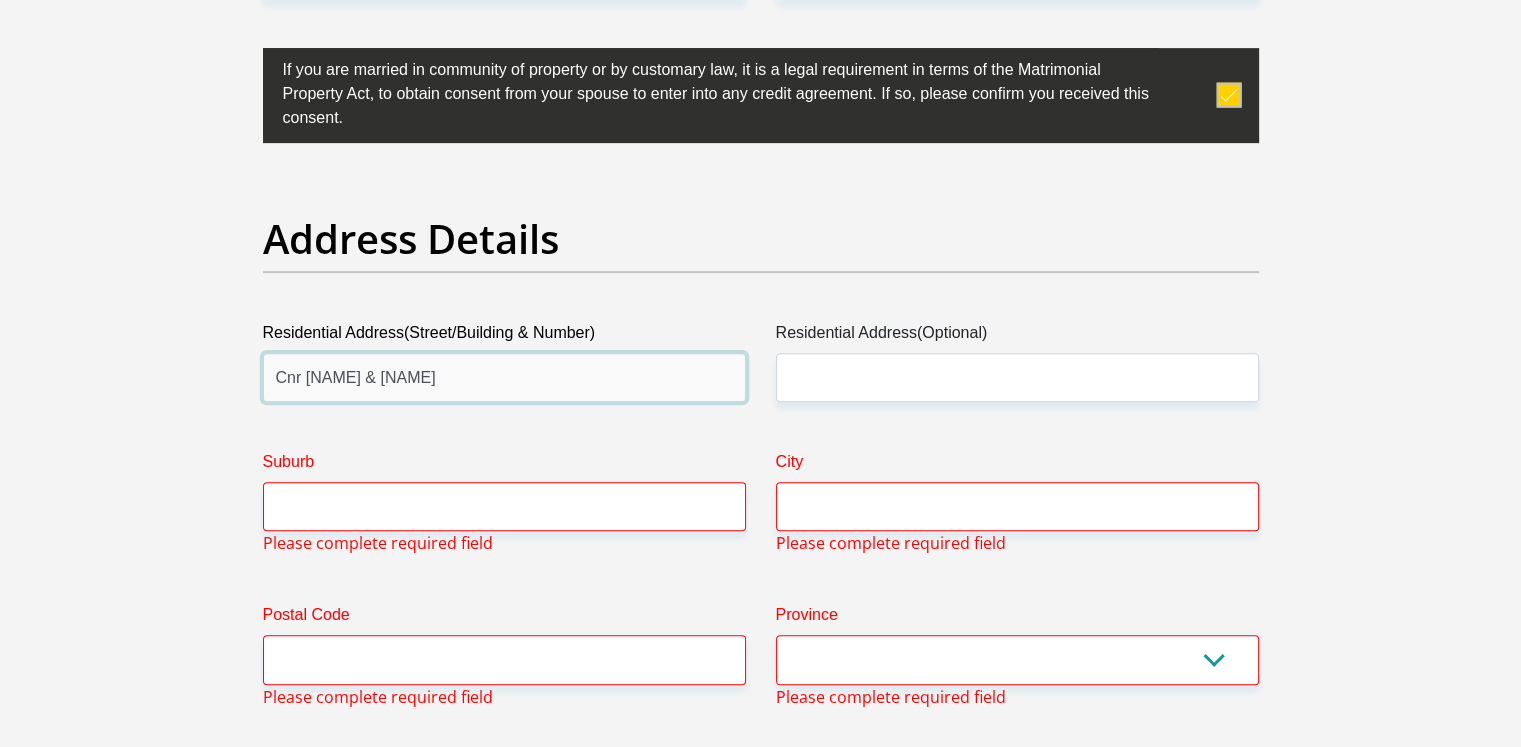 click on "Cnr Jean ROUX & Jinker" at bounding box center (504, 377) 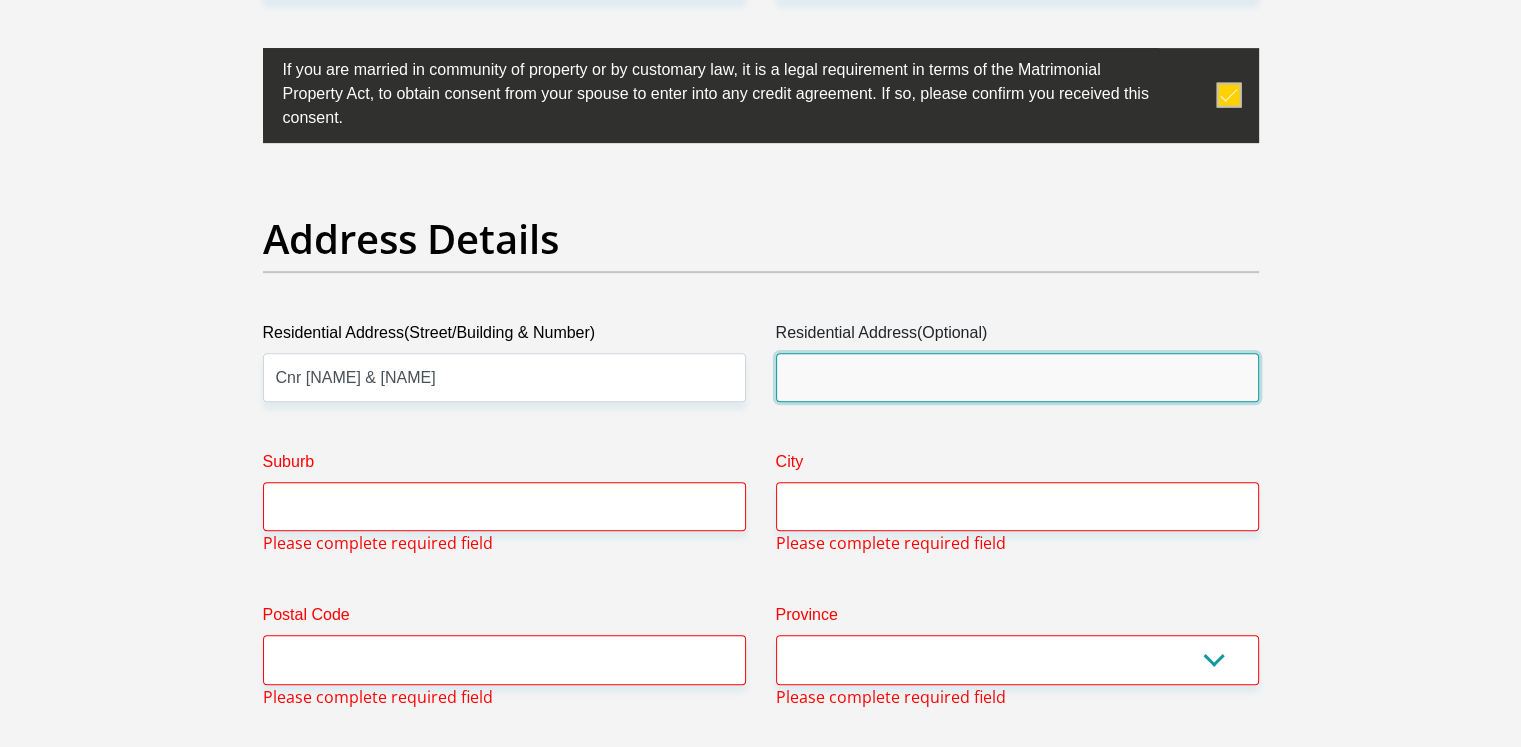 click on "Residential Address(Optional)" at bounding box center [1017, 377] 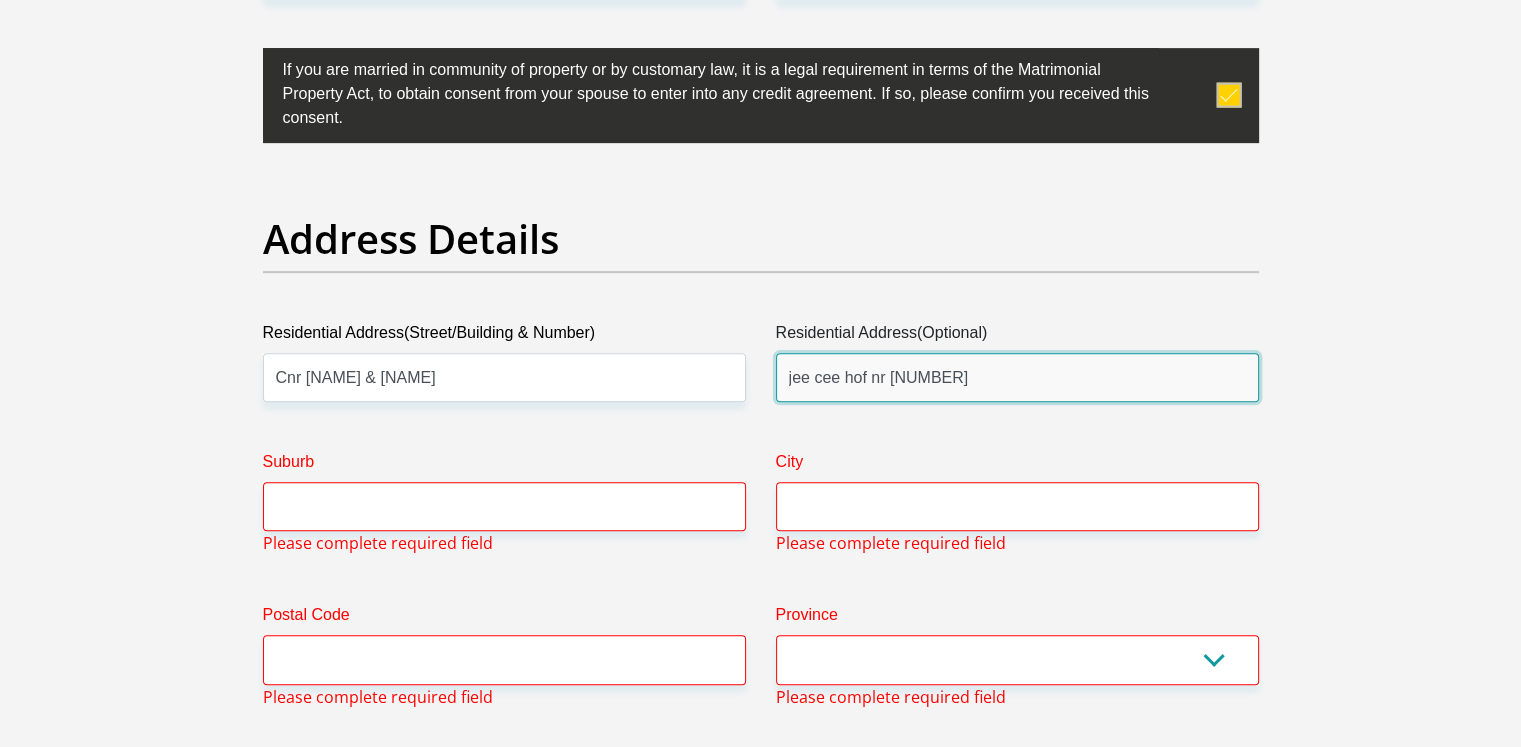 type on "jee cee hof nr 9" 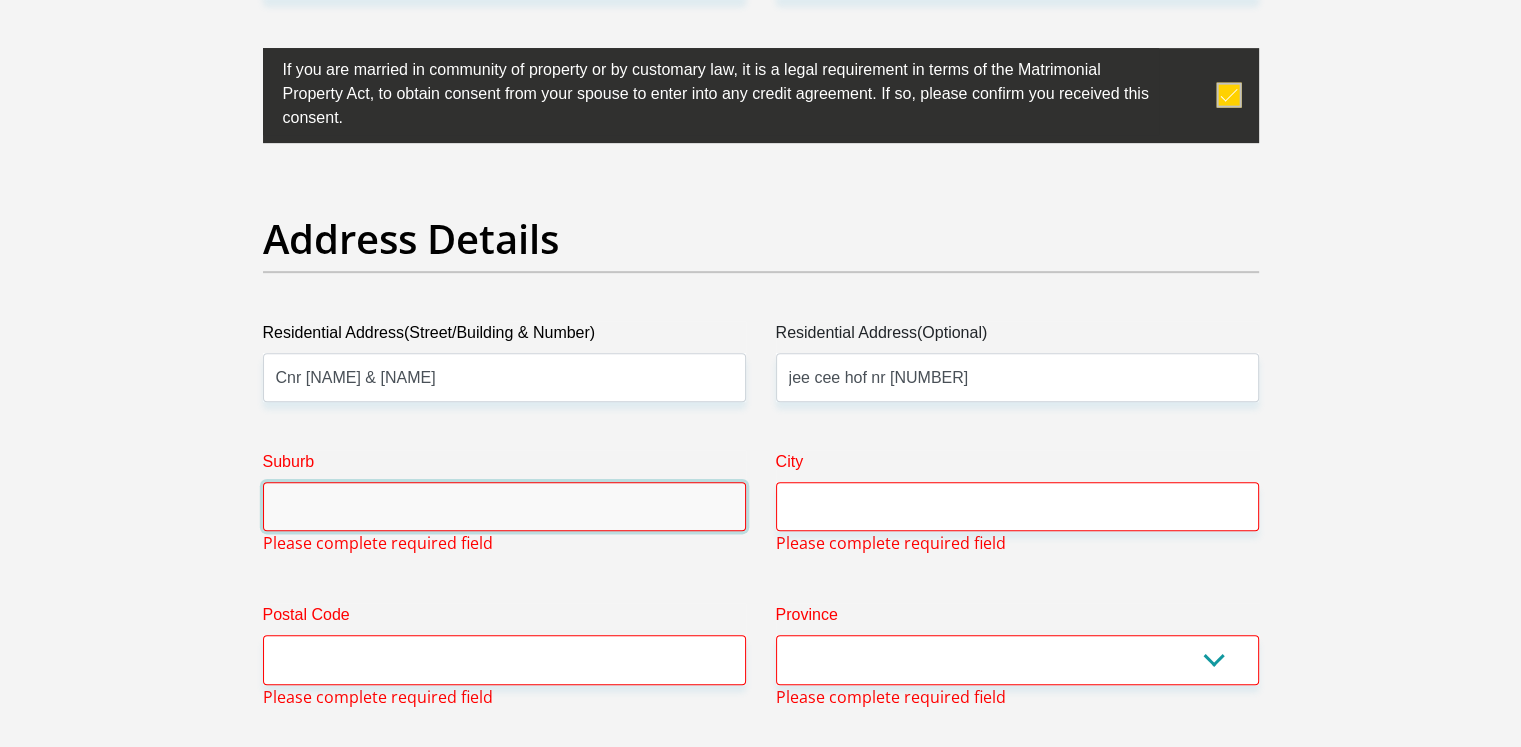 click on "Suburb" at bounding box center [504, 506] 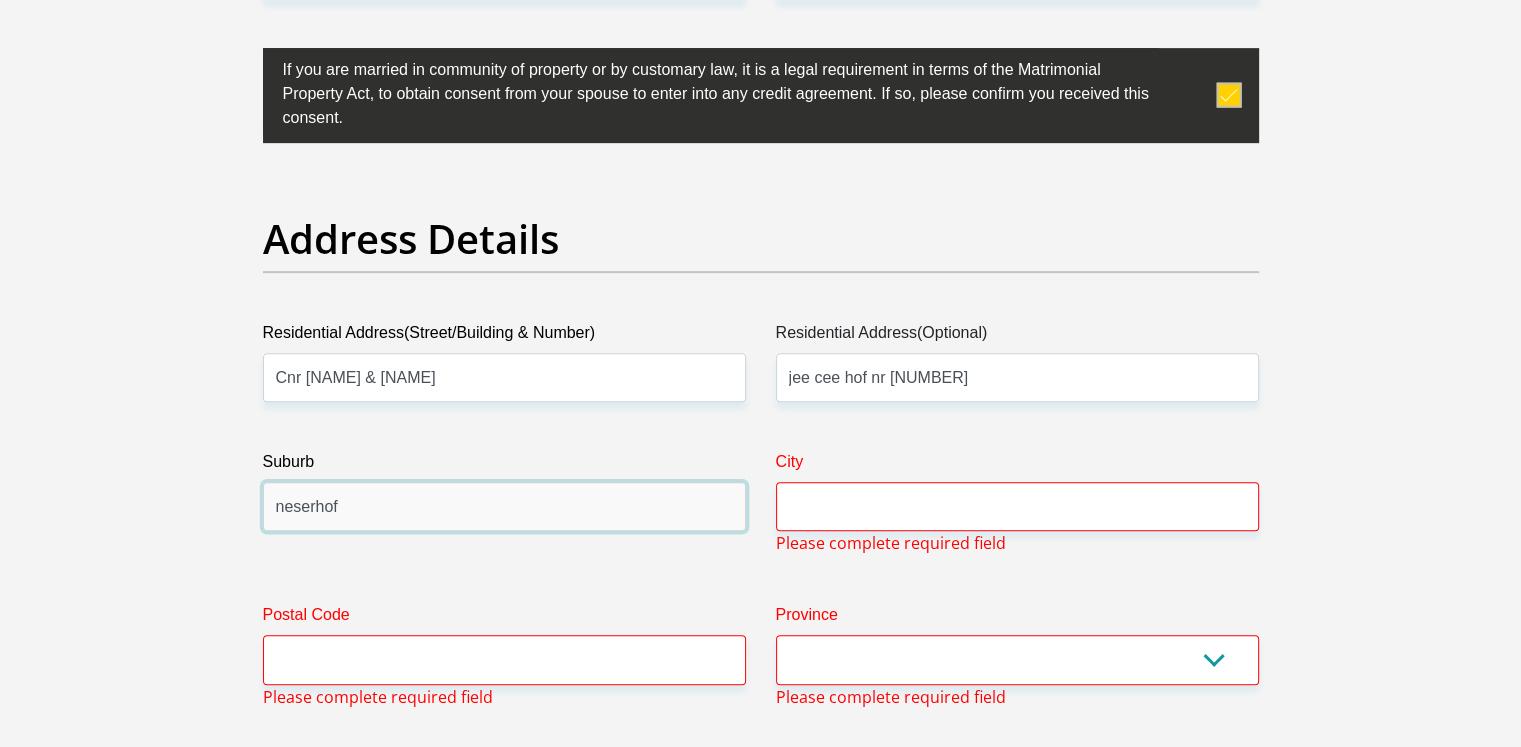 type on "neserhof" 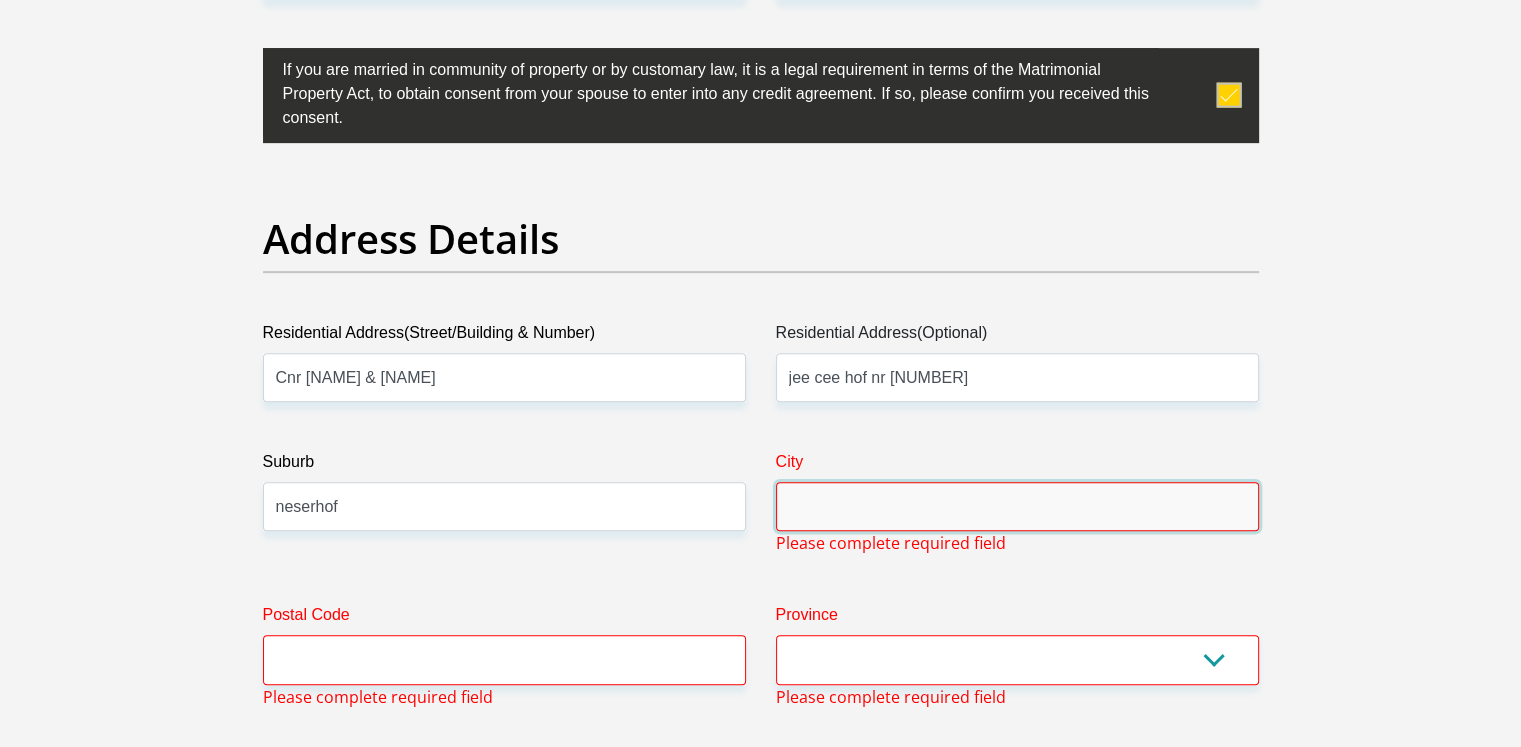 click on "City" at bounding box center (1017, 506) 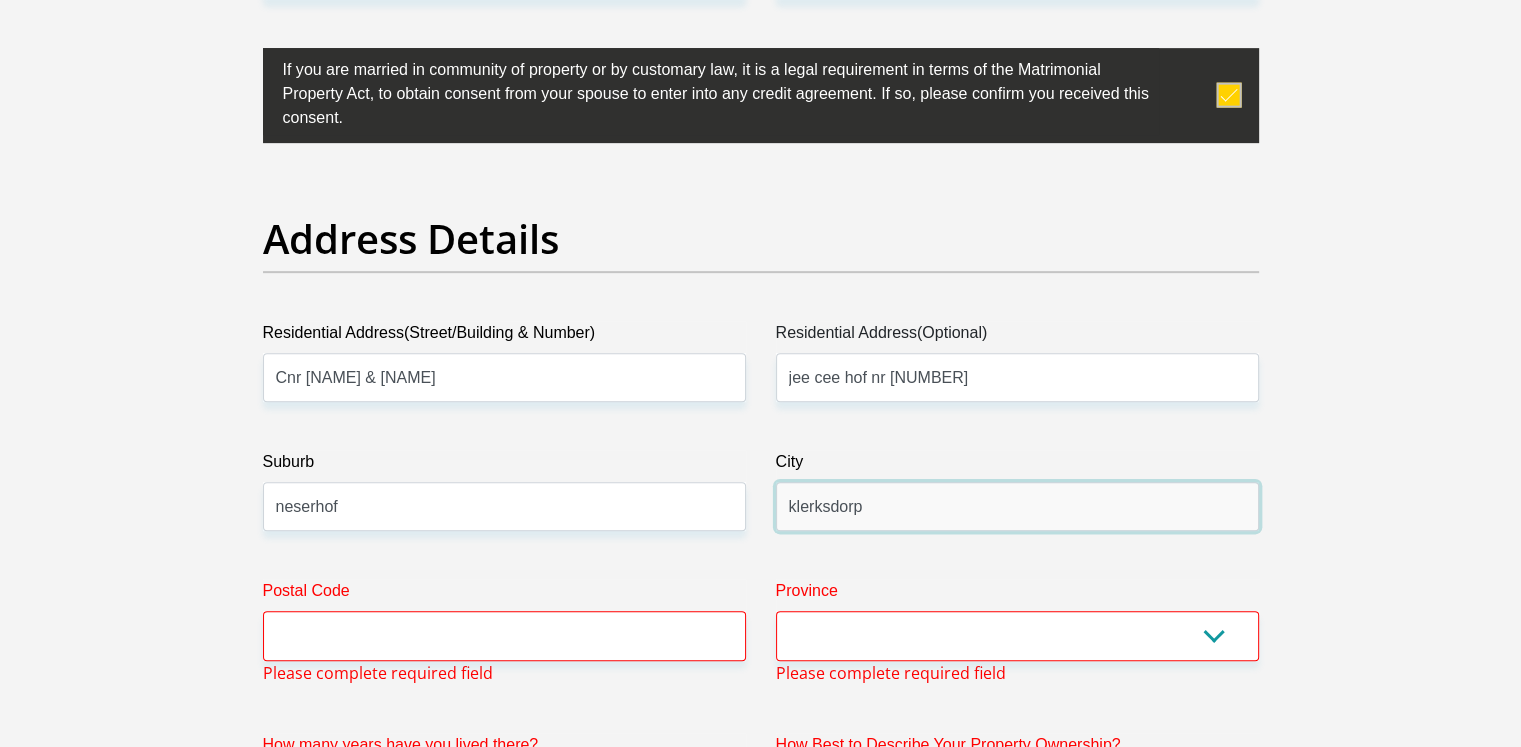 type on "klerksdorp" 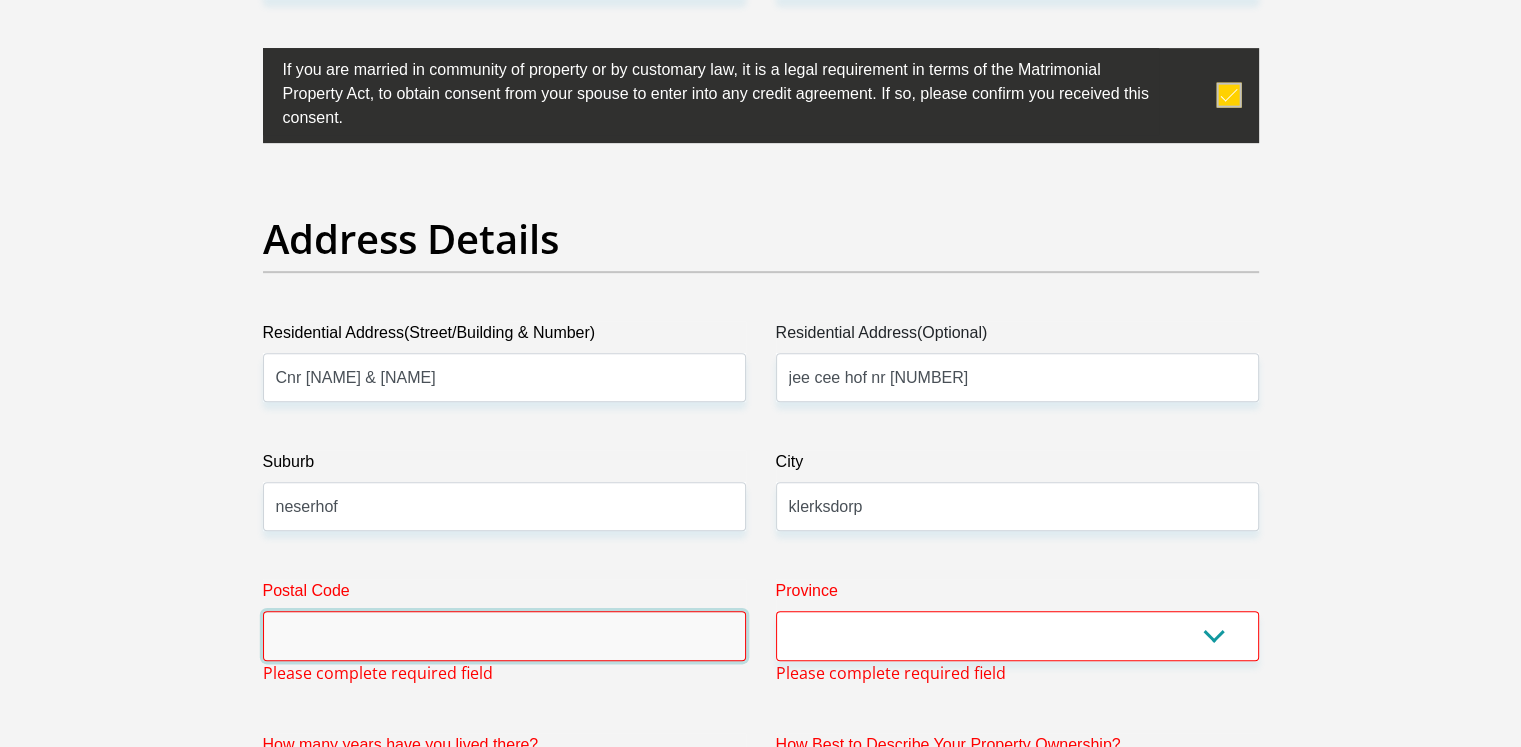 click on "Postal Code" at bounding box center [504, 635] 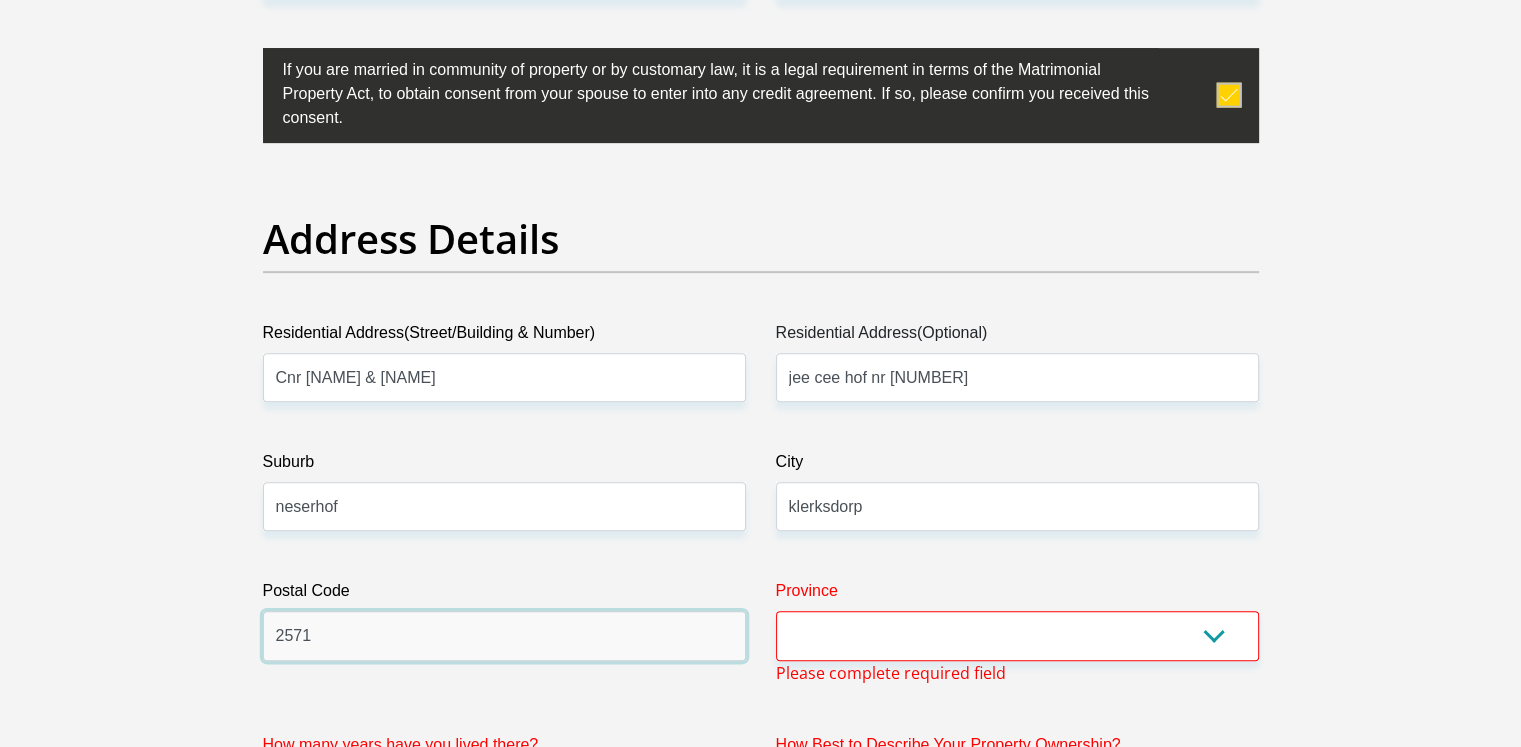 type on "2571" 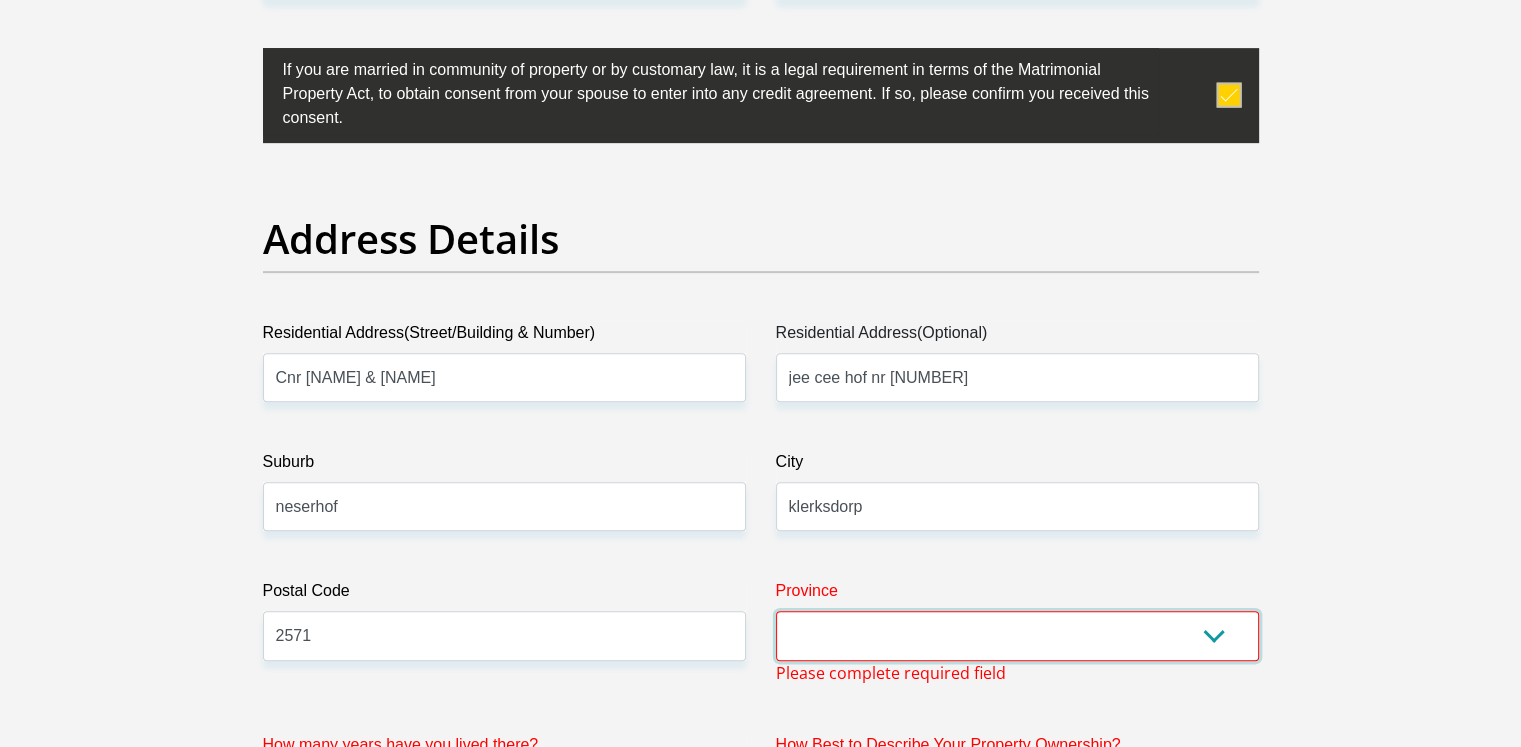click on "Eastern Cape
Free State
Gauteng
KwaZulu-Natal
Limpopo
Mpumalanga
Northern Cape
North West
Western Cape" at bounding box center [1017, 635] 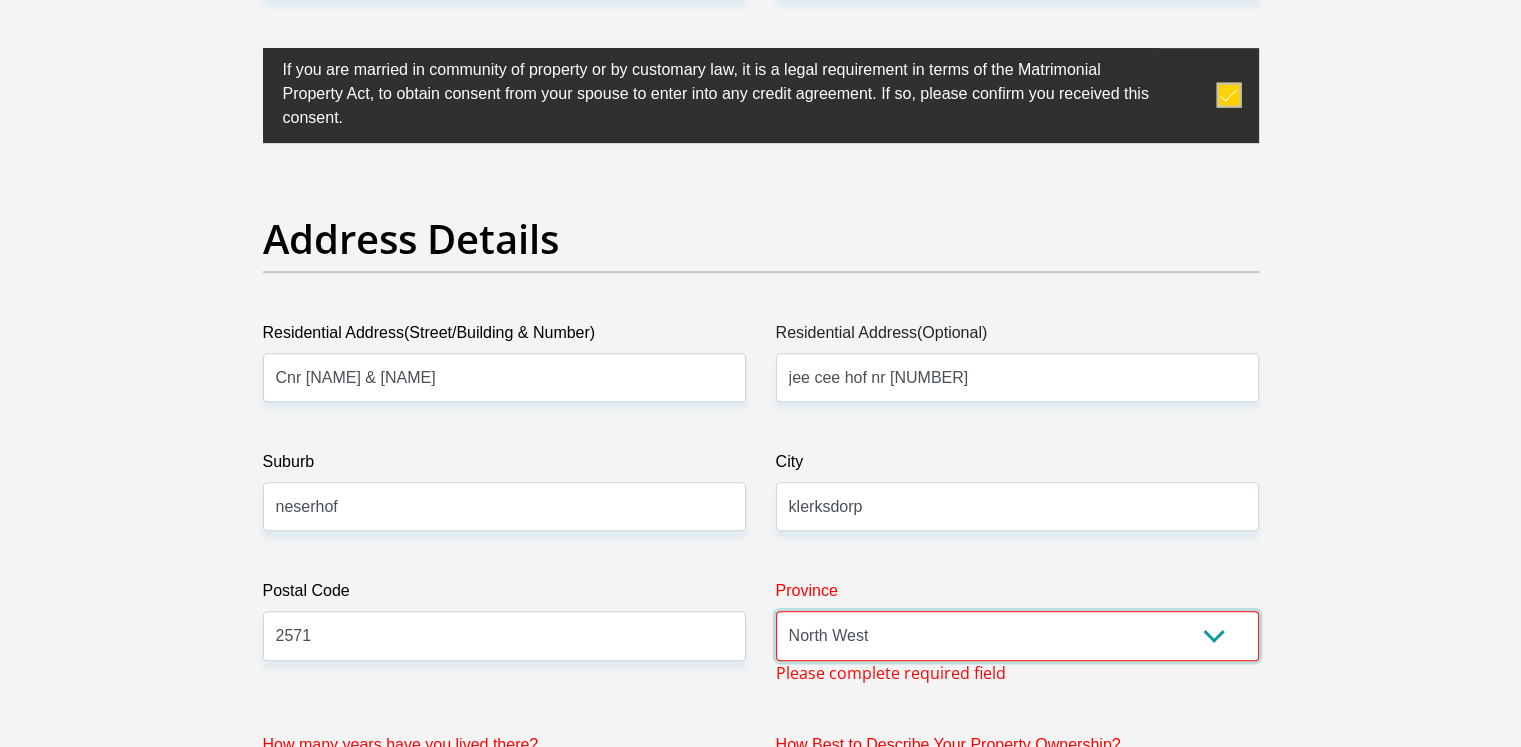 click on "Eastern Cape
Free State
Gauteng
KwaZulu-Natal
Limpopo
Mpumalanga
Northern Cape
North West
Western Cape" at bounding box center (1017, 635) 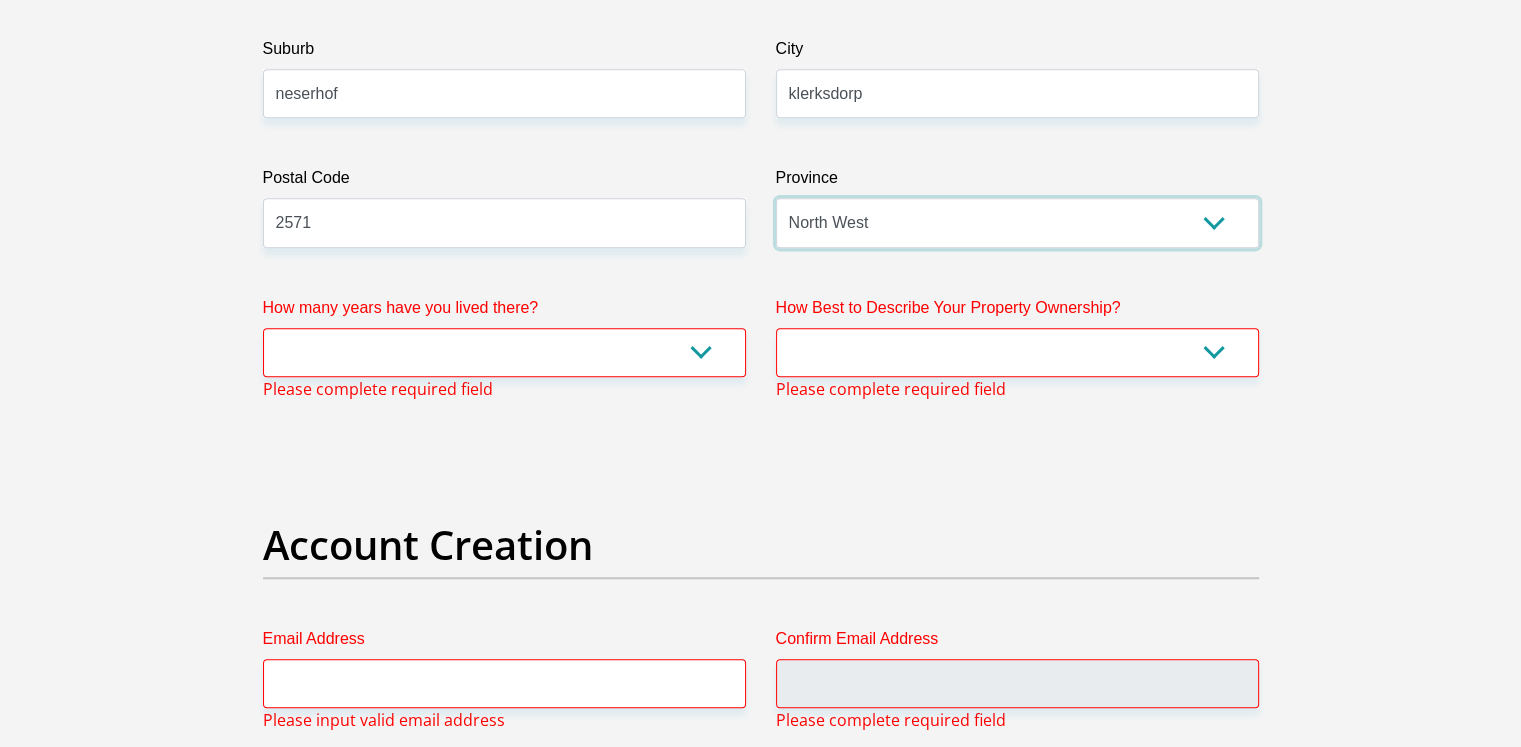 scroll, scrollTop: 1512, scrollLeft: 0, axis: vertical 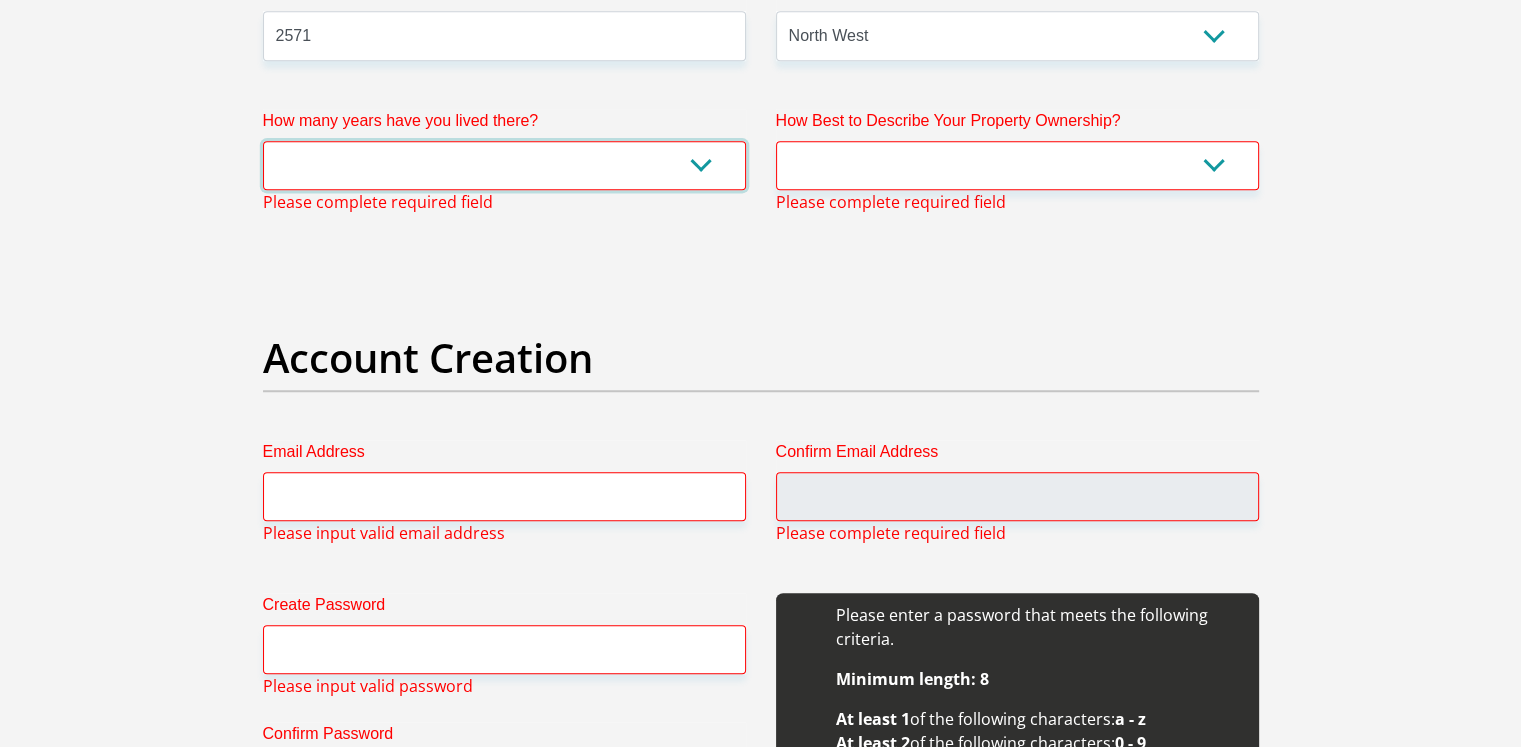click on "less than 1 year
1-3 years
3-5 years
5+ years" at bounding box center (504, 165) 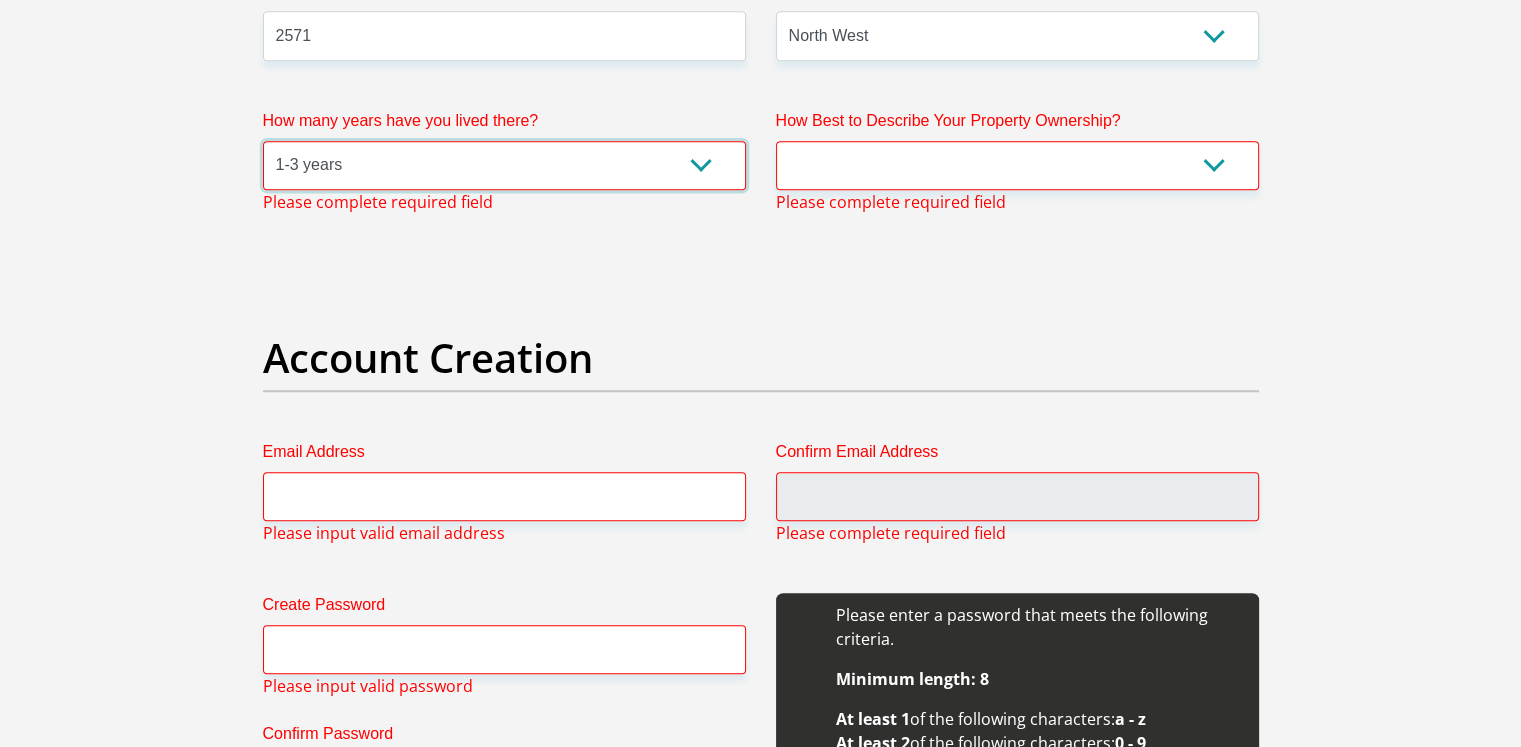 click on "less than 1 year
1-3 years
3-5 years
5+ years" at bounding box center [504, 165] 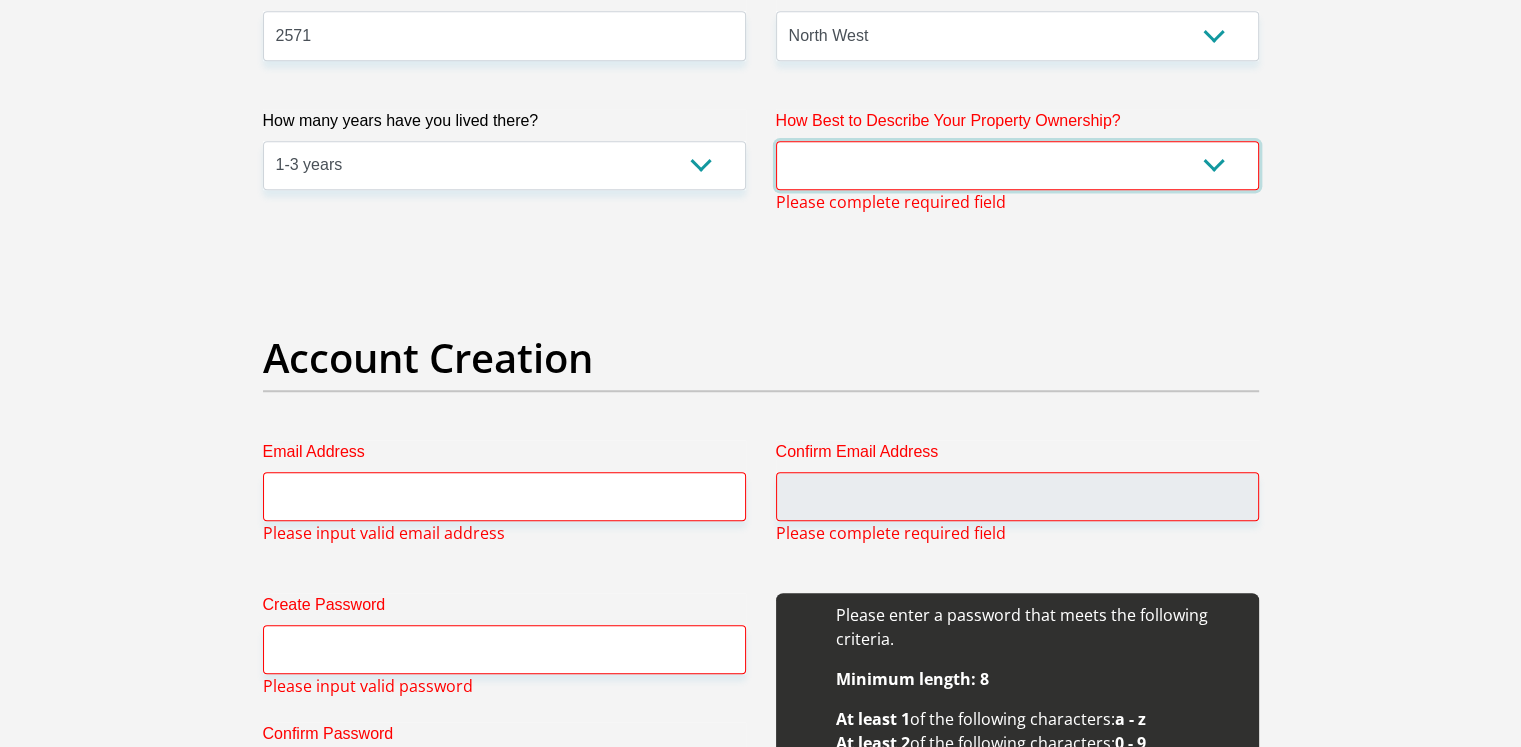 click on "Owned
Rented
Family Owned
Company Dwelling" at bounding box center (1017, 165) 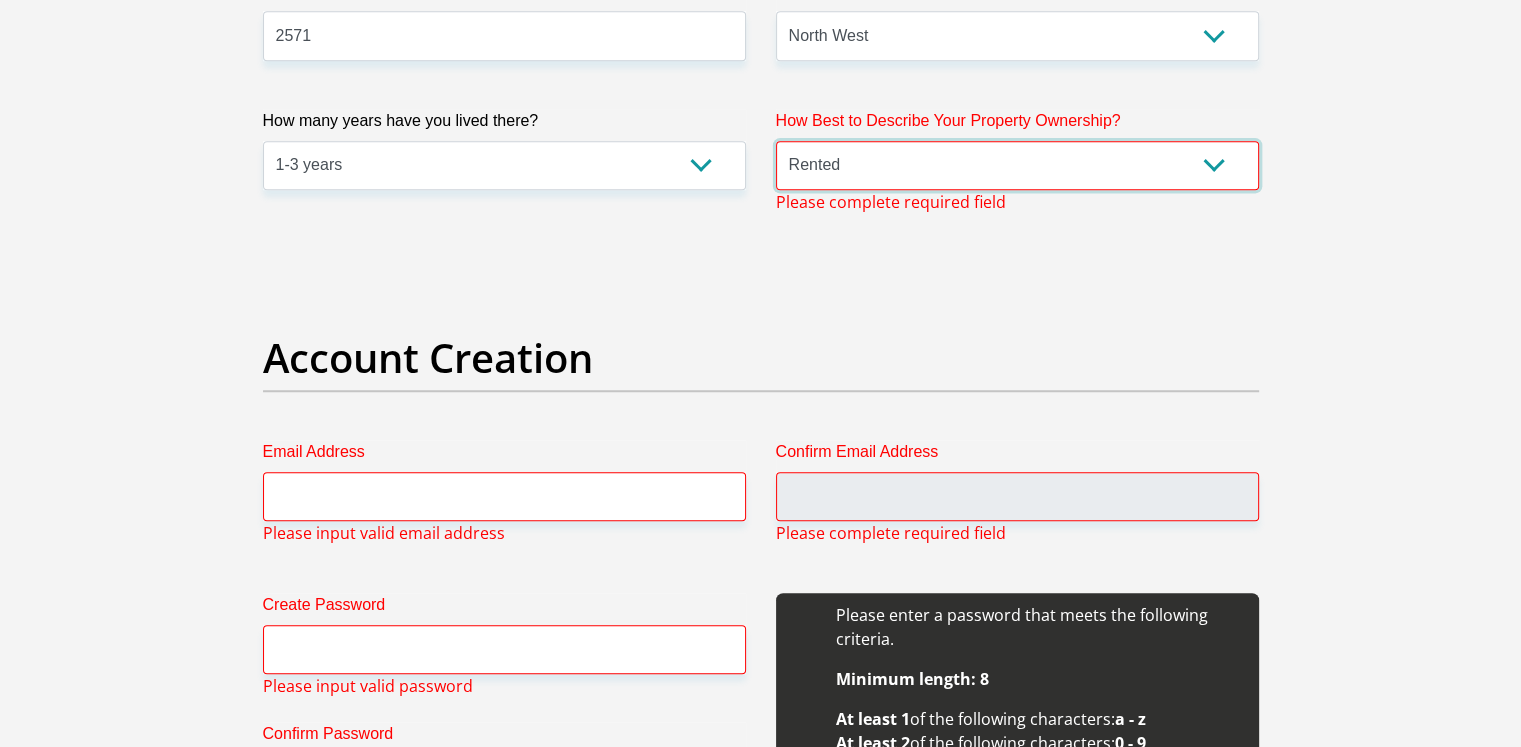 click on "Owned
Rented
Family Owned
Company Dwelling" at bounding box center [1017, 165] 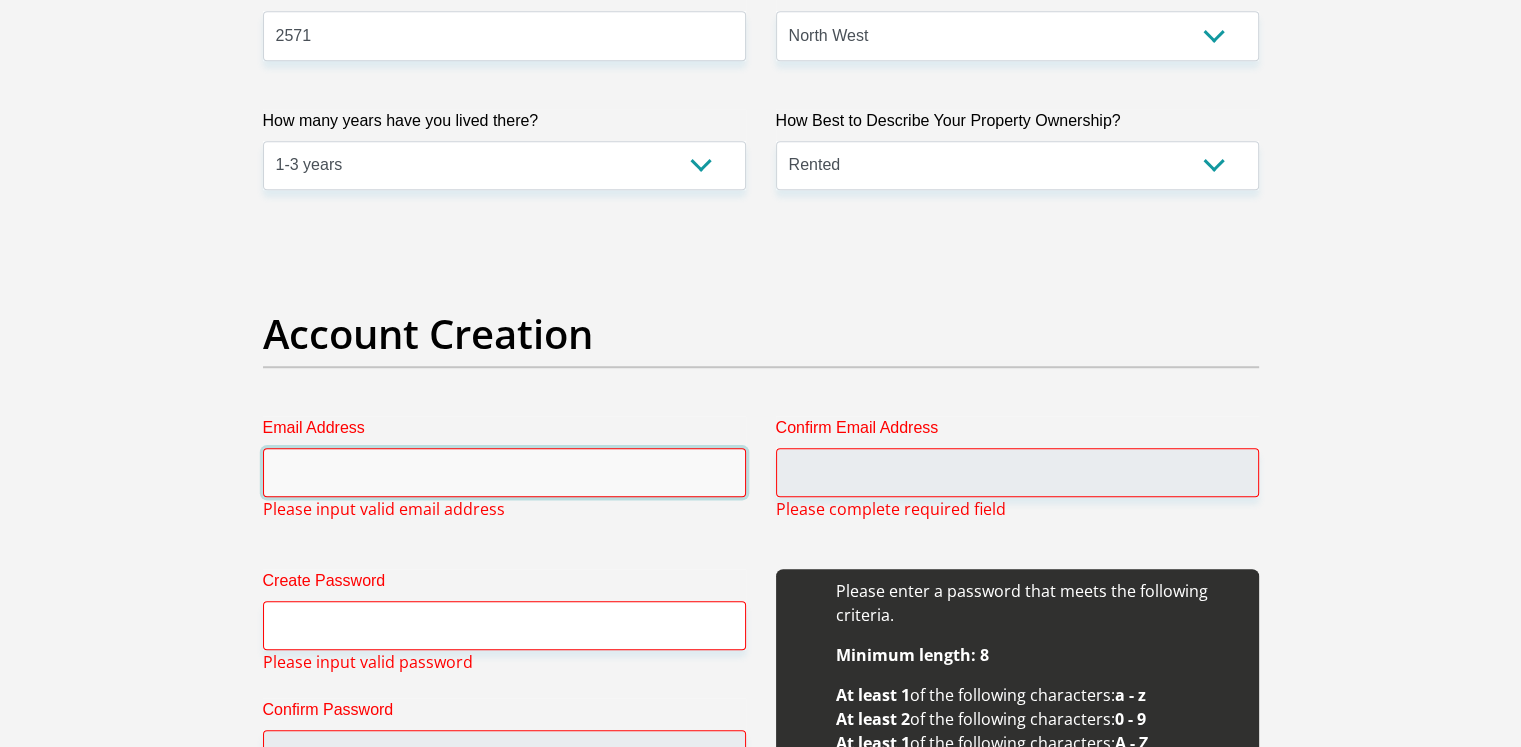 click on "Email Address" at bounding box center [504, 472] 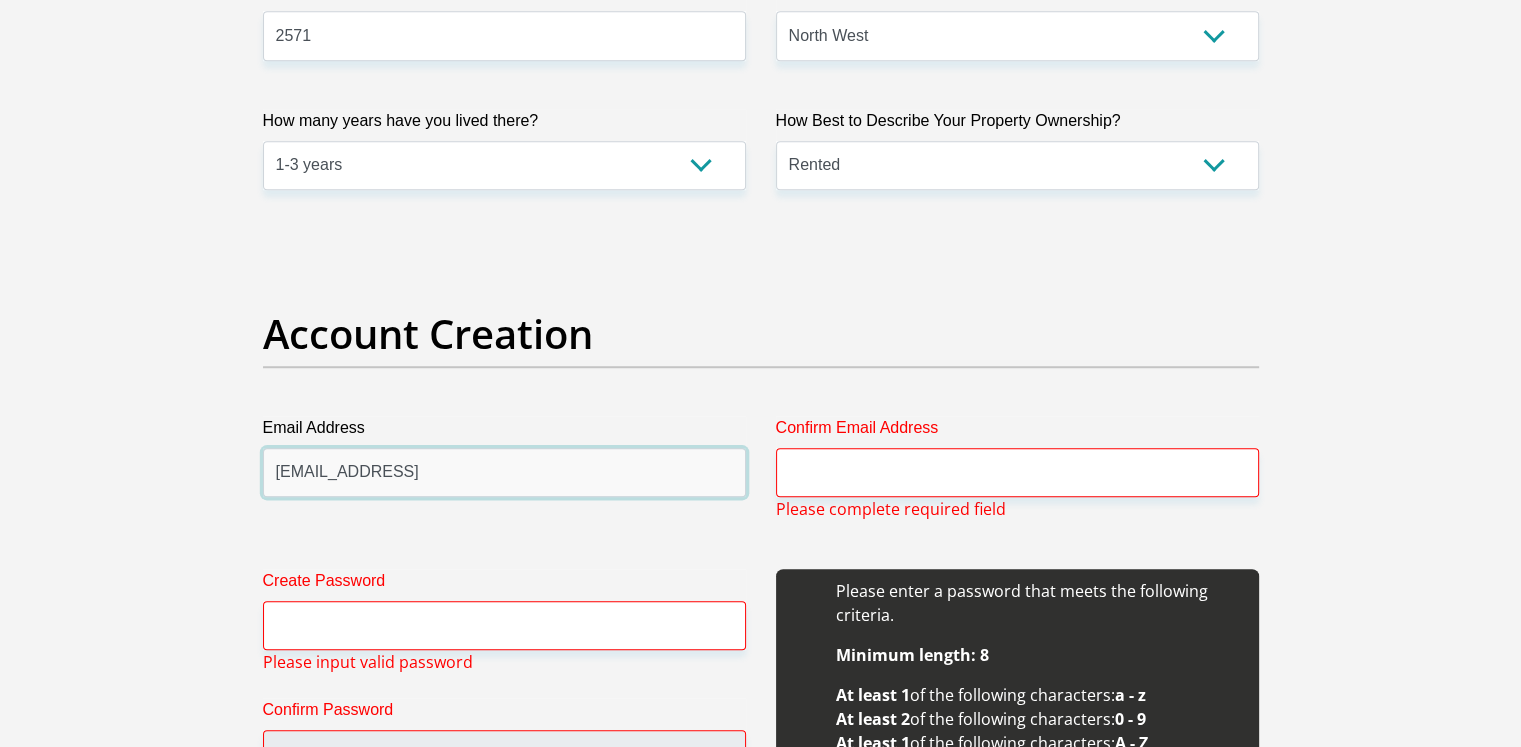 type on "madeleingriezel00@gmail.com" 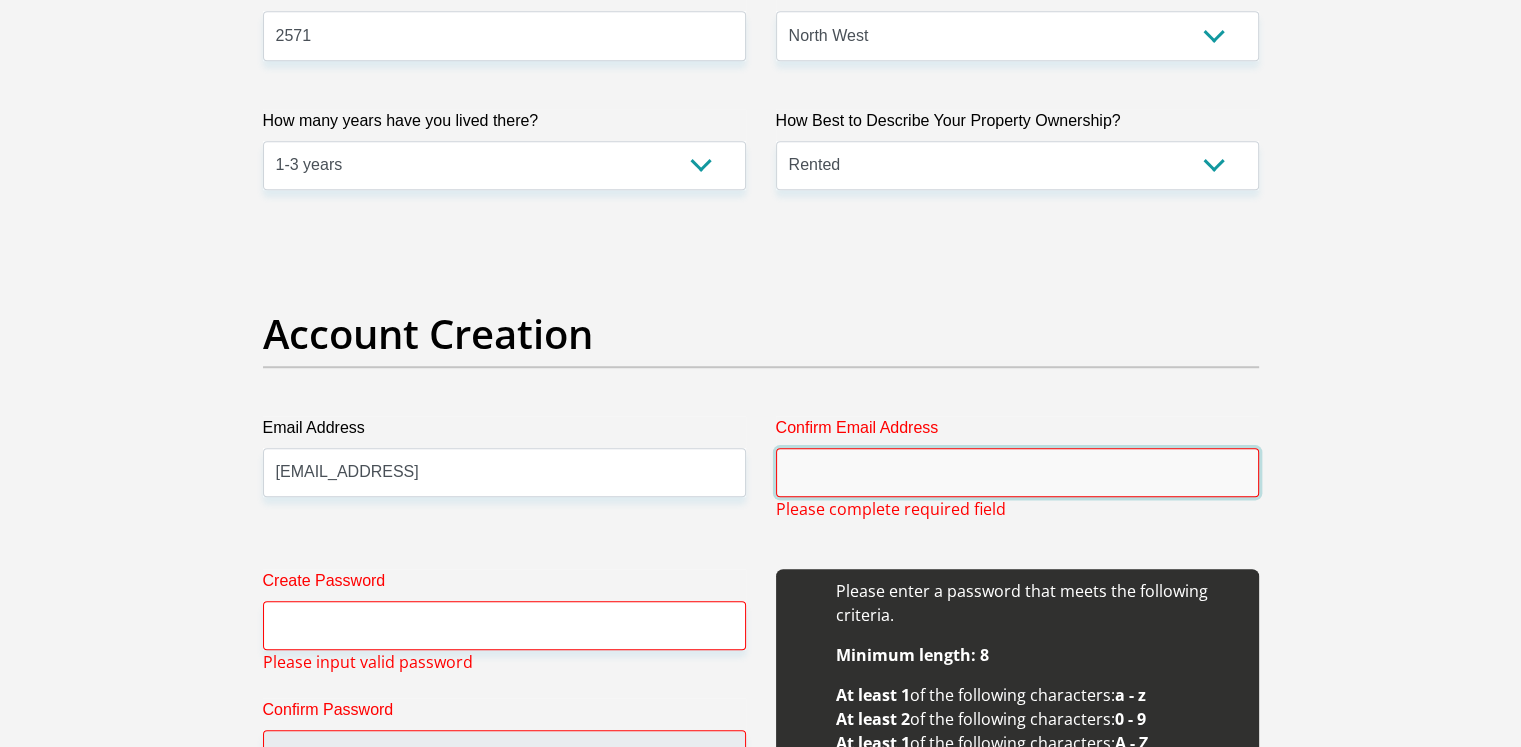 click on "Confirm Email Address" at bounding box center [1017, 472] 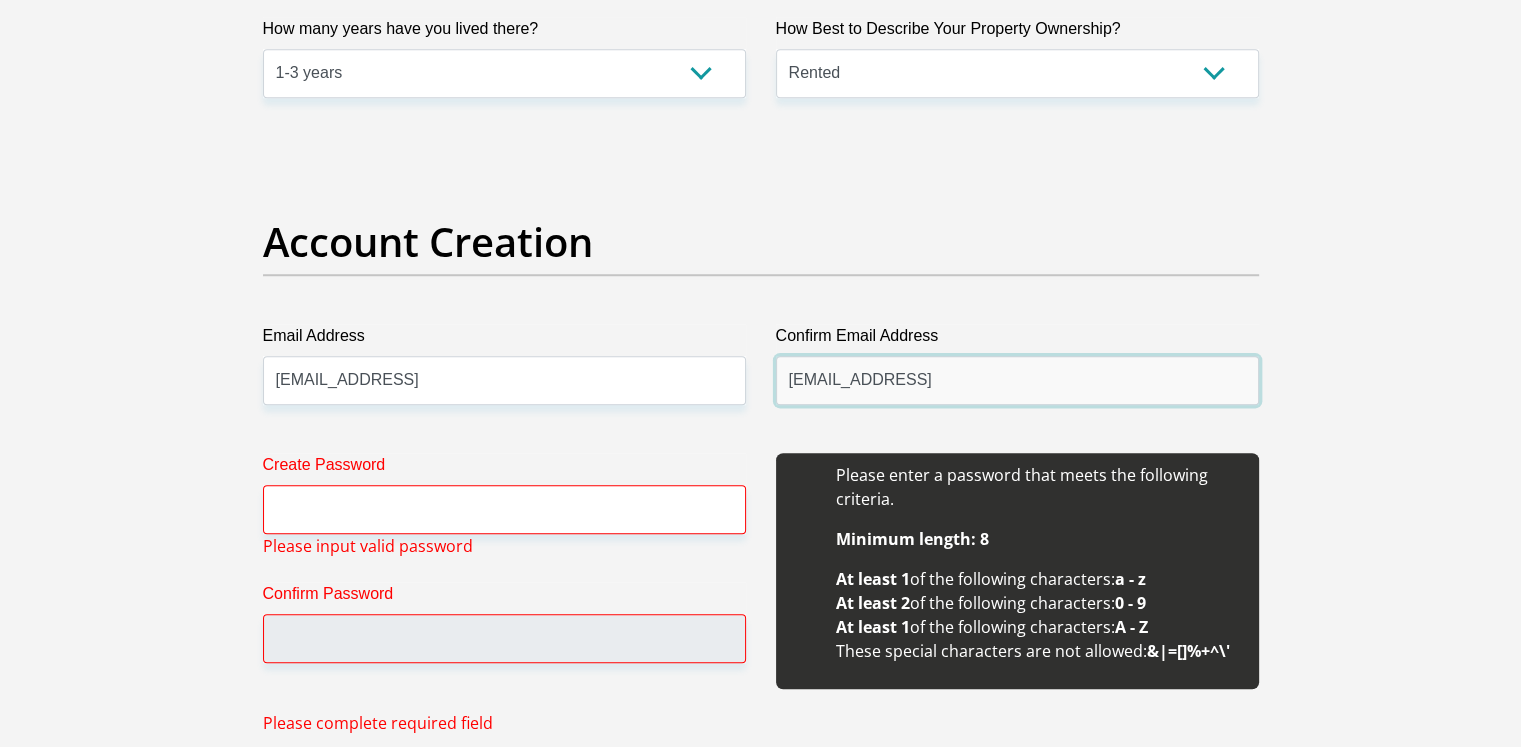 scroll, scrollTop: 1712, scrollLeft: 0, axis: vertical 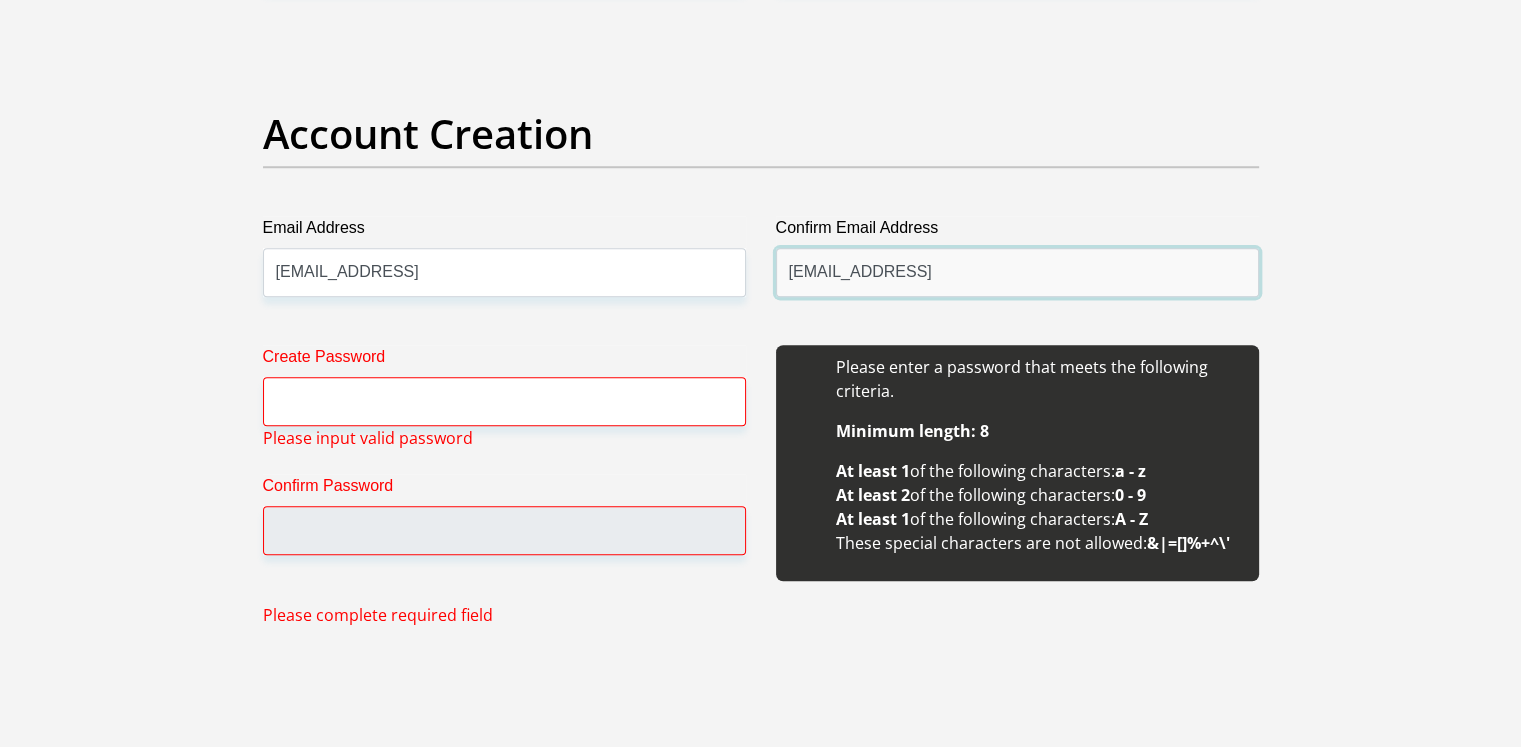 type on "madeleingriezel00@gmail.com" 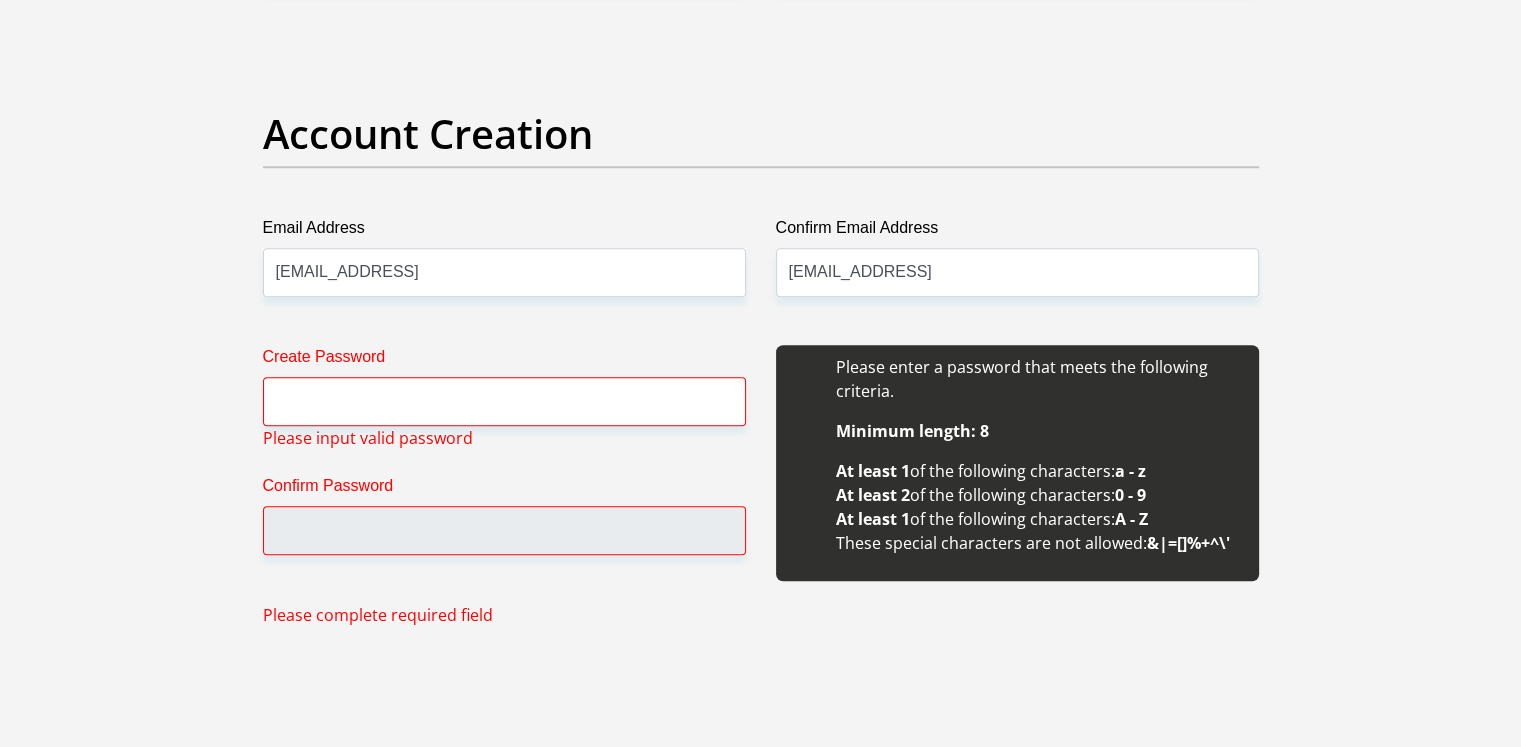click on "Create Password" at bounding box center [504, 361] 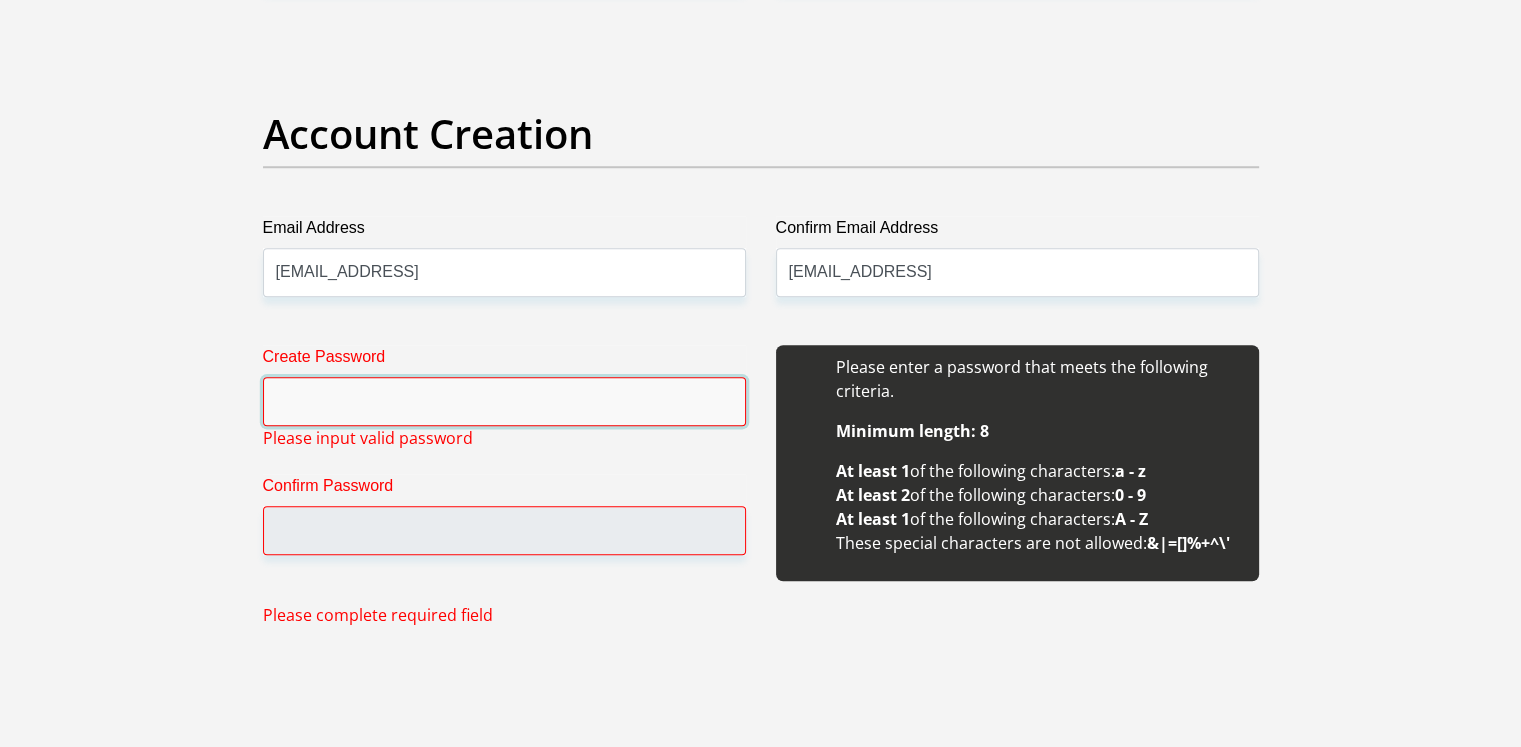 click on "Create Password" at bounding box center [504, 401] 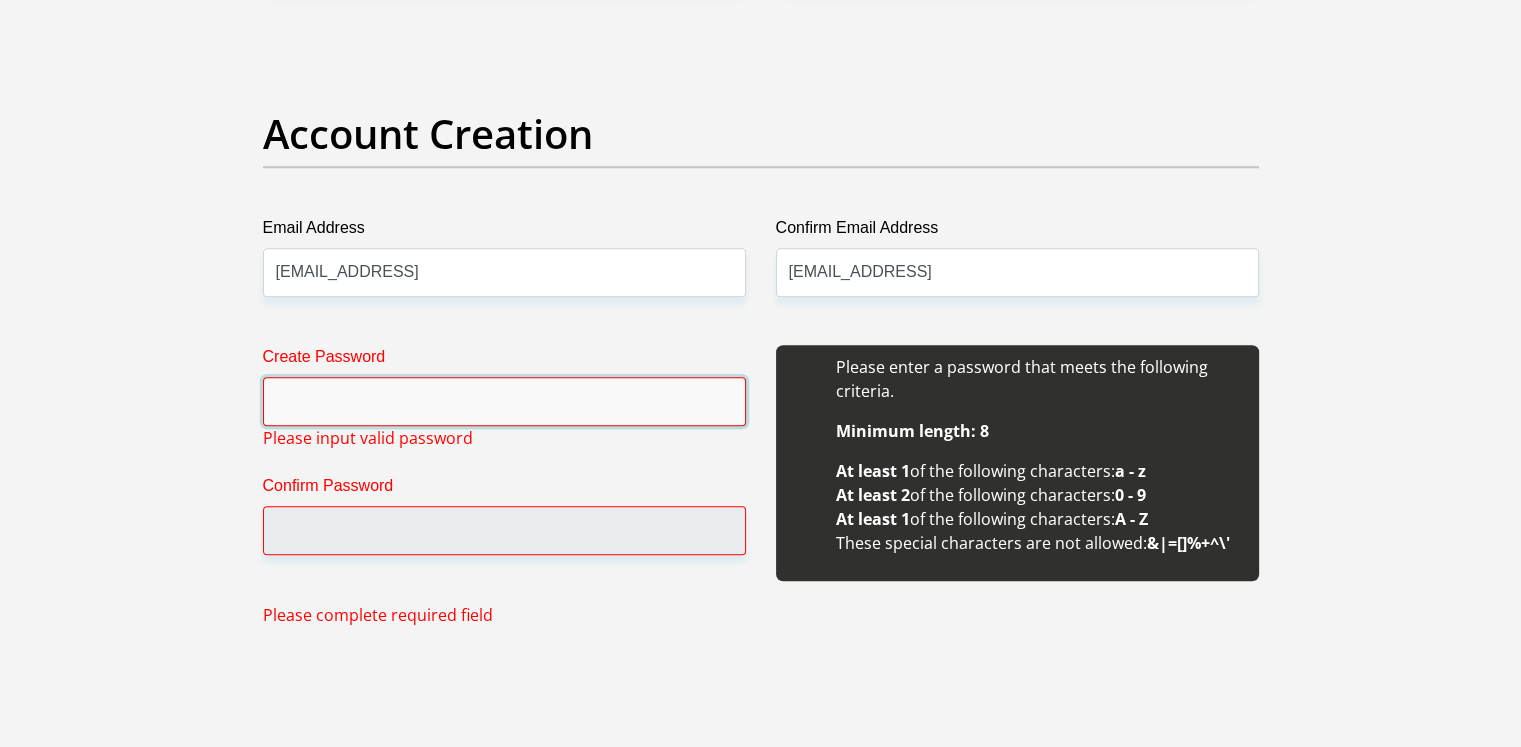 click on "Create Password" at bounding box center [504, 401] 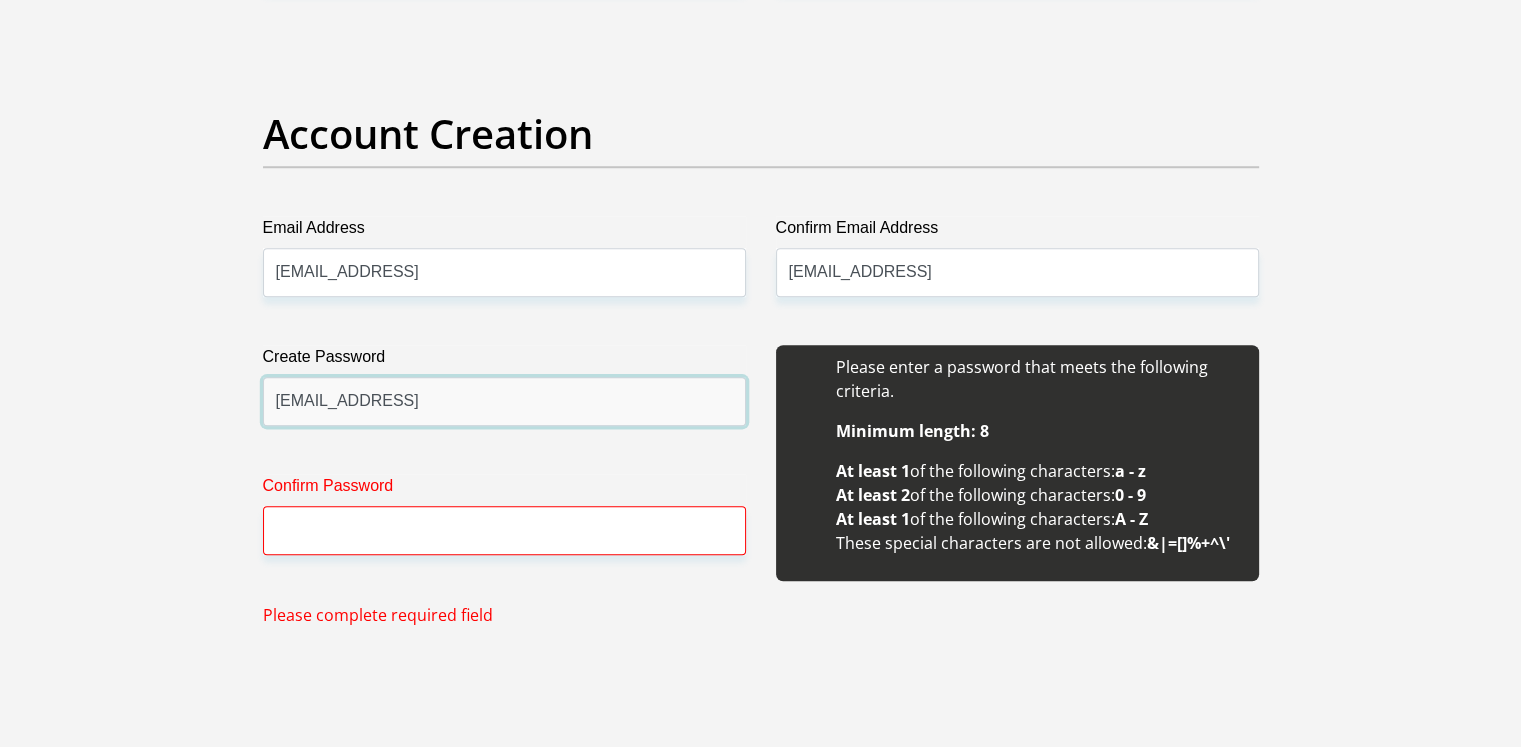 type on "MadeGrie@2025*" 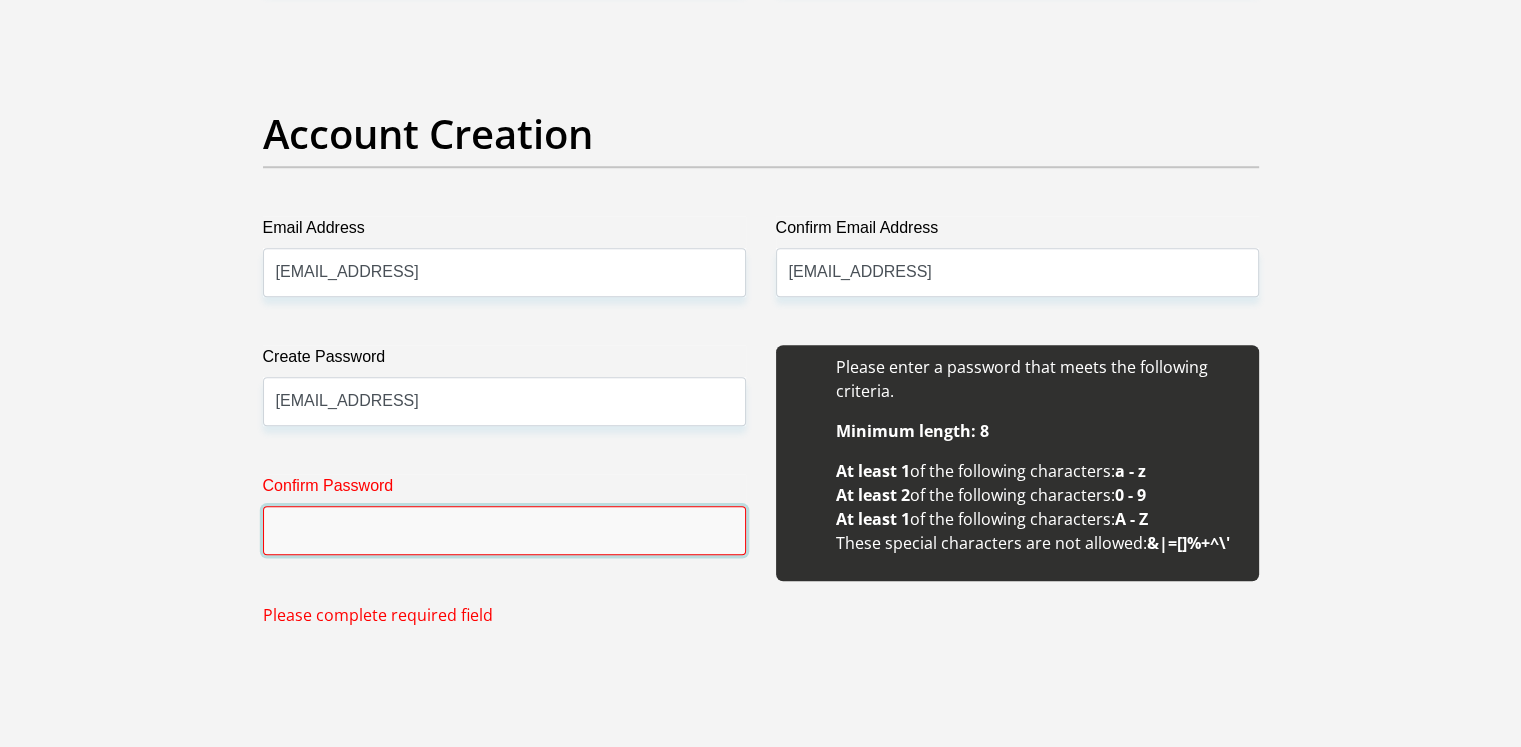 click on "Confirm Password" at bounding box center [504, 530] 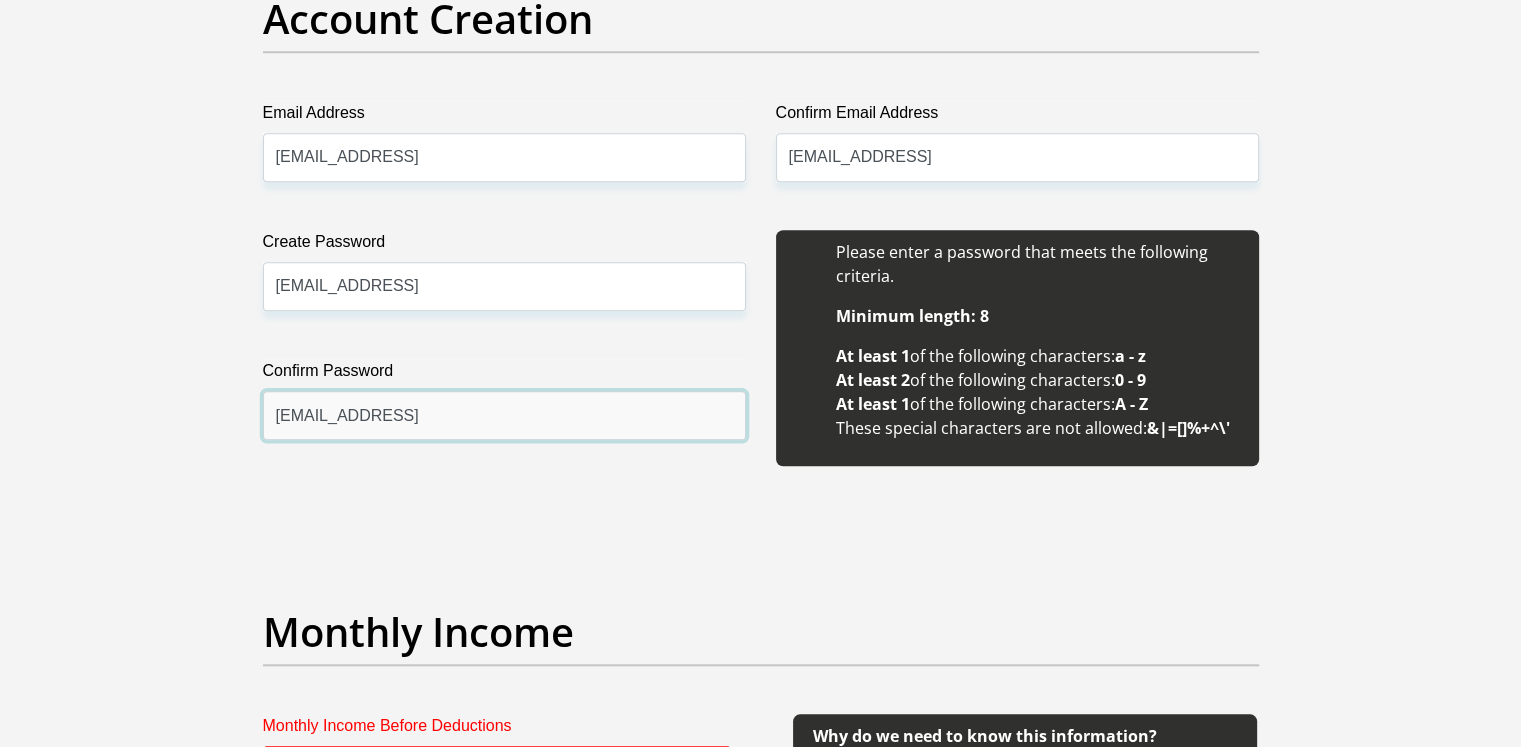 scroll, scrollTop: 2112, scrollLeft: 0, axis: vertical 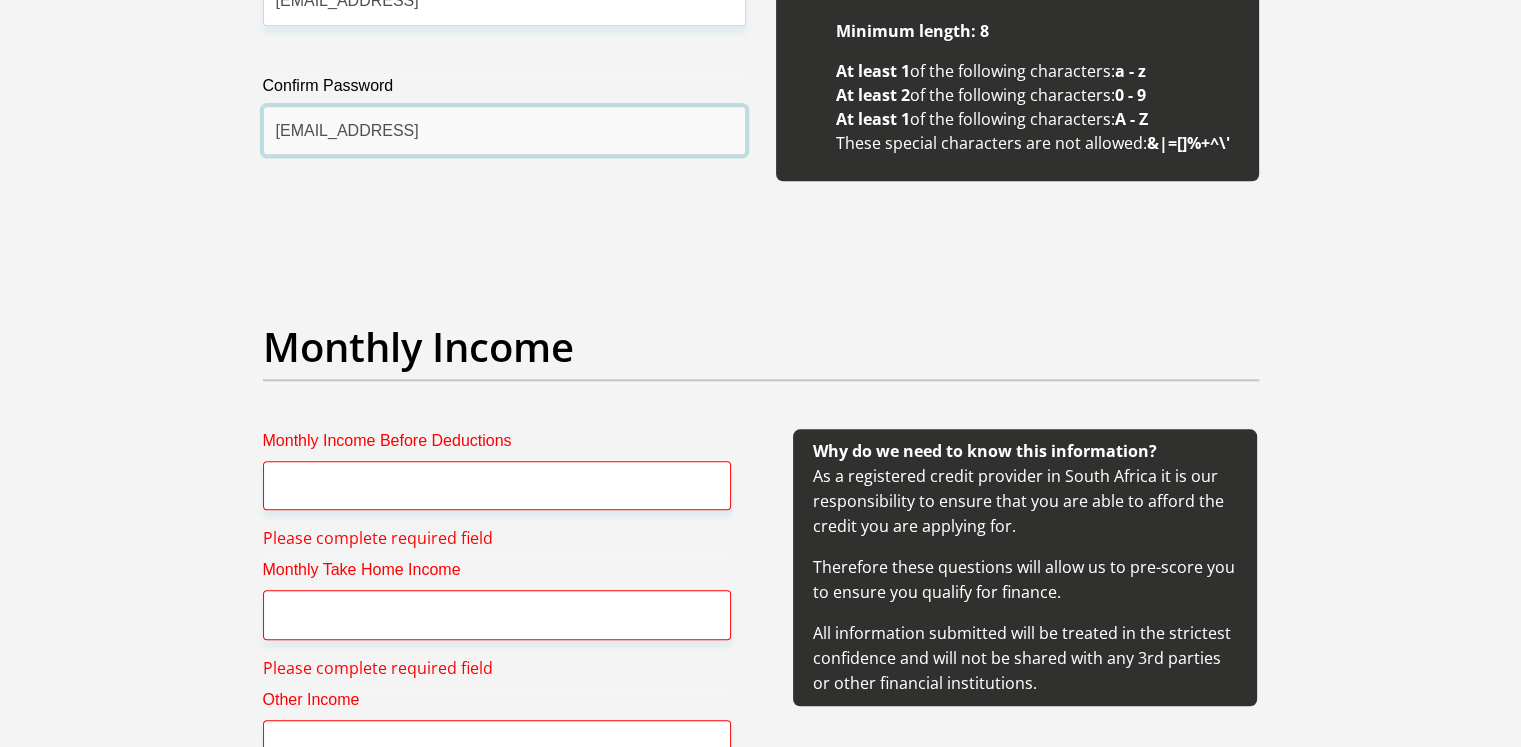 type on "MadeGrie@2025*" 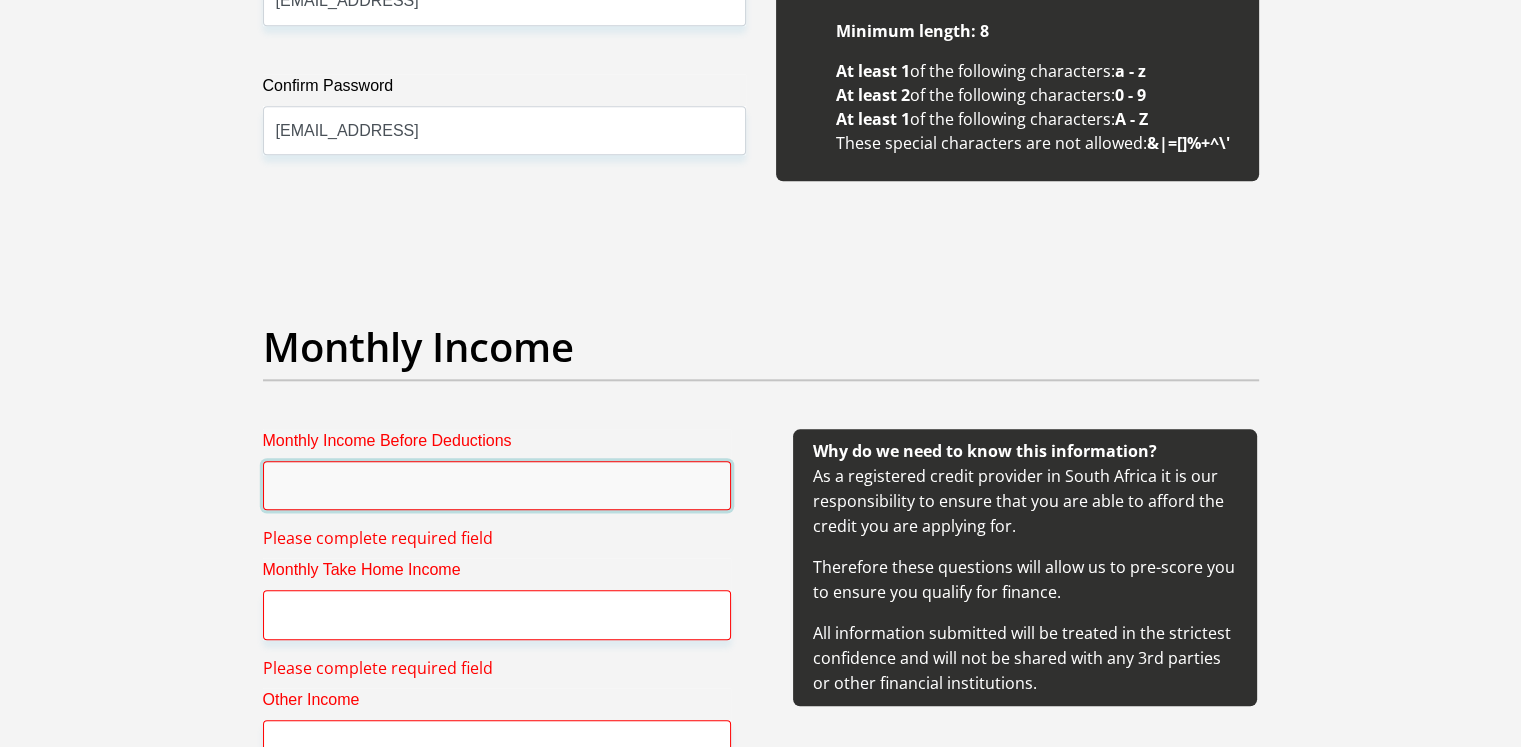 click on "Monthly Income Before Deductions" at bounding box center [497, 485] 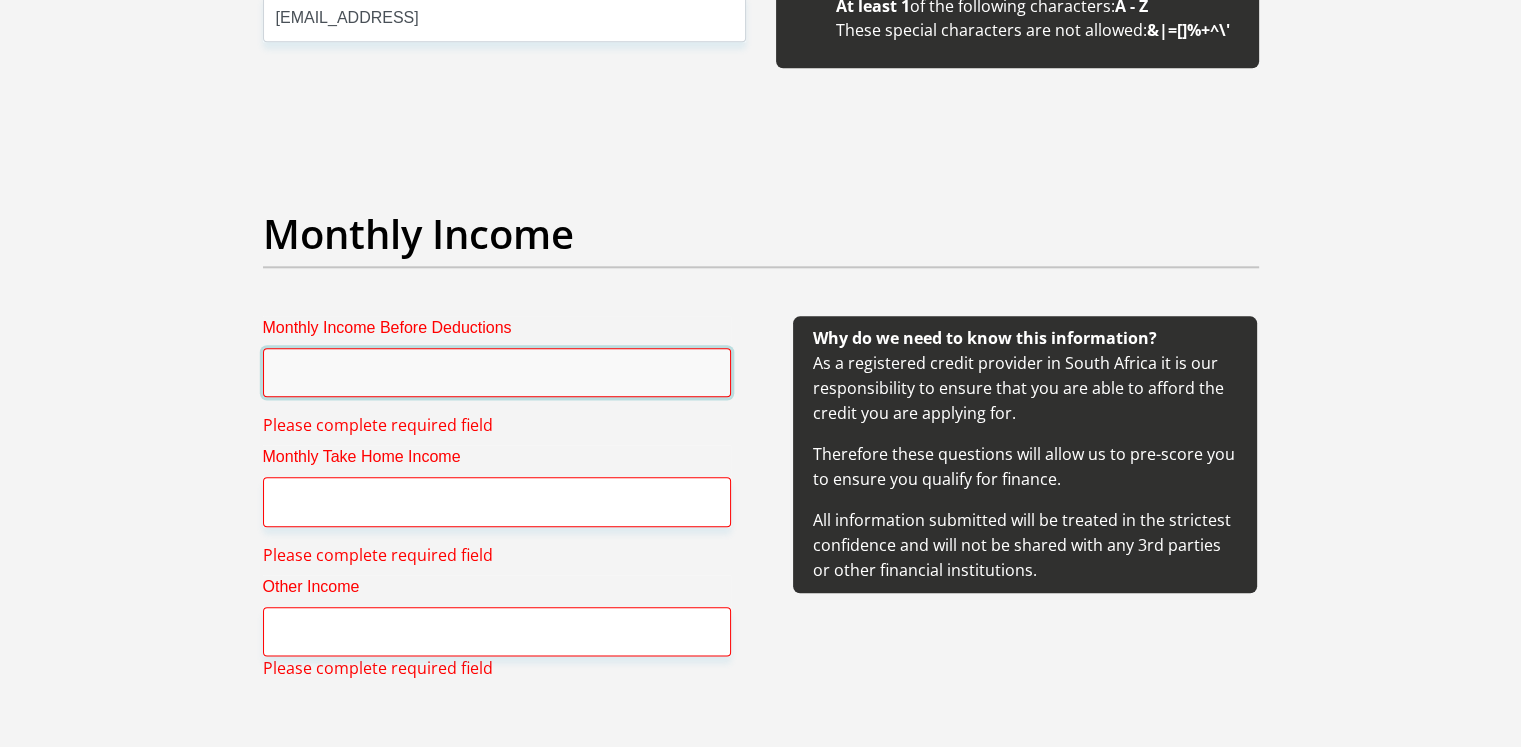 scroll, scrollTop: 2312, scrollLeft: 0, axis: vertical 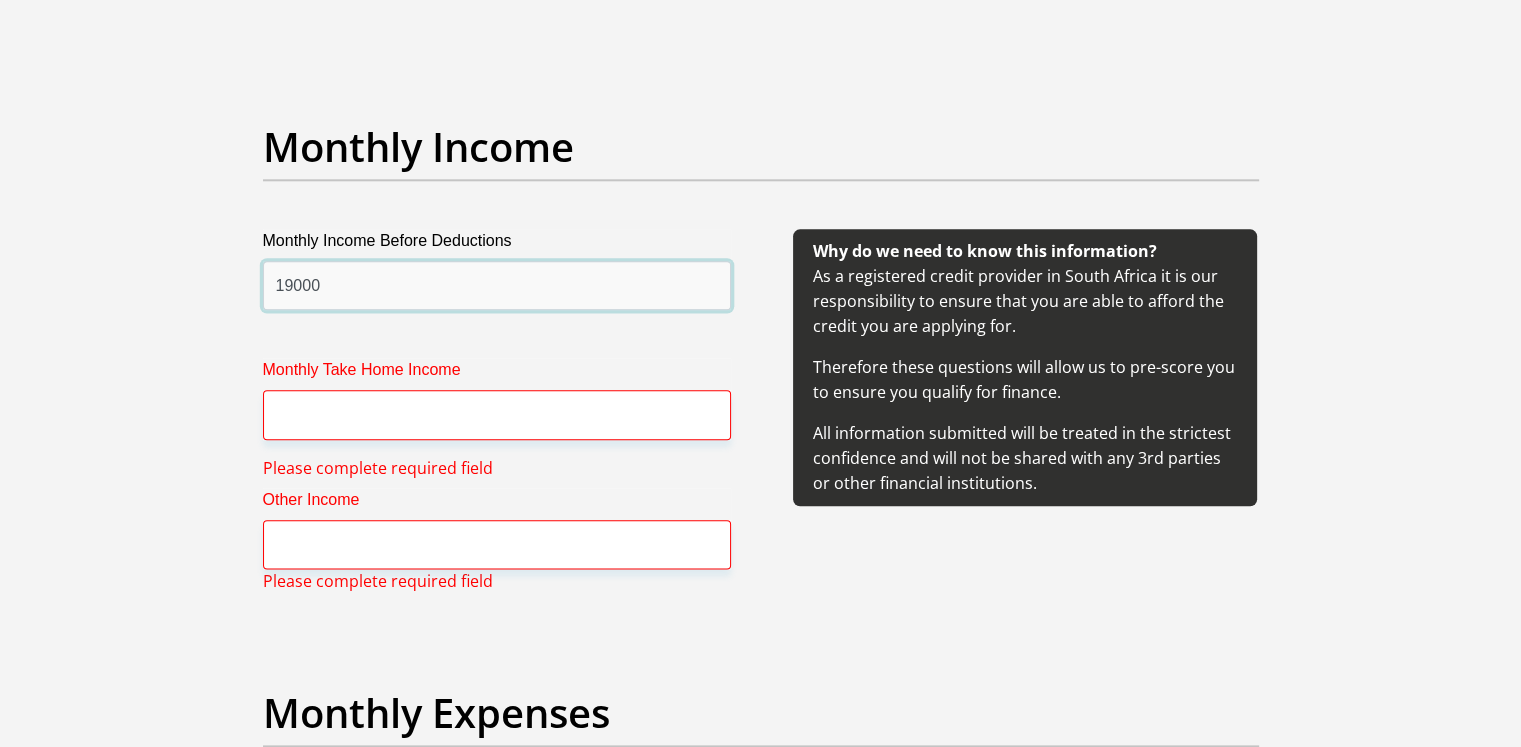 type on "19000" 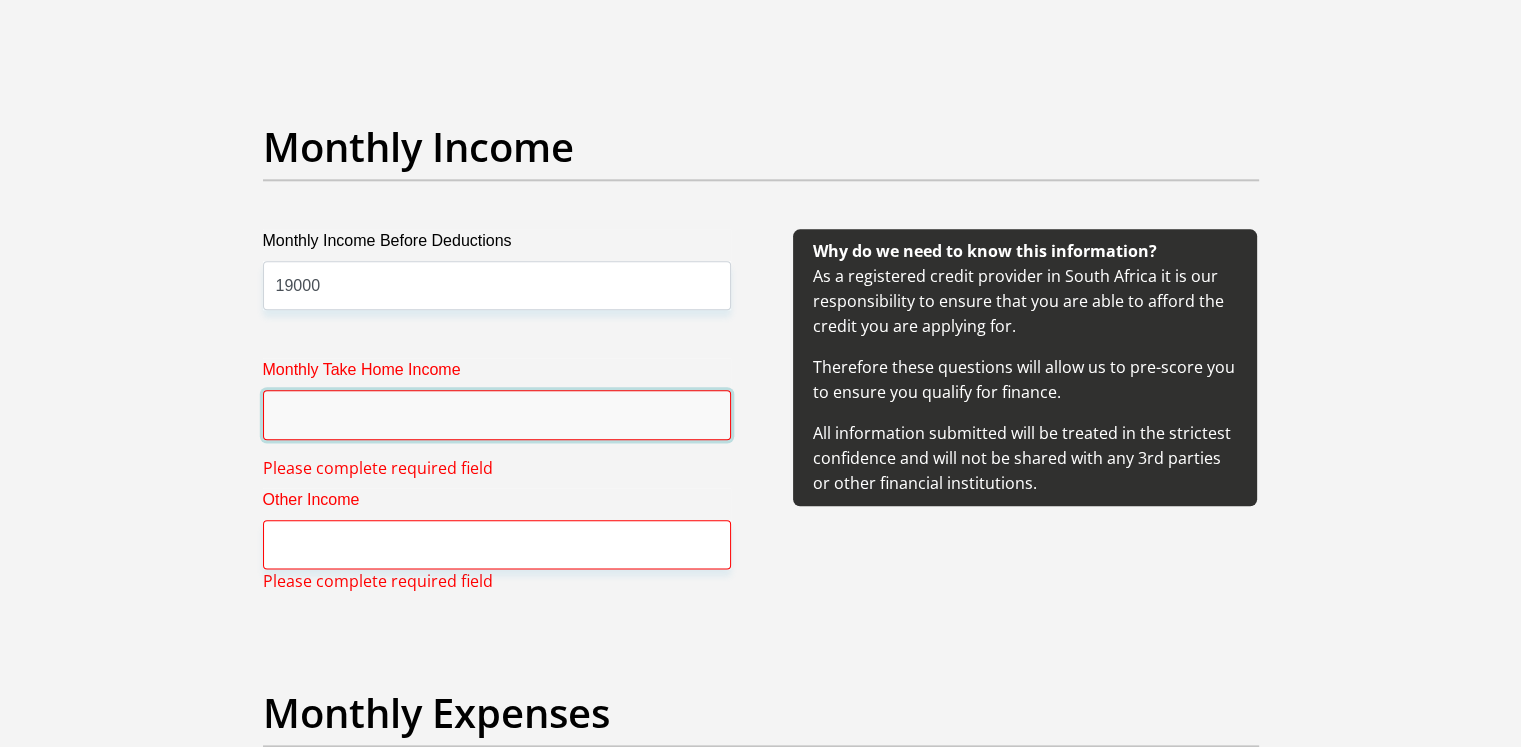 click on "Monthly Take Home Income" at bounding box center [497, 414] 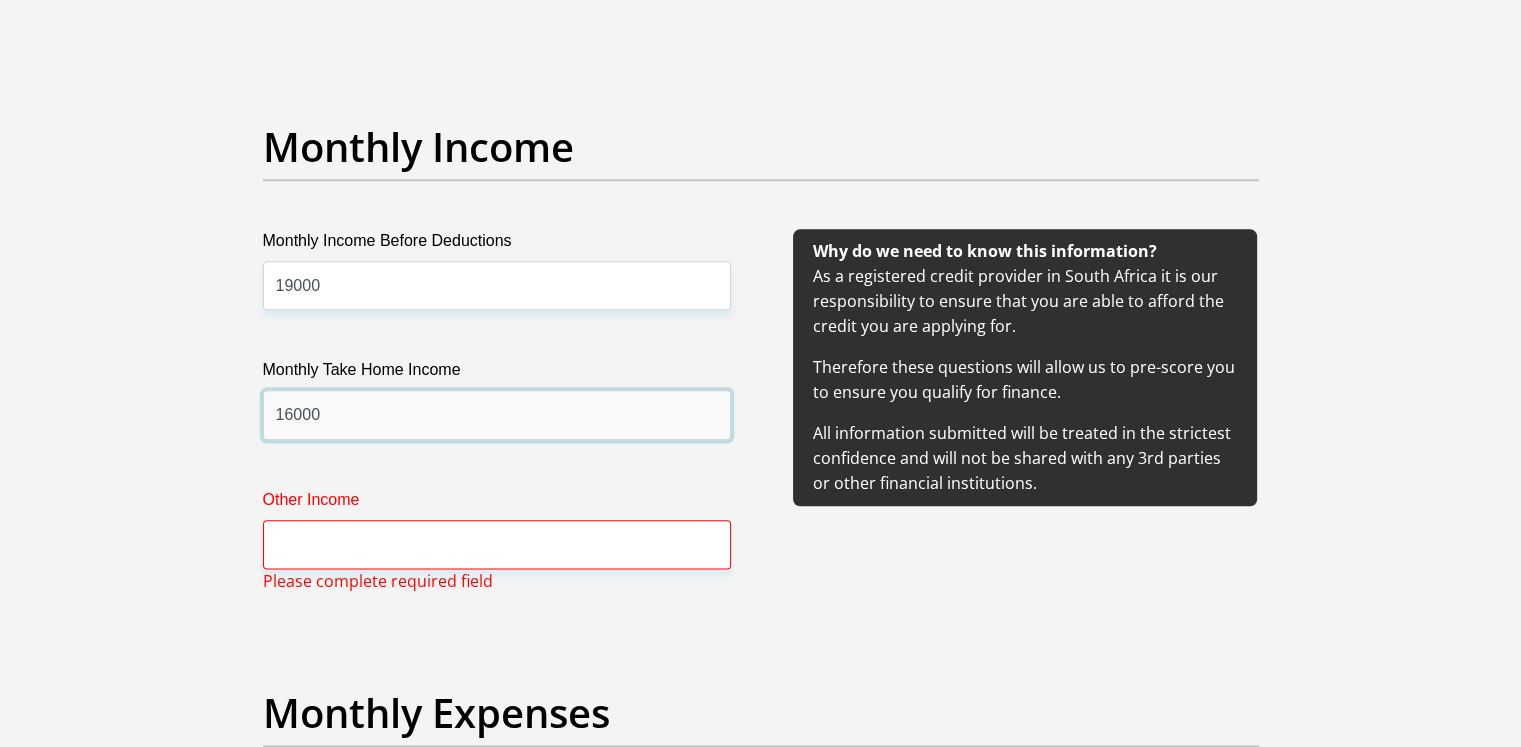 type on "16000" 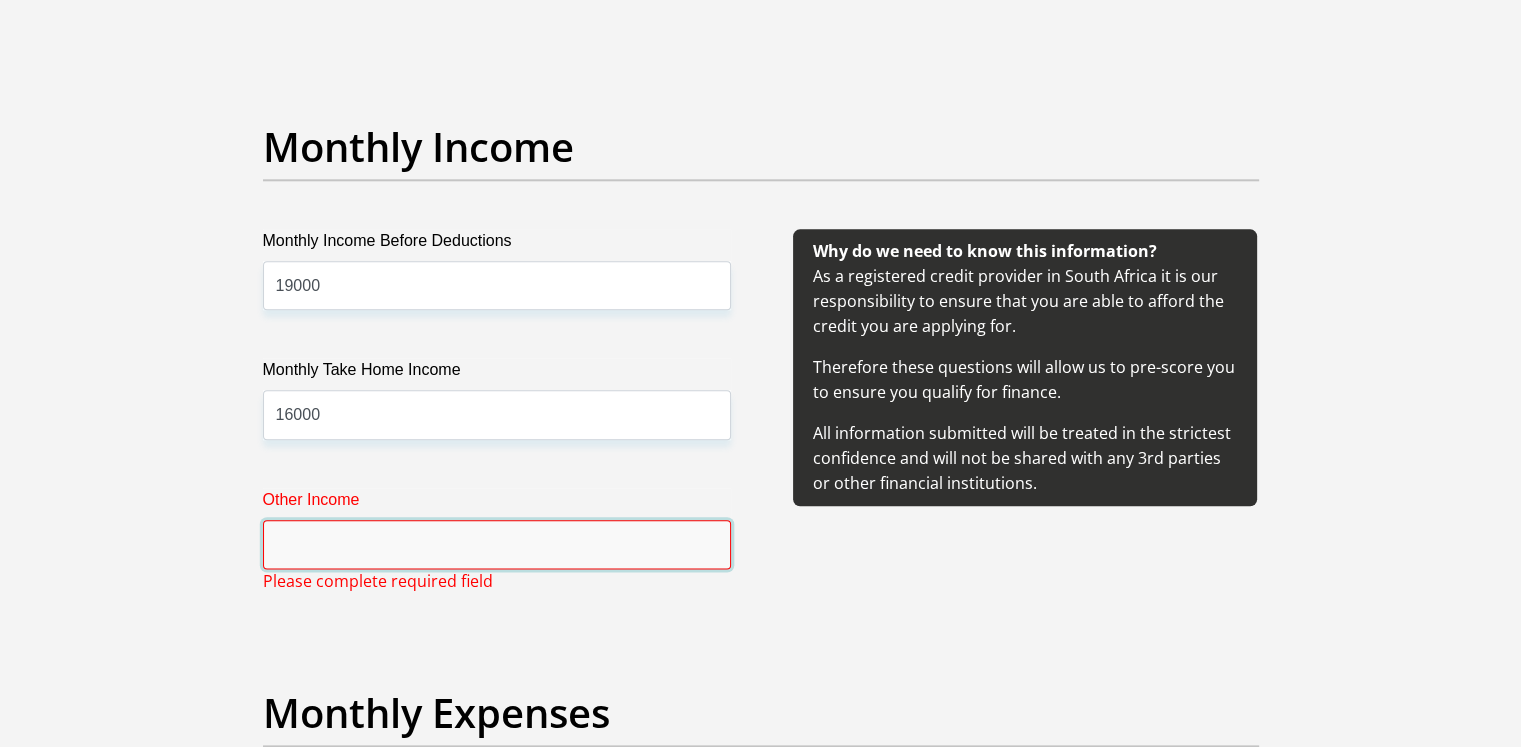 click on "Other Income" at bounding box center [497, 544] 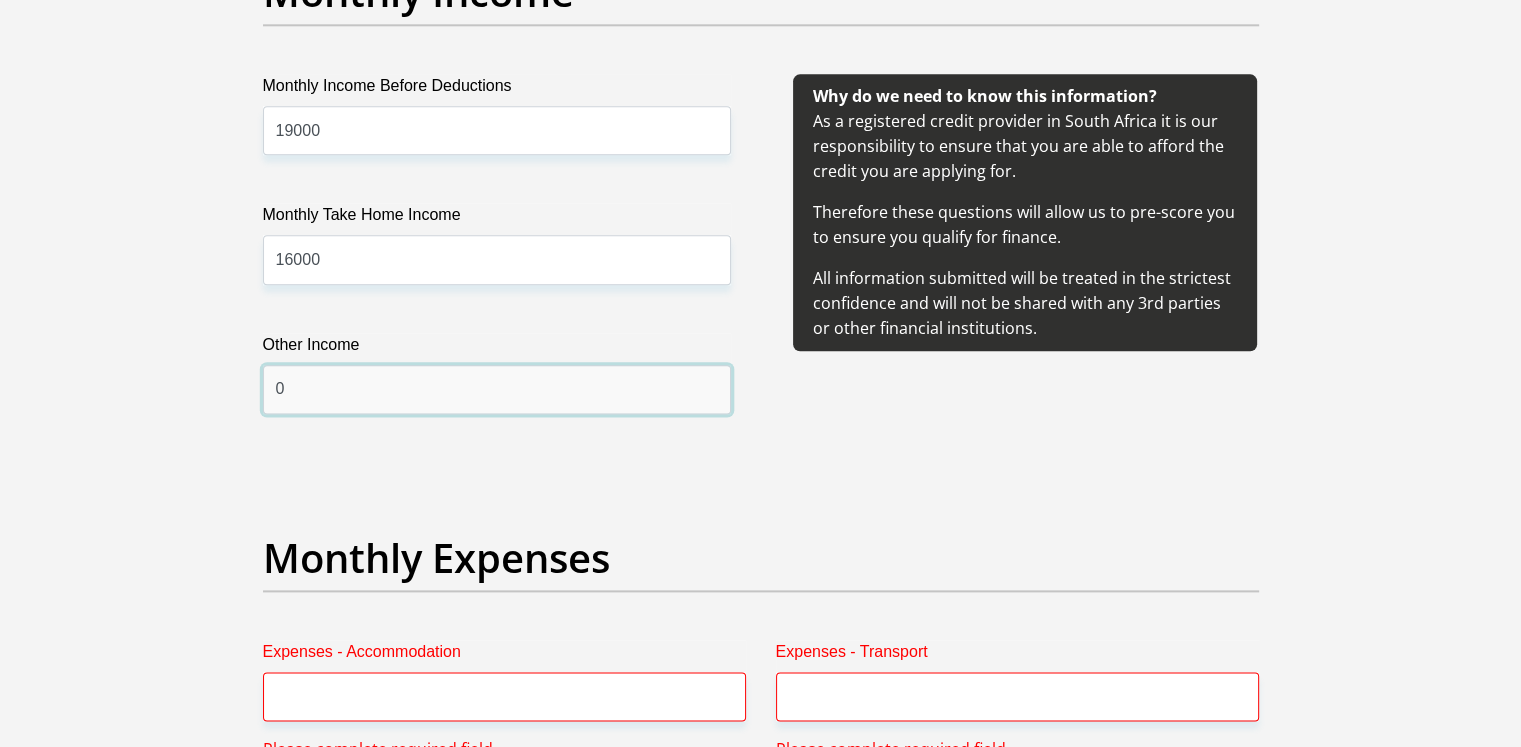 scroll, scrollTop: 2712, scrollLeft: 0, axis: vertical 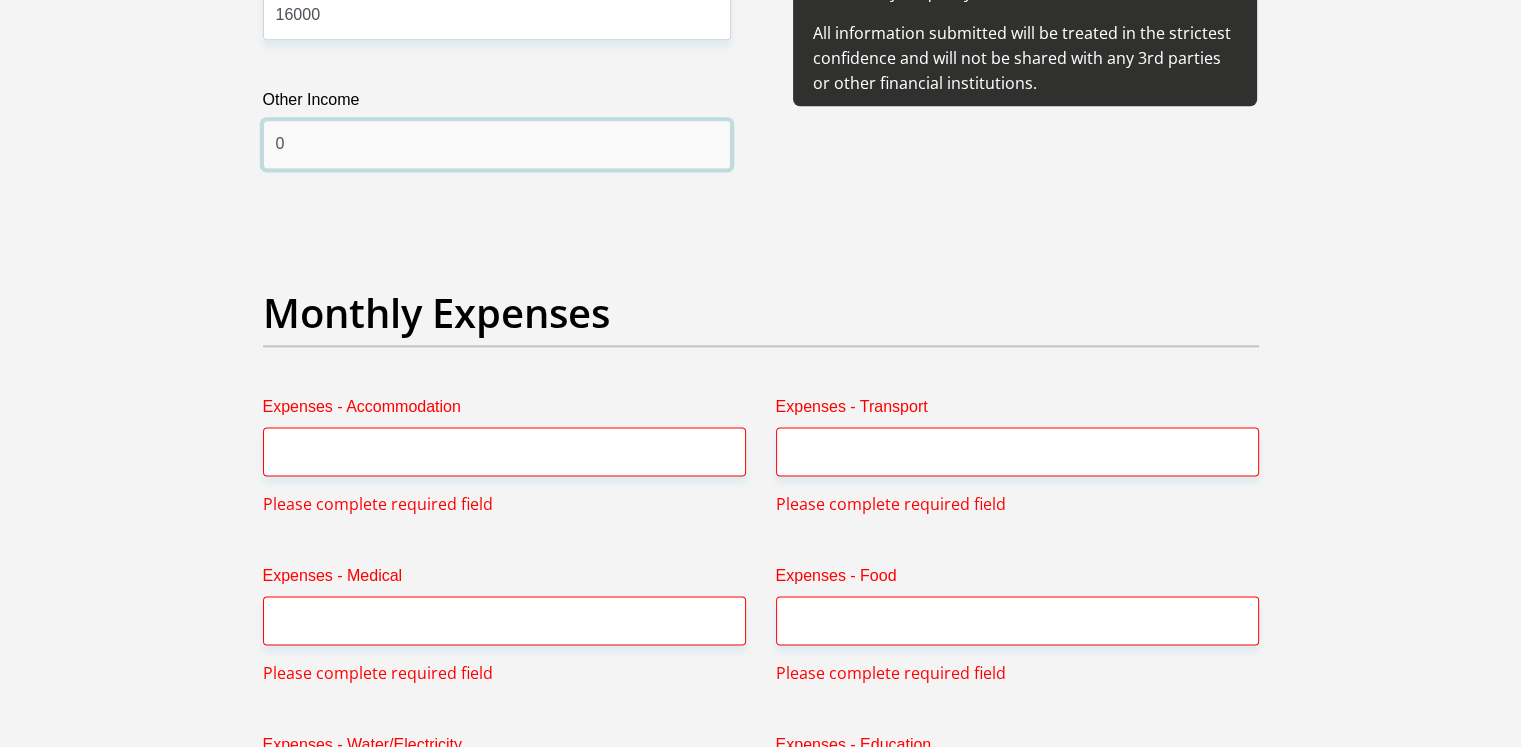 type on "0" 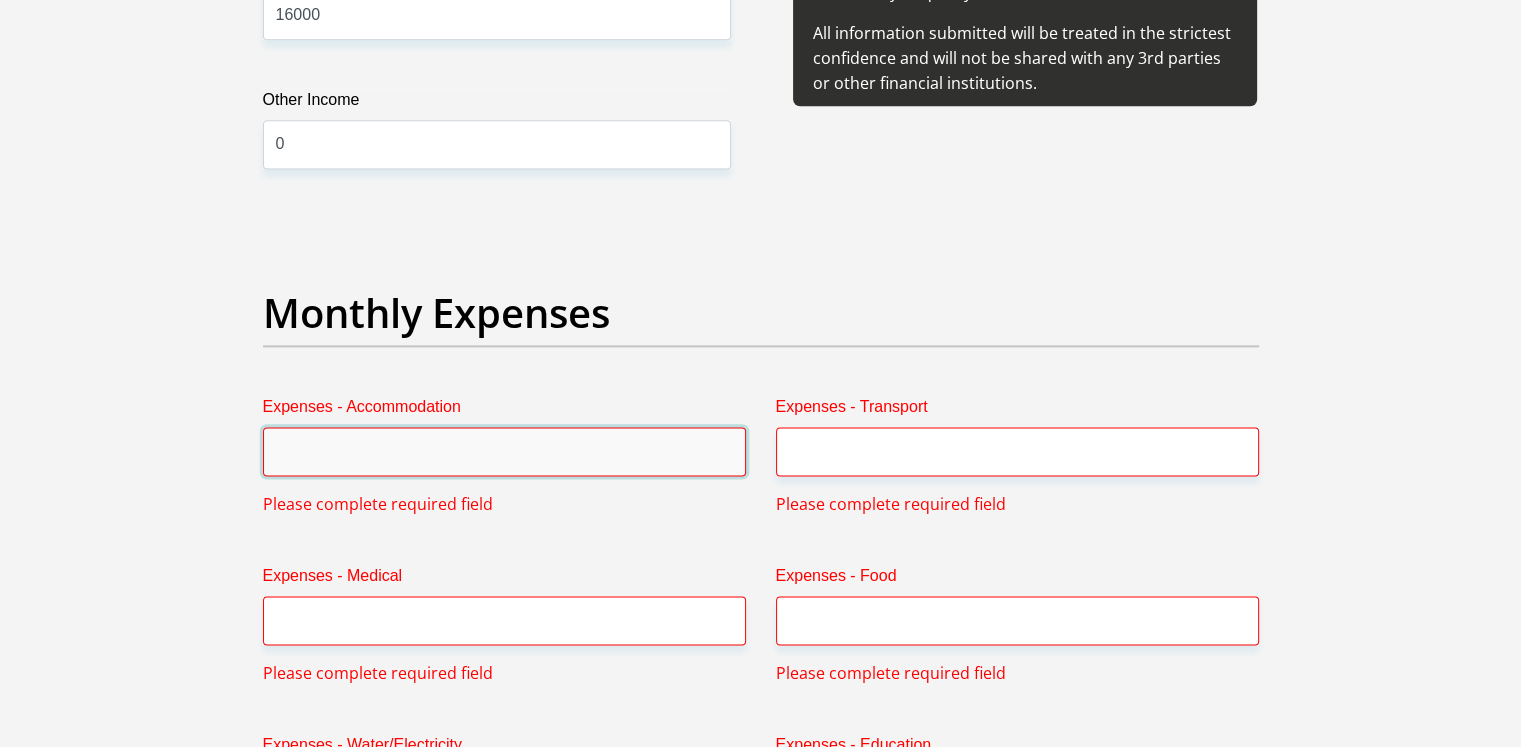 click on "Expenses - Accommodation" at bounding box center [504, 451] 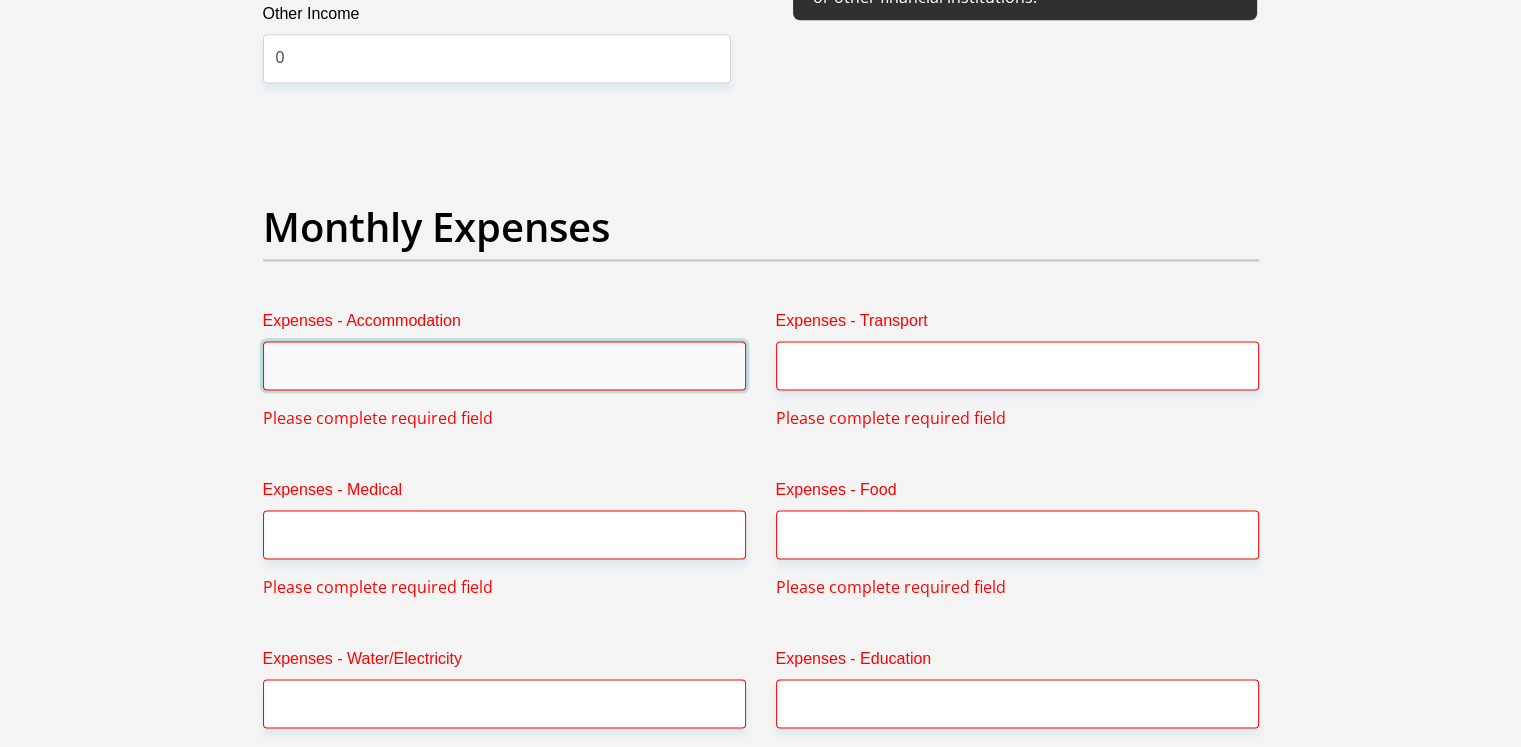 scroll, scrollTop: 2912, scrollLeft: 0, axis: vertical 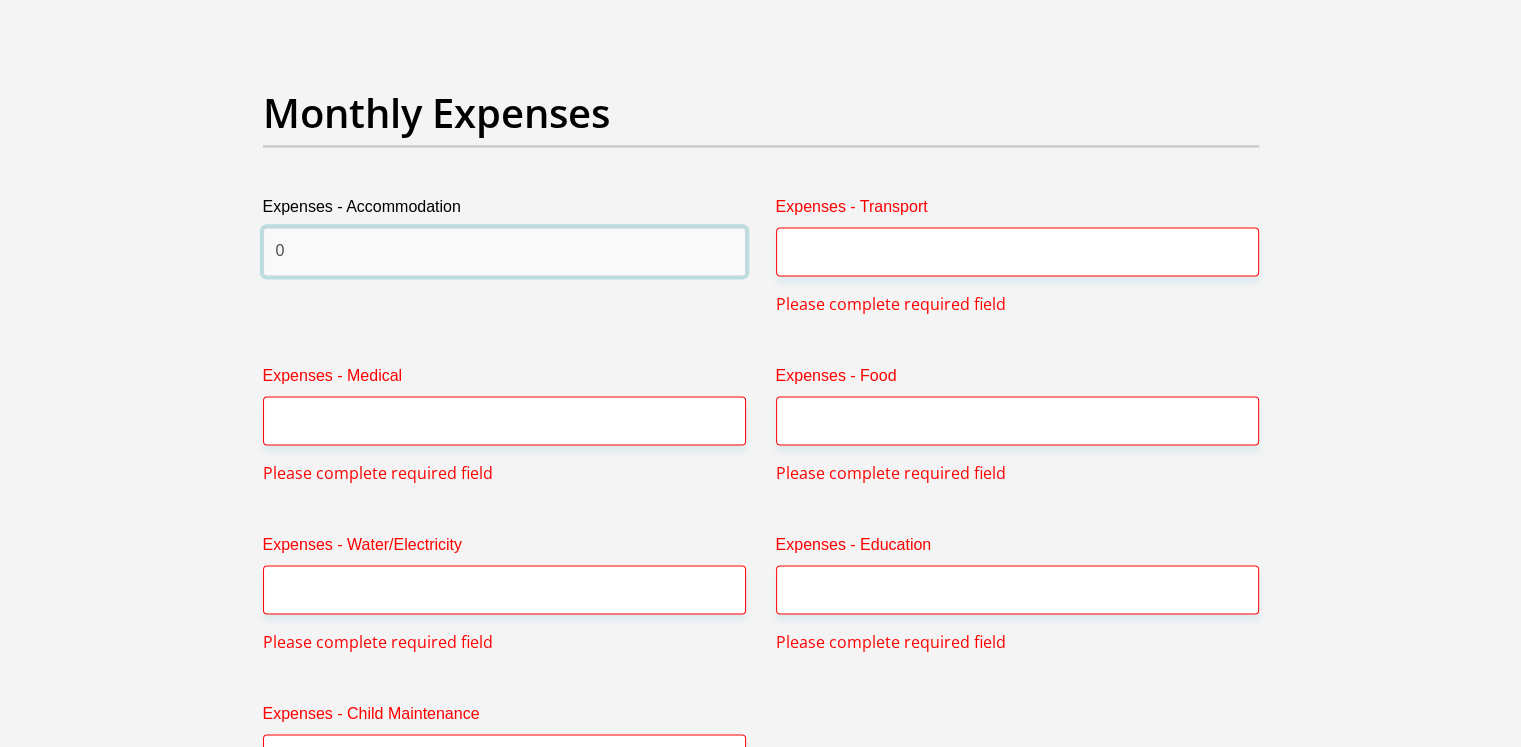 type on "0" 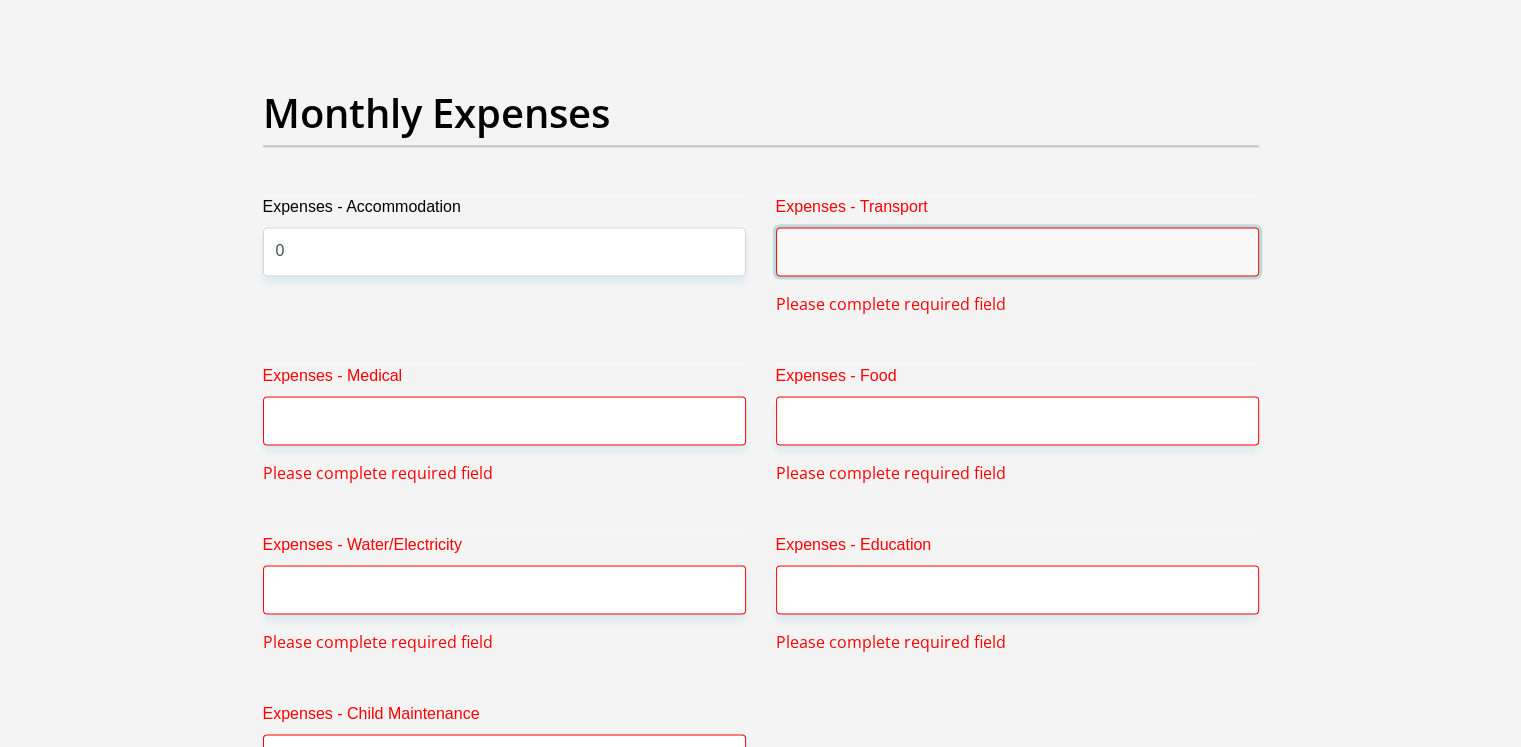 click on "Expenses - Transport" at bounding box center [1017, 251] 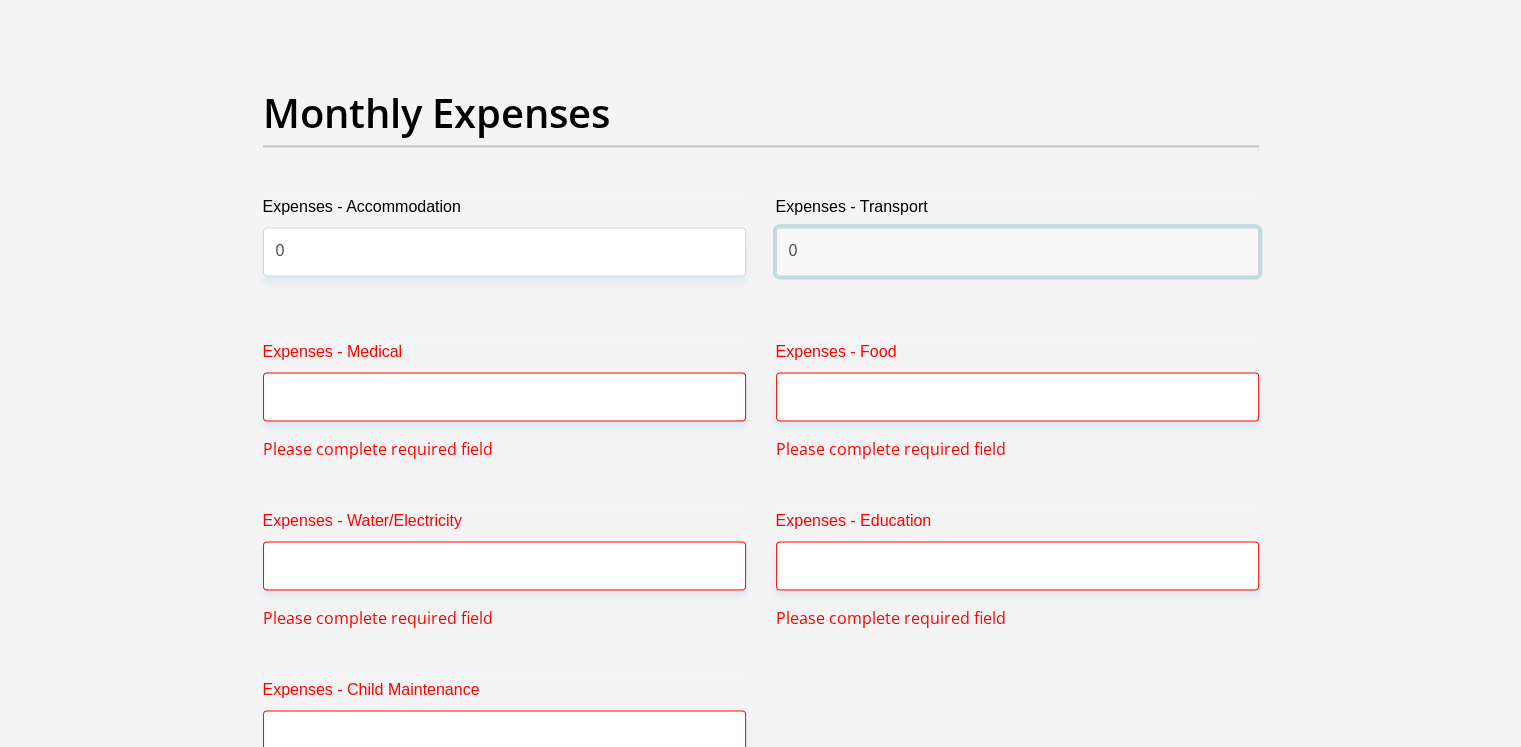 type on "0" 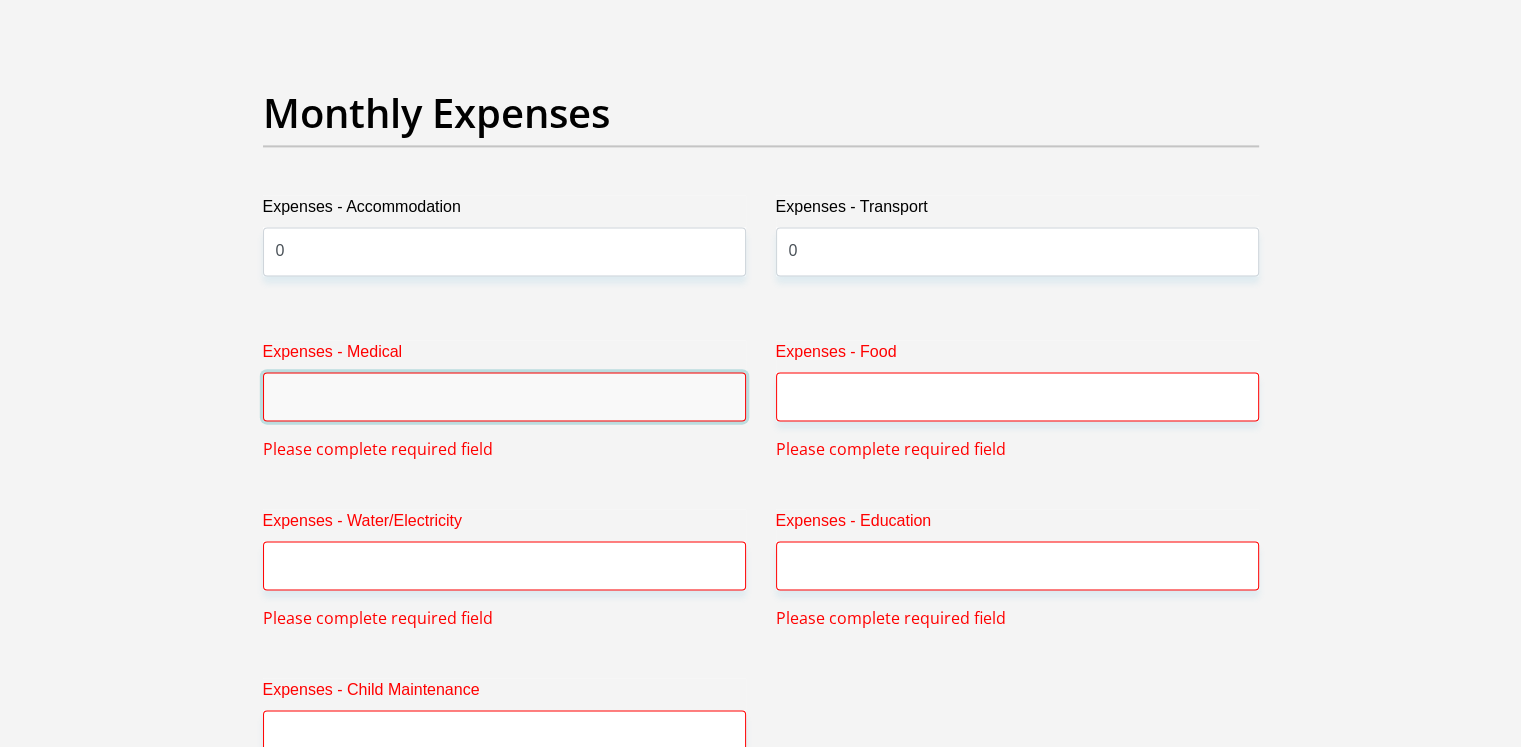 click on "Expenses - Medical" at bounding box center [504, 396] 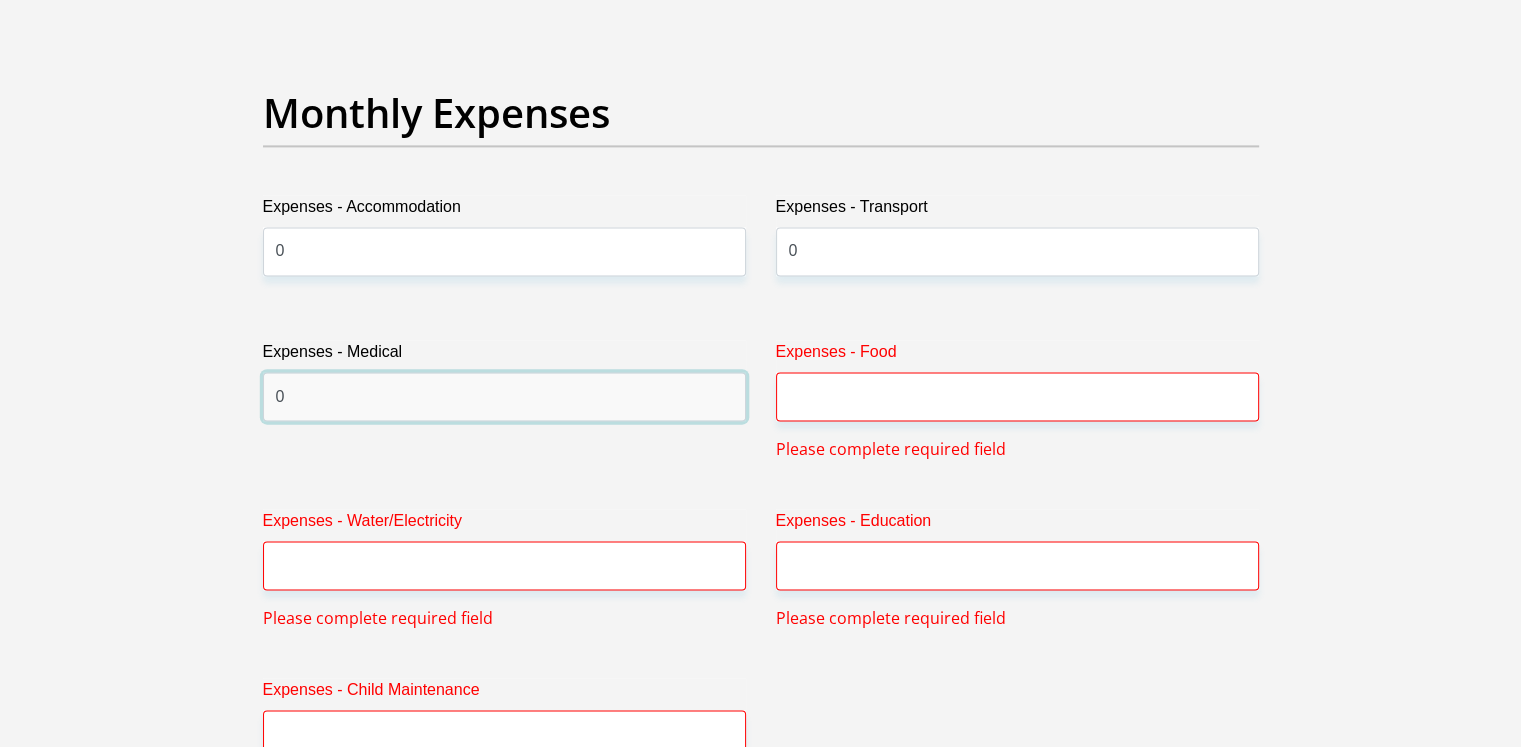 type on "0" 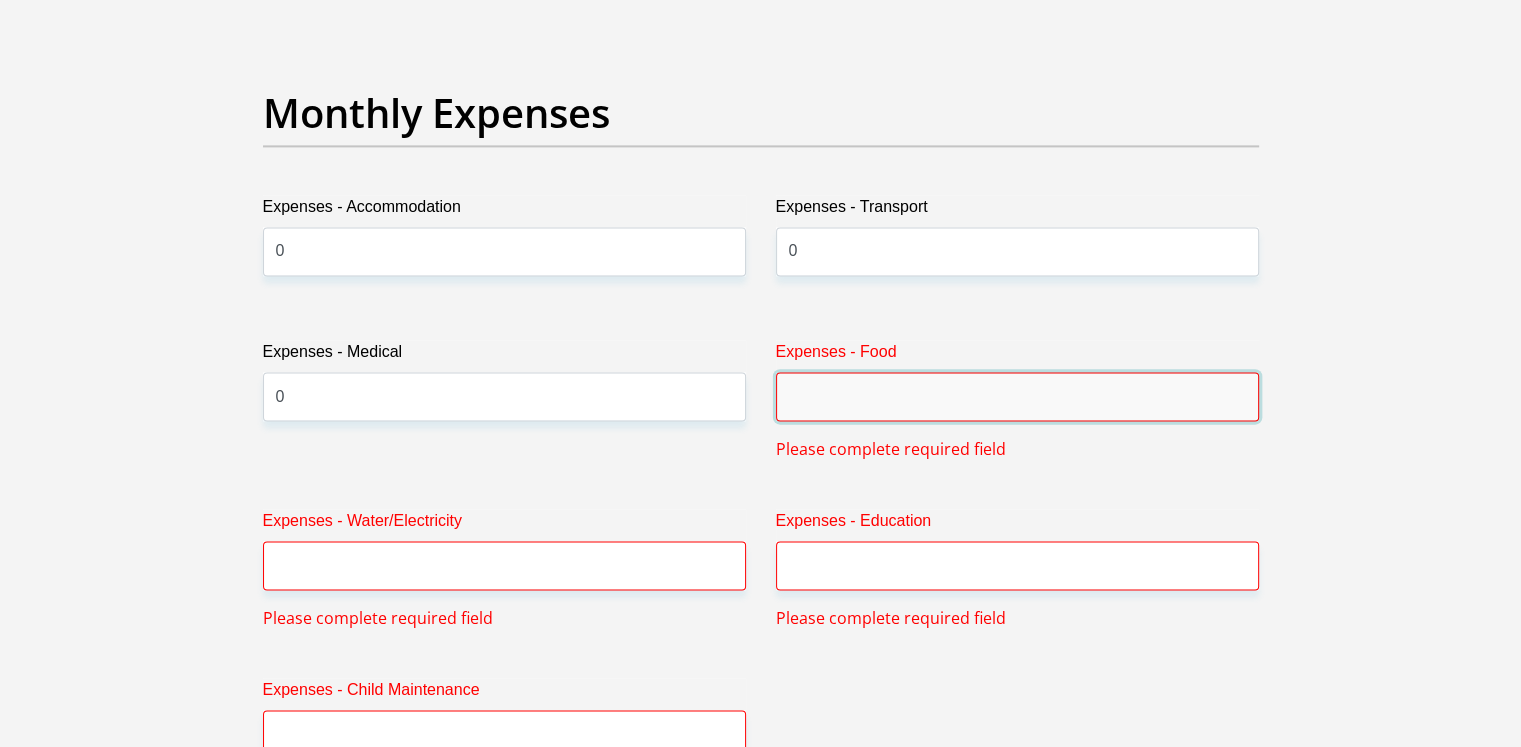 click on "Expenses - Food" at bounding box center [1017, 396] 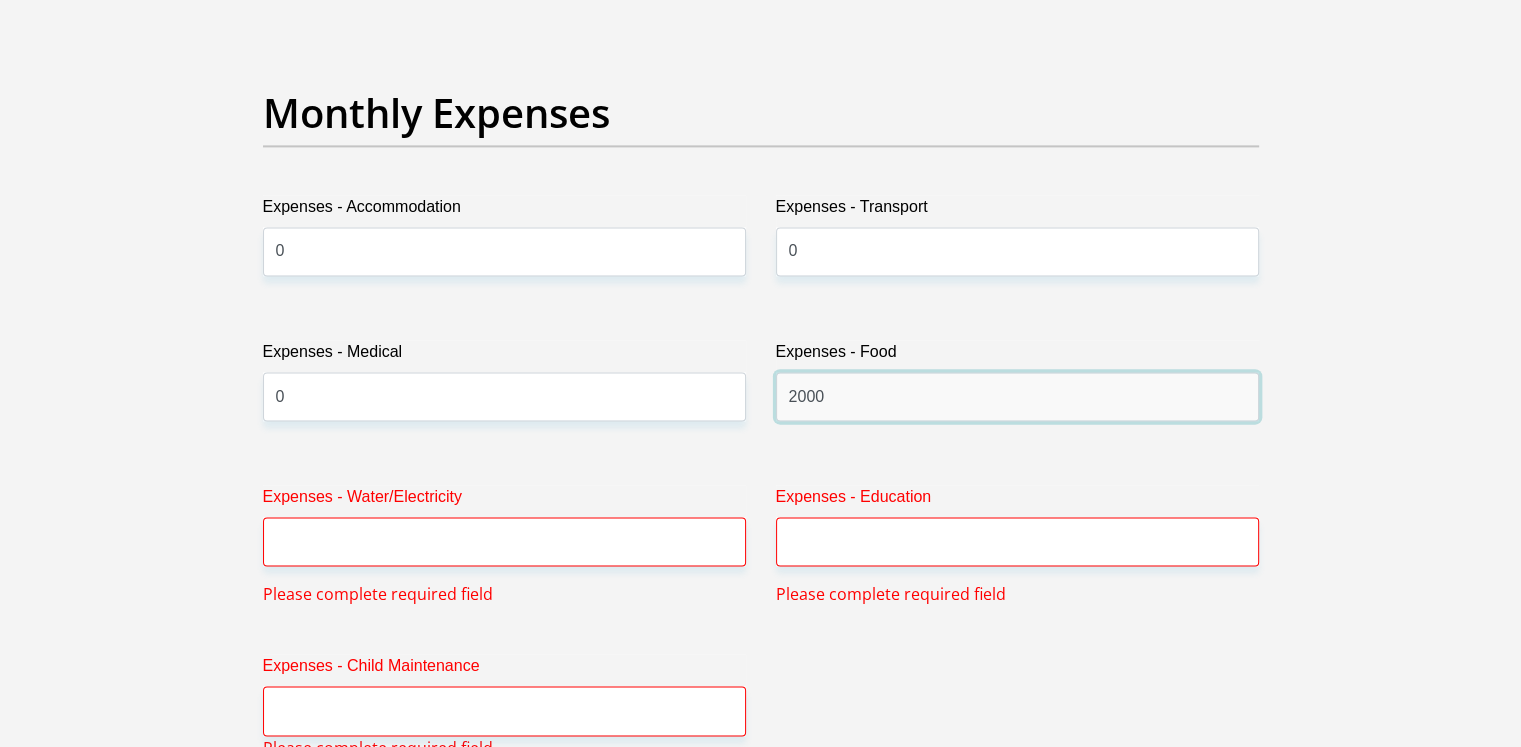 type on "2000" 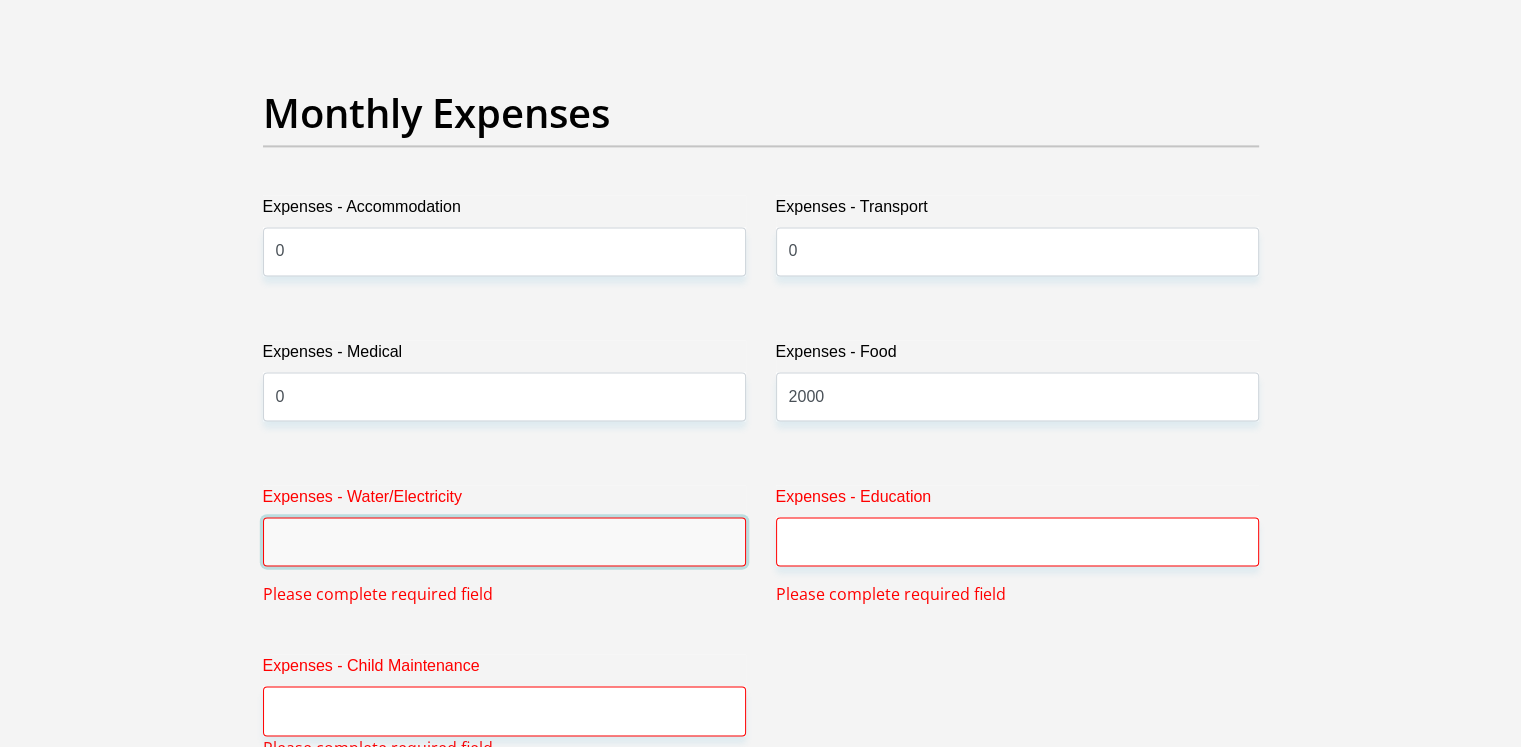click on "Expenses - Water/Electricity" at bounding box center (504, 541) 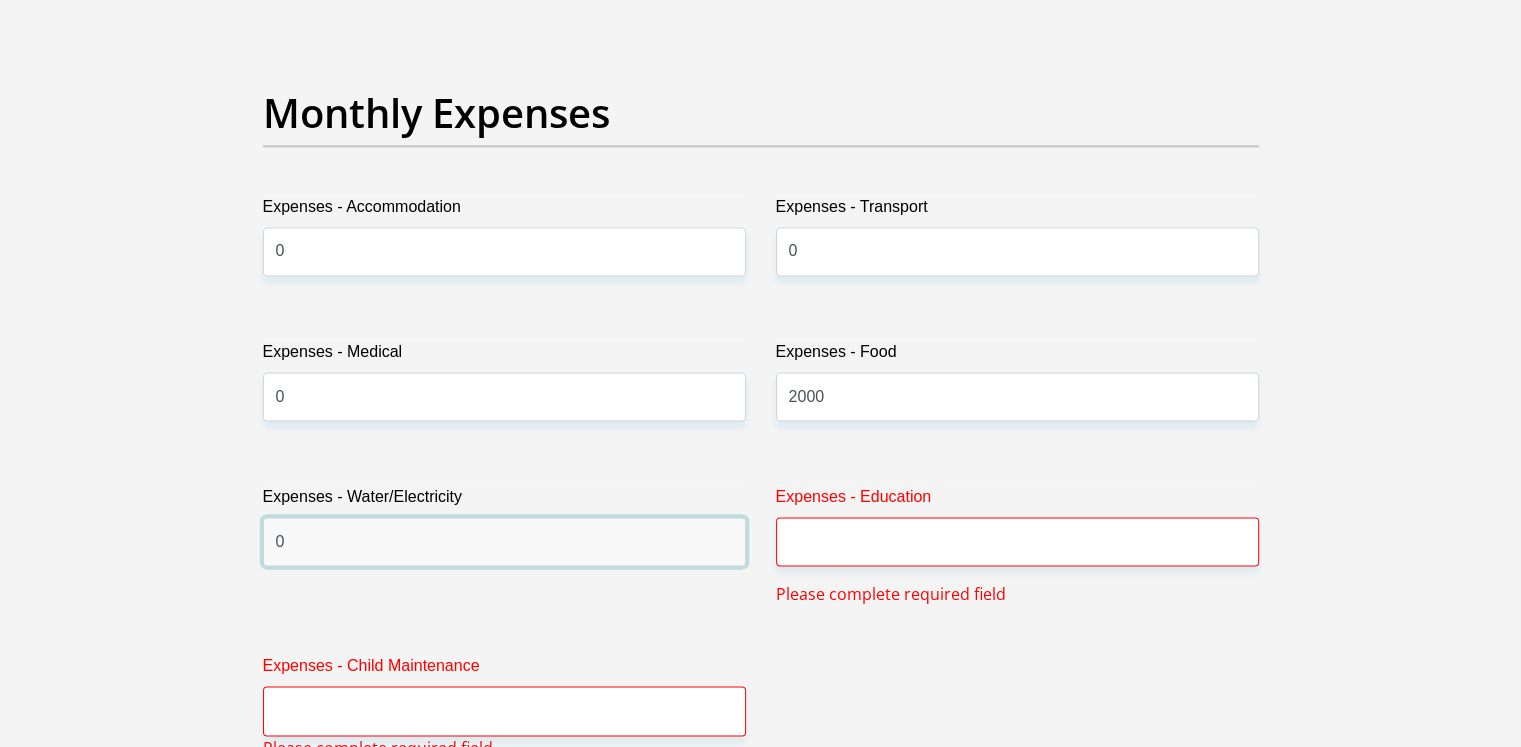 type on "0" 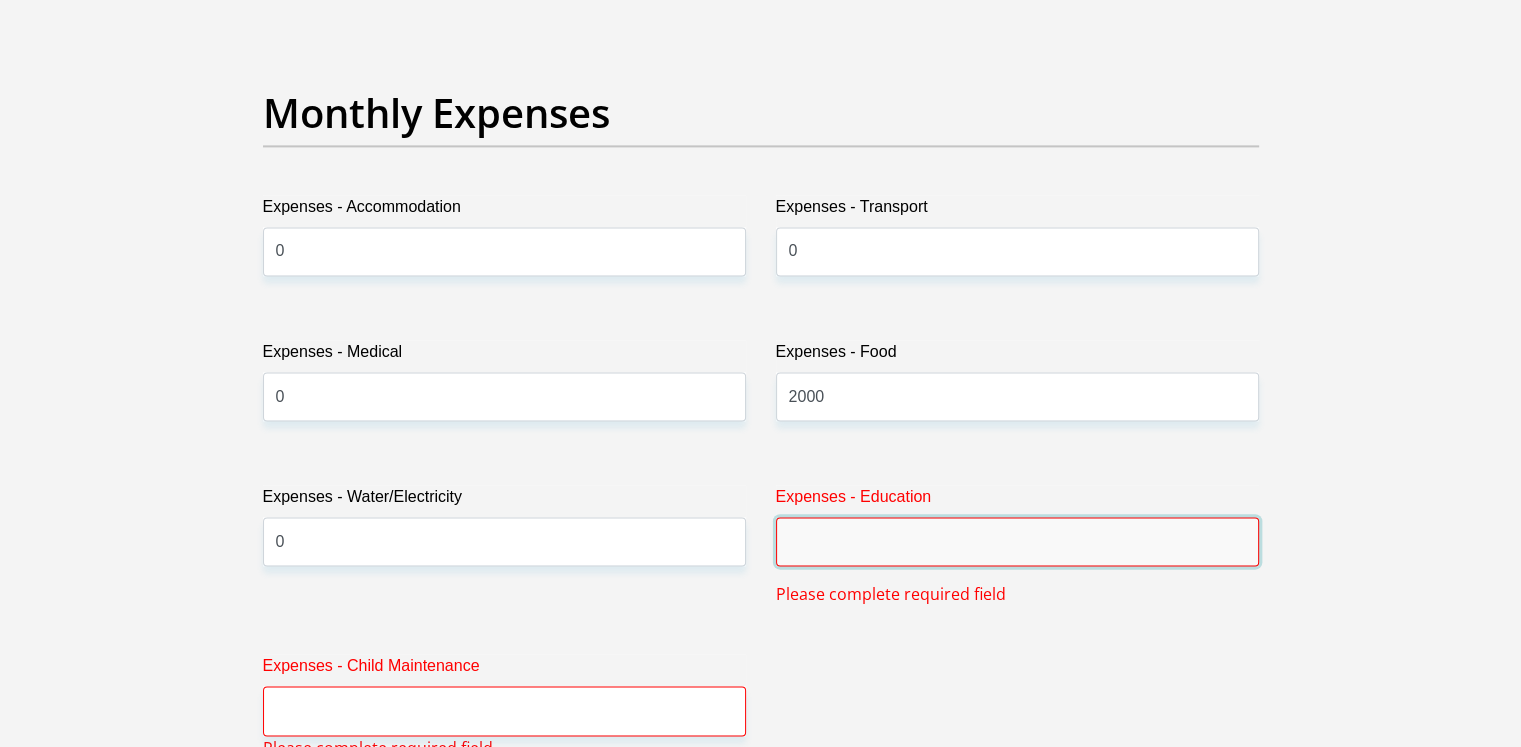 click on "Expenses - Education" at bounding box center [1017, 541] 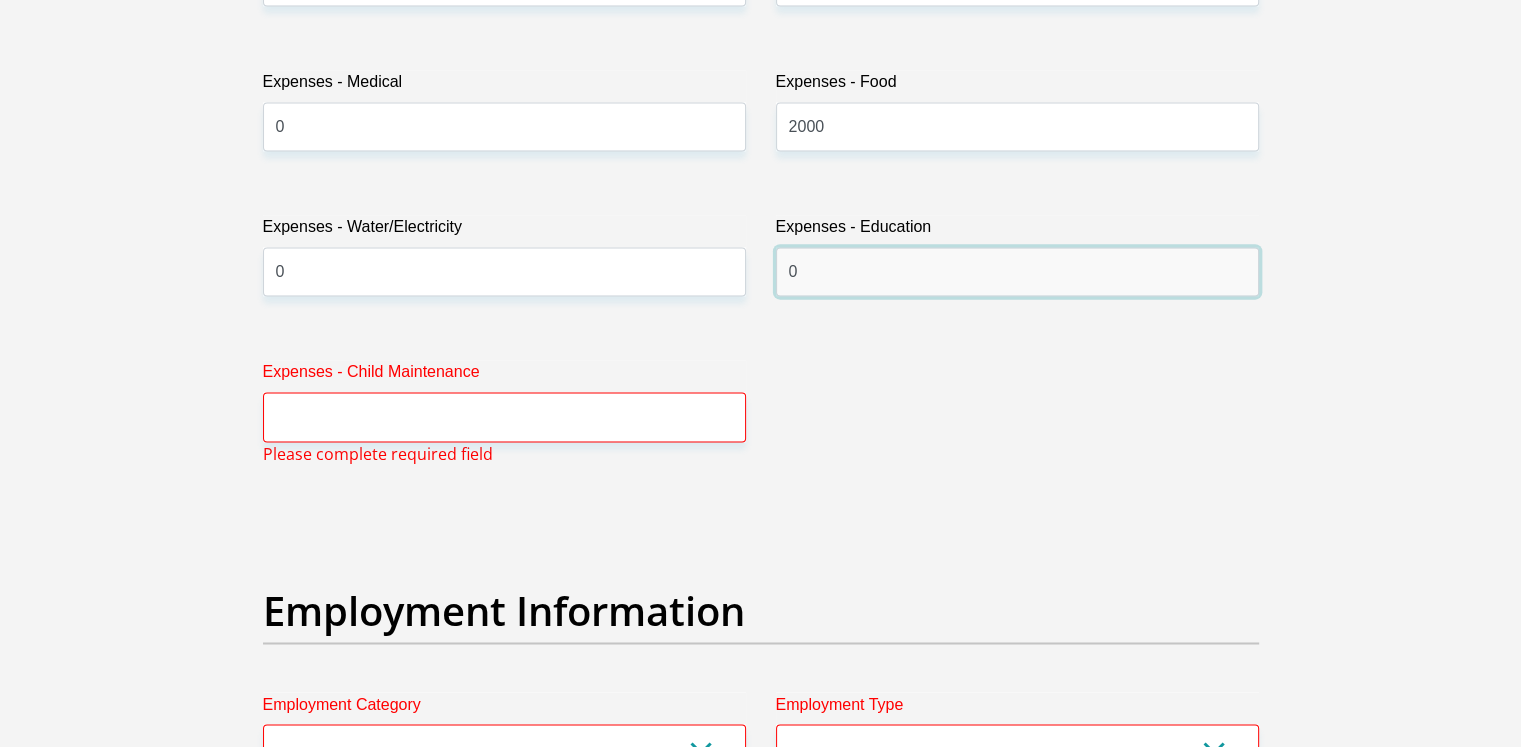 scroll, scrollTop: 3212, scrollLeft: 0, axis: vertical 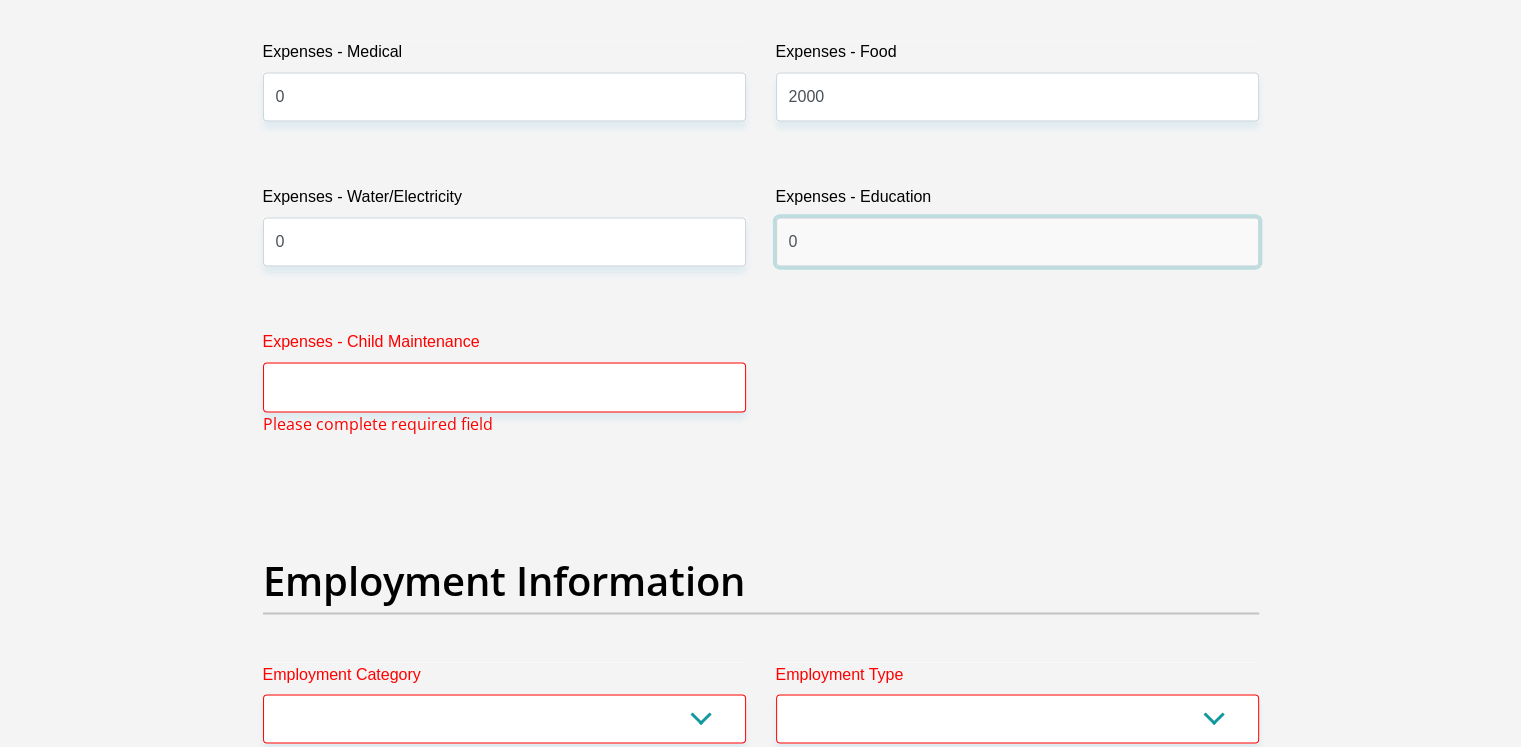 type on "0" 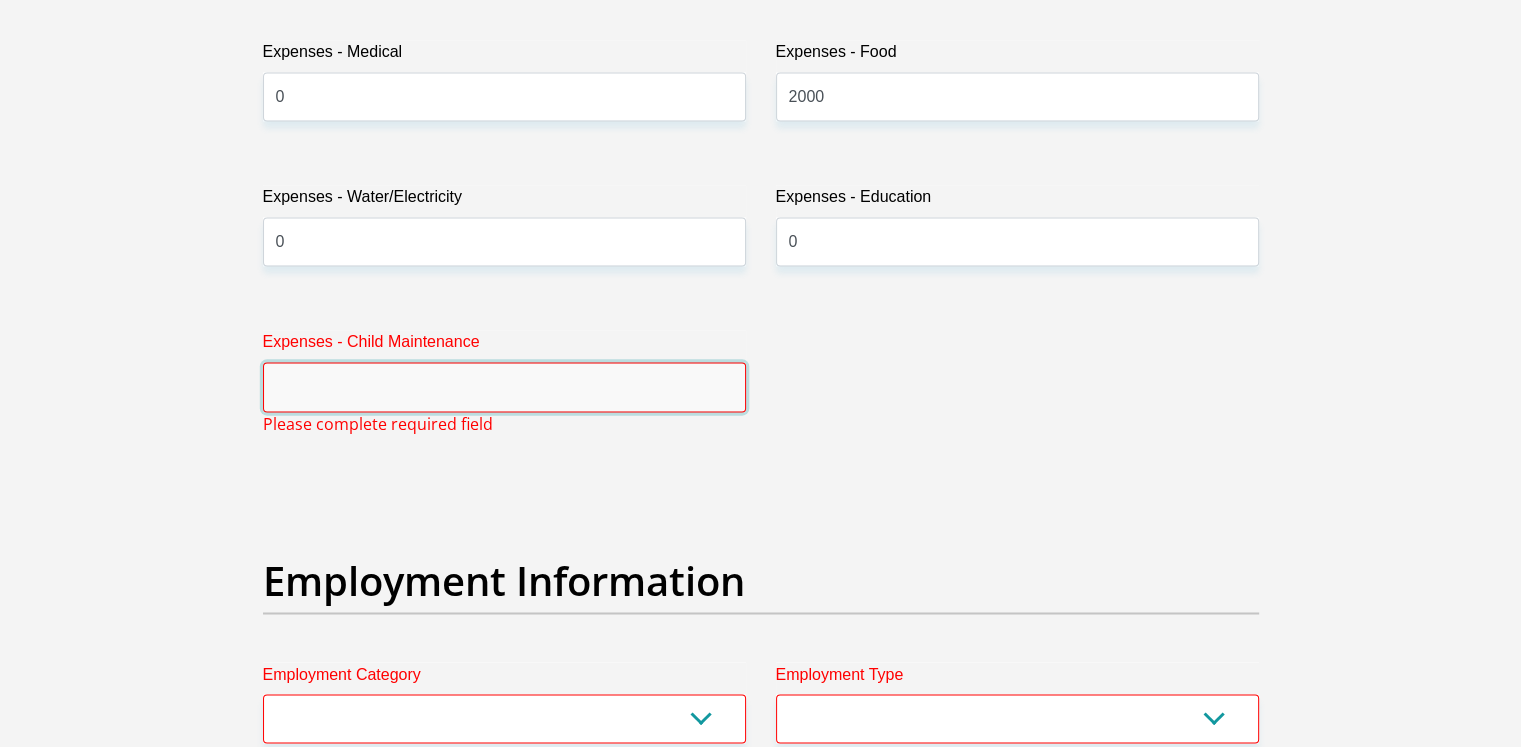 click on "Expenses - Child Maintenance" at bounding box center (504, 386) 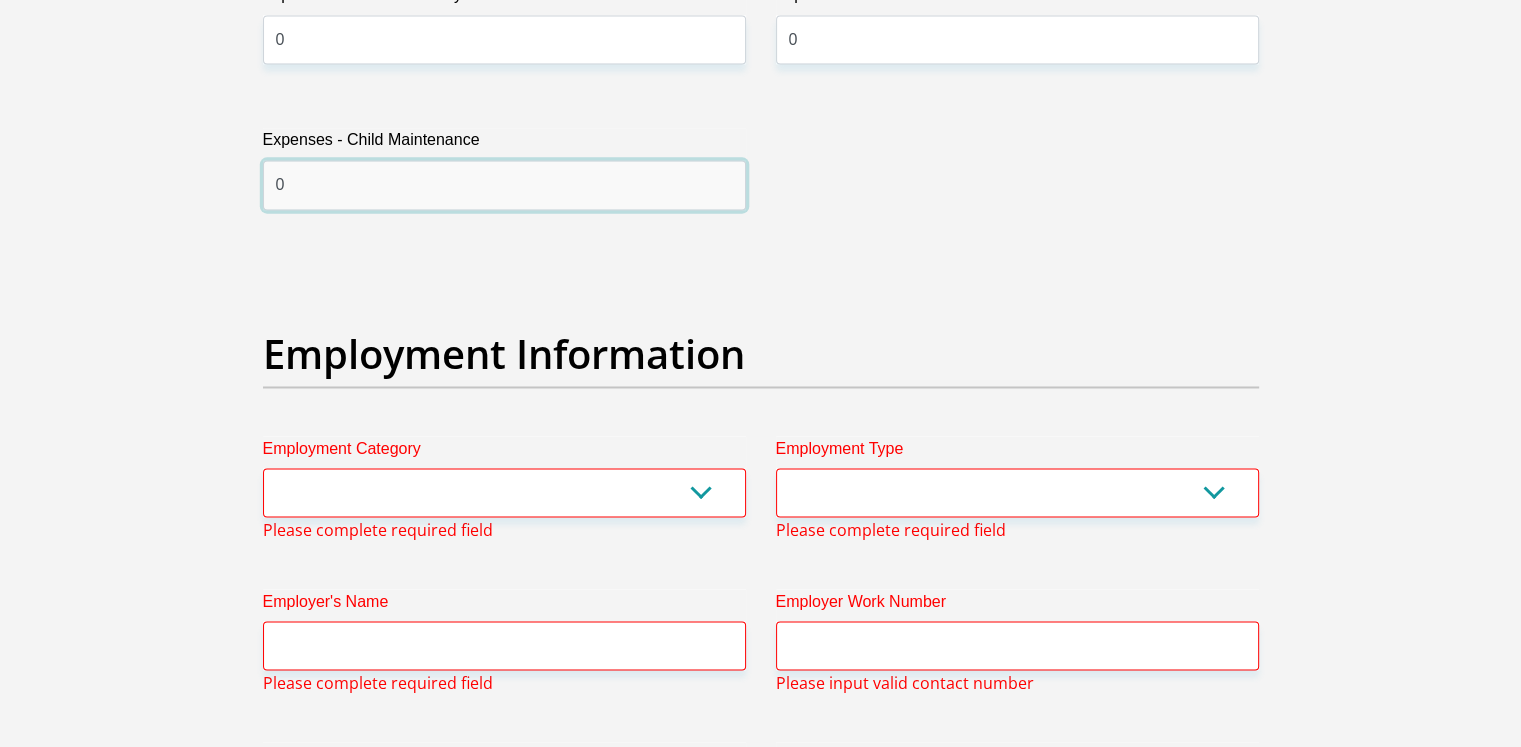 scroll, scrollTop: 3512, scrollLeft: 0, axis: vertical 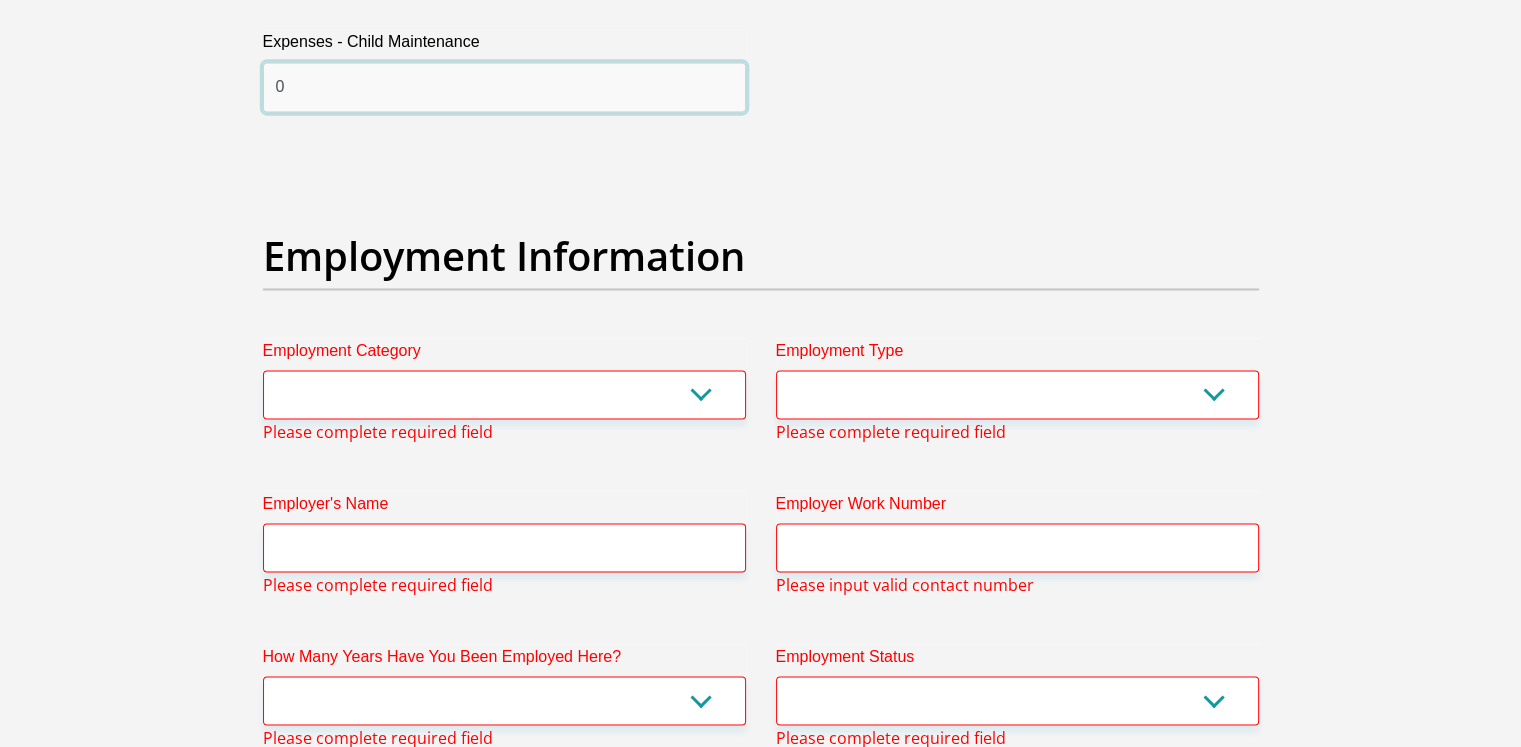 type on "0" 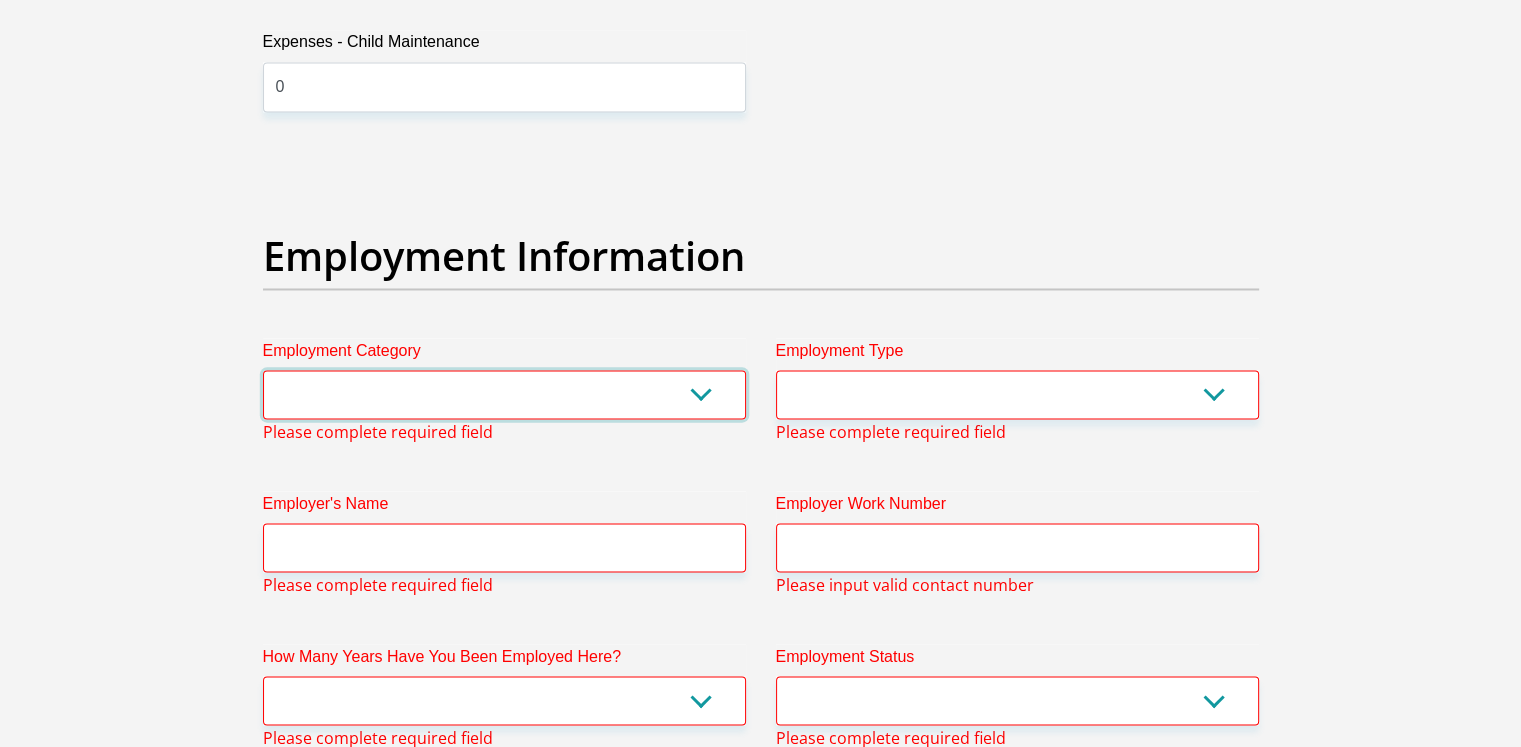 click on "AGRICULTURE
ALCOHOL & TOBACCO
CONSTRUCTION MATERIALS
METALLURGY
EQUIPMENT FOR RENEWABLE ENERGY
SPECIALIZED CONTRACTORS
CAR
GAMING (INCL. INTERNET
OTHER WHOLESALE
UNLICENSED PHARMACEUTICALS
CURRENCY EXCHANGE HOUSES
OTHER FINANCIAL INSTITUTIONS & INSURANCE
REAL ESTATE AGENTS
OIL & GAS
OTHER MATERIALS (E.G. IRON ORE)
PRECIOUS STONES & PRECIOUS METALS
POLITICAL ORGANIZATIONS
RELIGIOUS ORGANIZATIONS(NOT SECTS)
ACTI. HAVING BUSINESS DEAL WITH PUBLIC ADMINISTRATION
LAUNDROMATS" at bounding box center [504, 394] 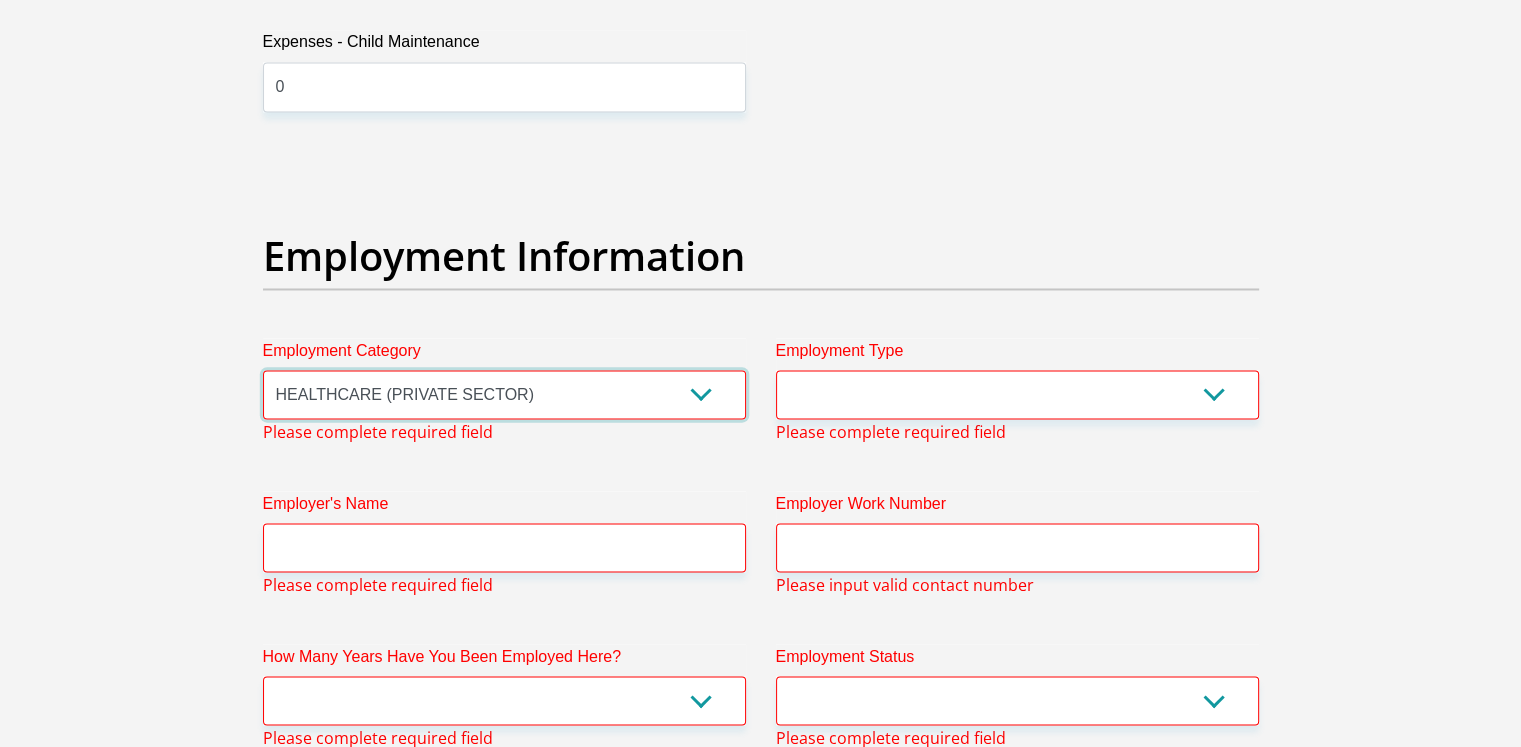 click on "AGRICULTURE
ALCOHOL & TOBACCO
CONSTRUCTION MATERIALS
METALLURGY
EQUIPMENT FOR RENEWABLE ENERGY
SPECIALIZED CONTRACTORS
CAR
GAMING (INCL. INTERNET
OTHER WHOLESALE
UNLICENSED PHARMACEUTICALS
CURRENCY EXCHANGE HOUSES
OTHER FINANCIAL INSTITUTIONS & INSURANCE
REAL ESTATE AGENTS
OIL & GAS
OTHER MATERIALS (E.G. IRON ORE)
PRECIOUS STONES & PRECIOUS METALS
POLITICAL ORGANIZATIONS
RELIGIOUS ORGANIZATIONS(NOT SECTS)
ACTI. HAVING BUSINESS DEAL WITH PUBLIC ADMINISTRATION
LAUNDROMATS" at bounding box center [504, 394] 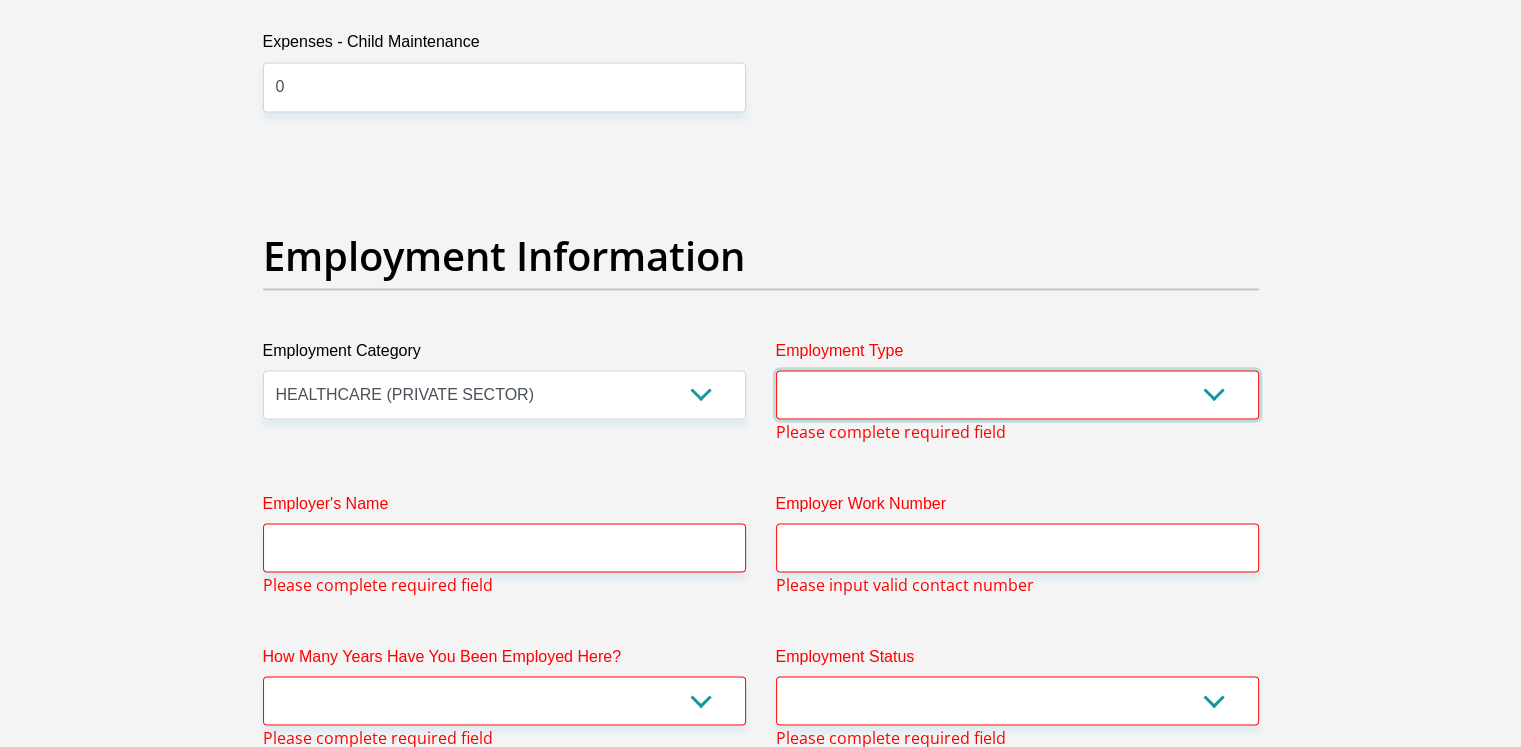 click on "College/Lecturer
Craft Seller
Creative
Driver
Executive
Farmer
Forces - Non Commissioned
Forces - Officer
Hawker
Housewife
Labourer
Licenced Professional
Manager
Miner
Non Licenced Professional
Office Staff/Clerk
Outside Worker
Pensioner
Permanent Teacher
Production/Manufacturing
Sales
Self-Employed
Semi-Professional Worker
Service Industry  Social Worker  Student" at bounding box center (1017, 394) 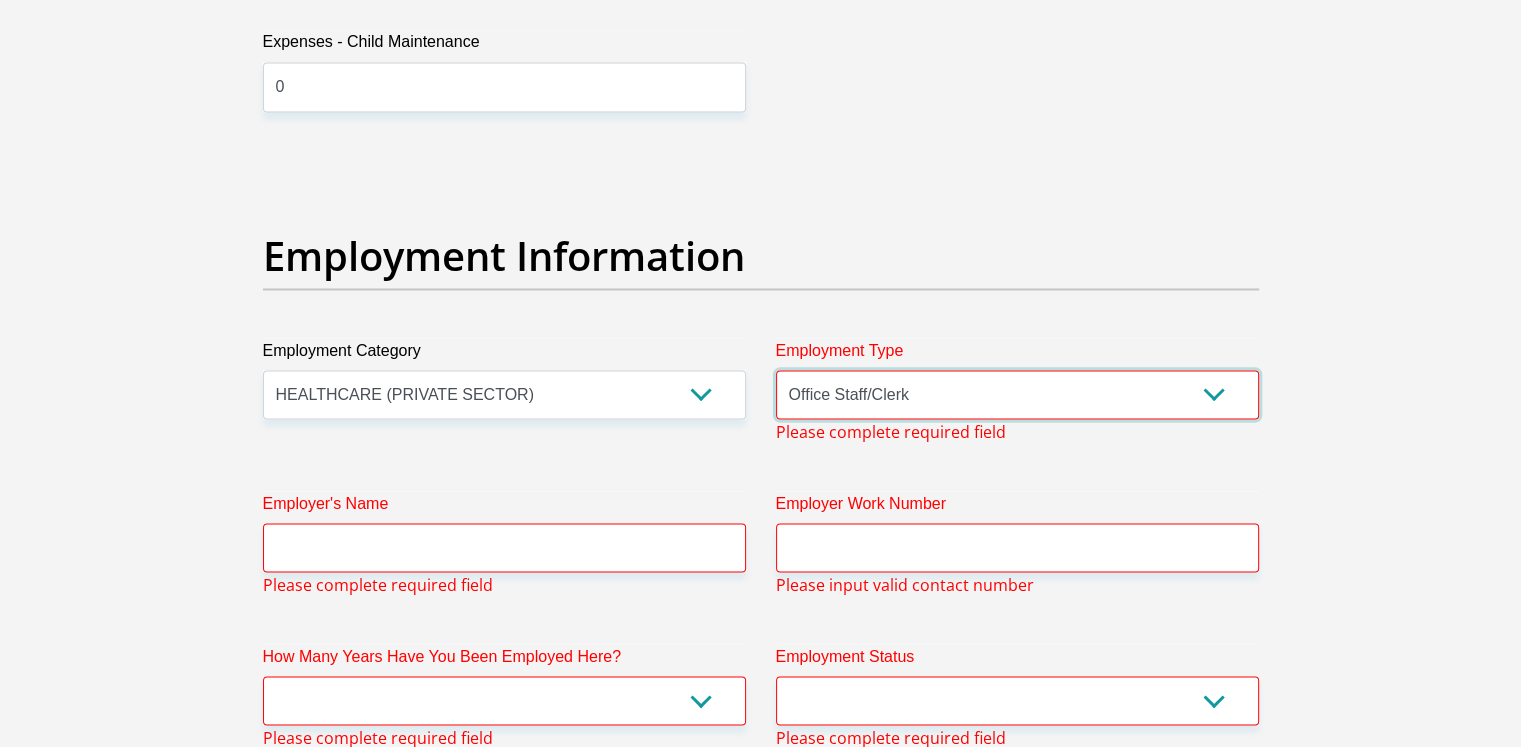 click on "College/Lecturer
Craft Seller
Creative
Driver
Executive
Farmer
Forces - Non Commissioned
Forces - Officer
Hawker
Housewife
Labourer
Licenced Professional
Manager
Miner
Non Licenced Professional
Office Staff/Clerk
Outside Worker
Pensioner
Permanent Teacher
Production/Manufacturing
Sales
Self-Employed
Semi-Professional Worker
Service Industry  Social Worker  Student" at bounding box center [1017, 394] 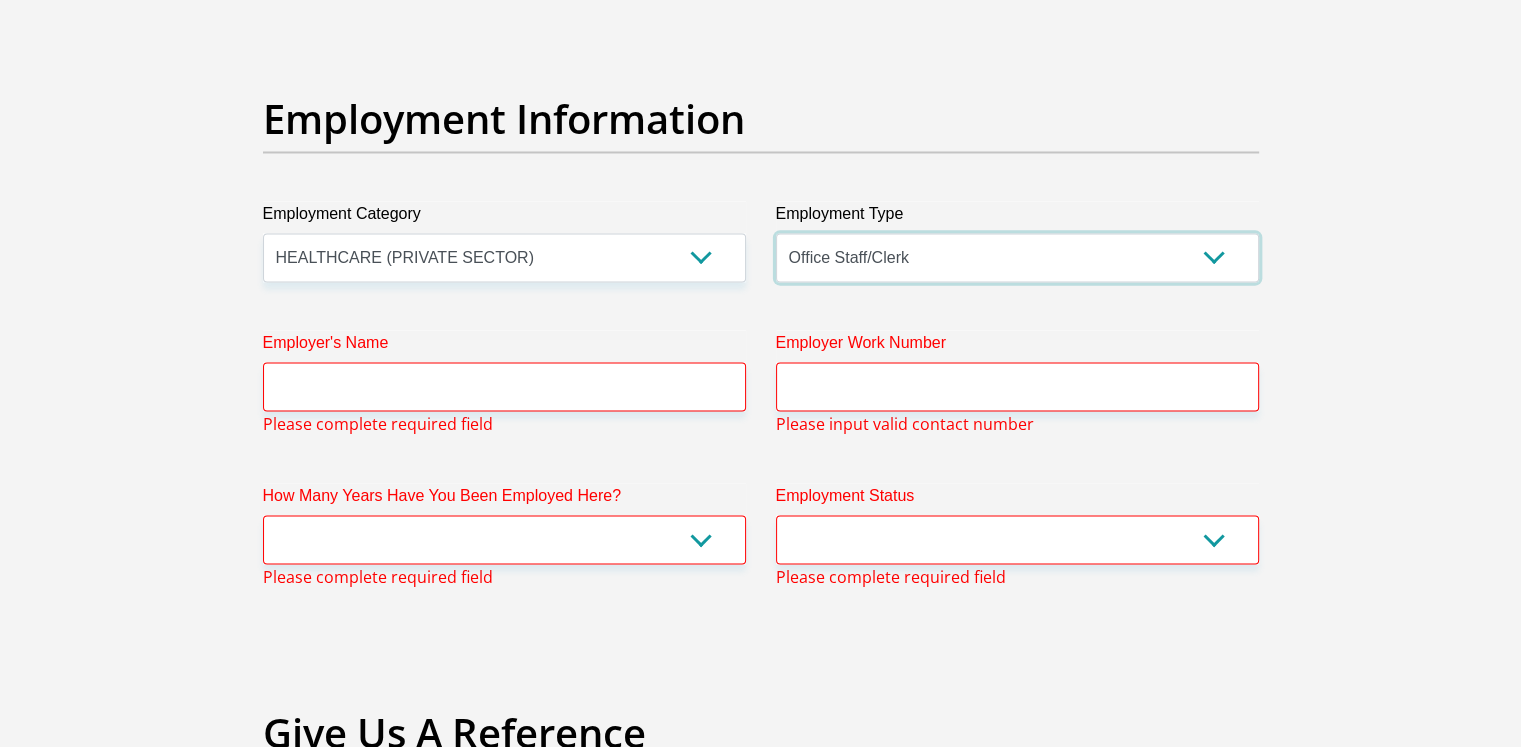 scroll, scrollTop: 3812, scrollLeft: 0, axis: vertical 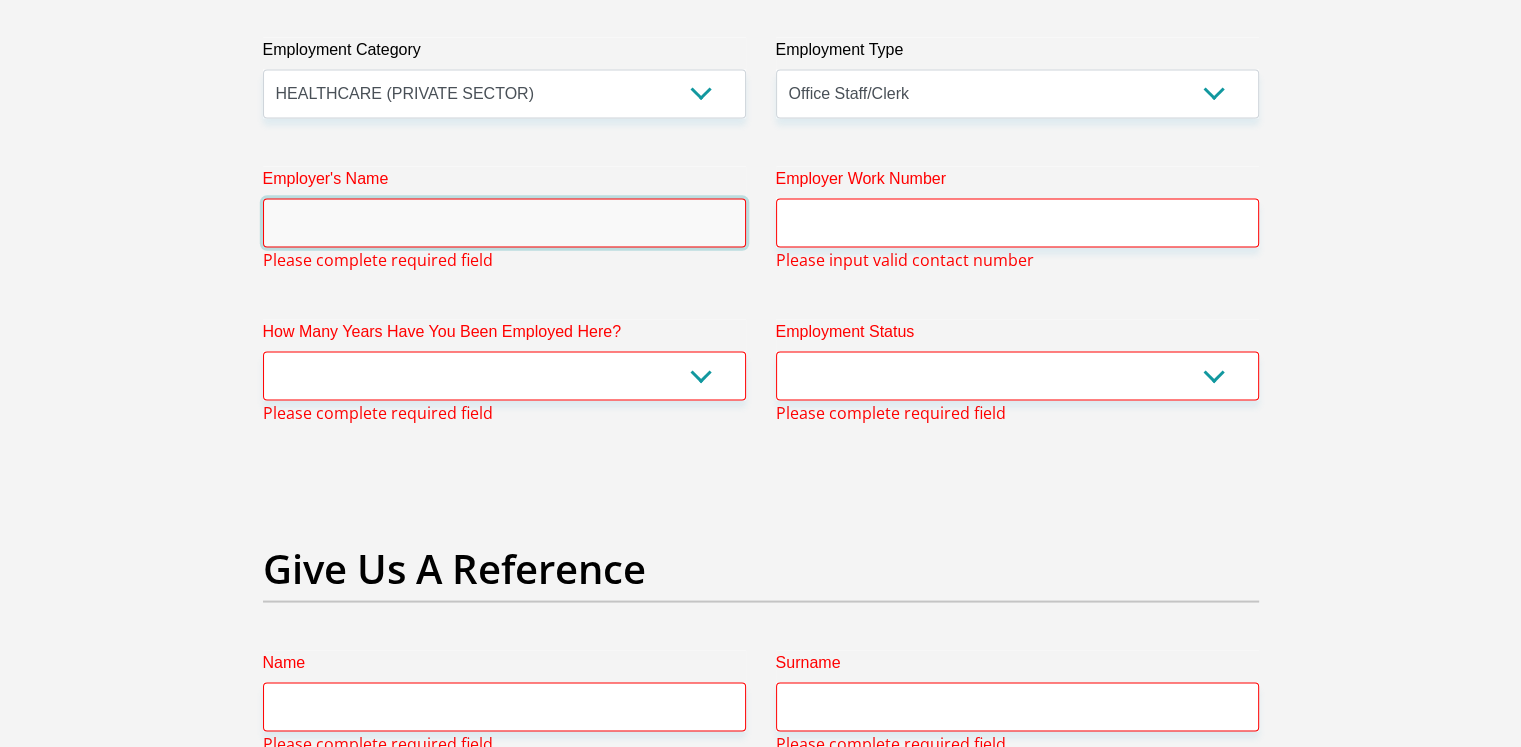 click on "Employer's Name" at bounding box center [504, 223] 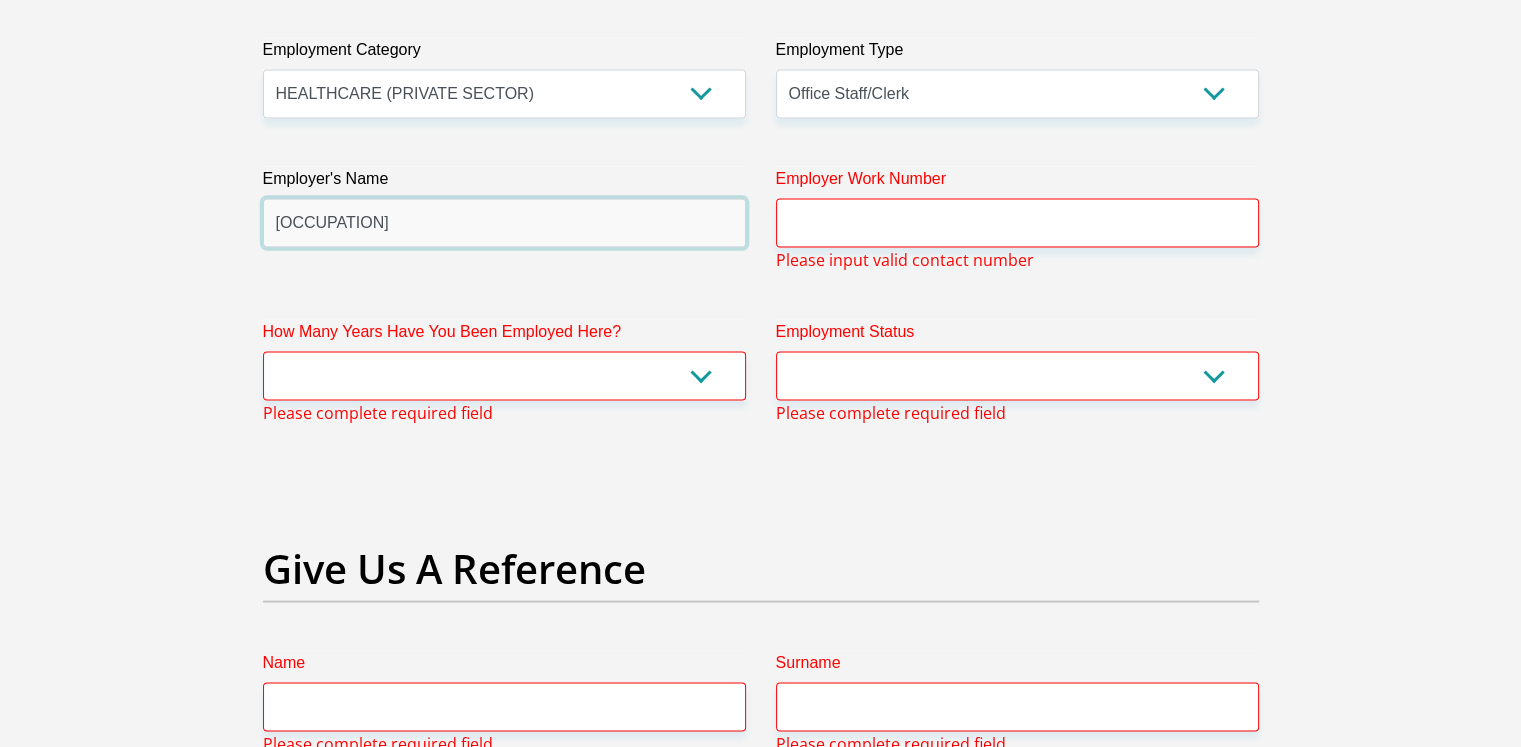 type on "HearingCoach" 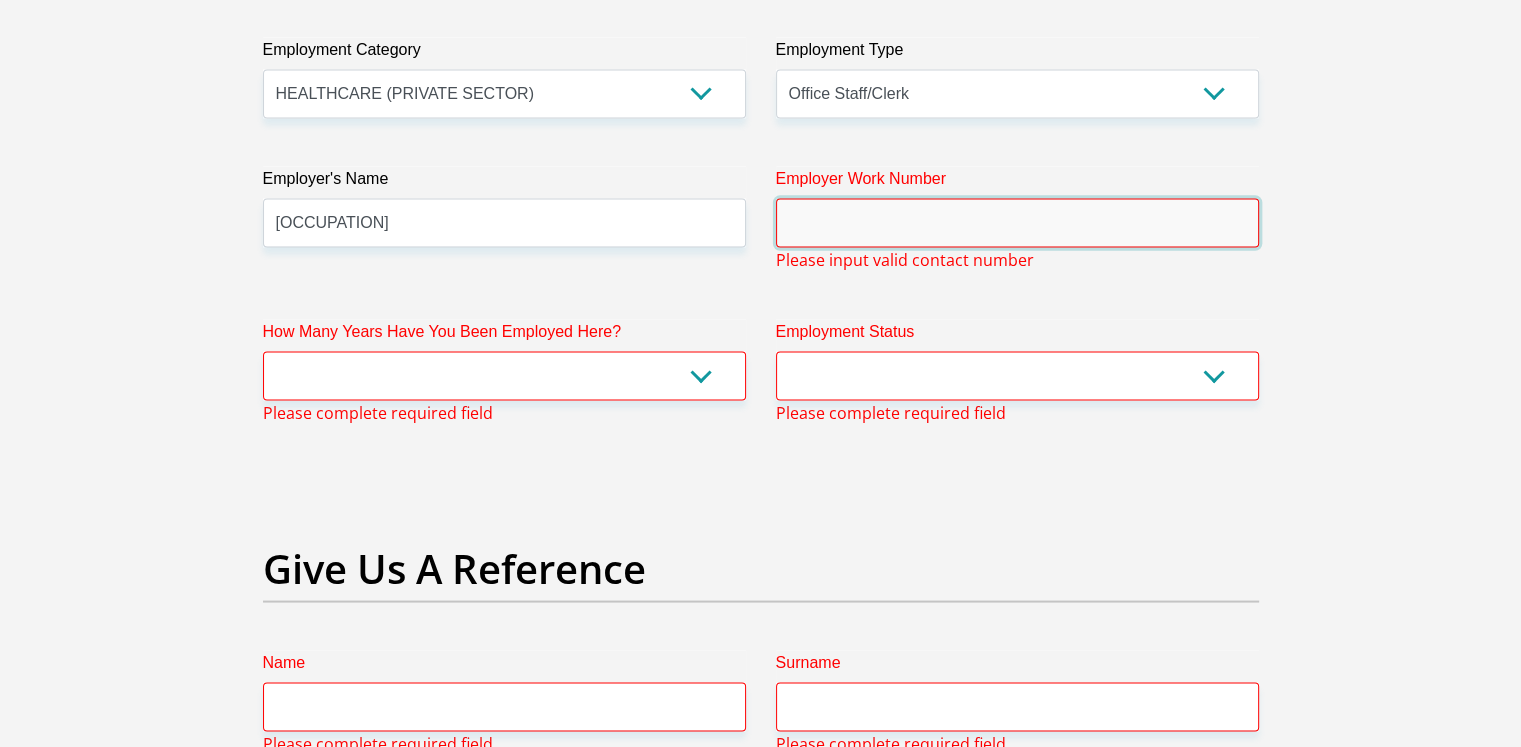 click on "Employer Work Number" at bounding box center [1017, 223] 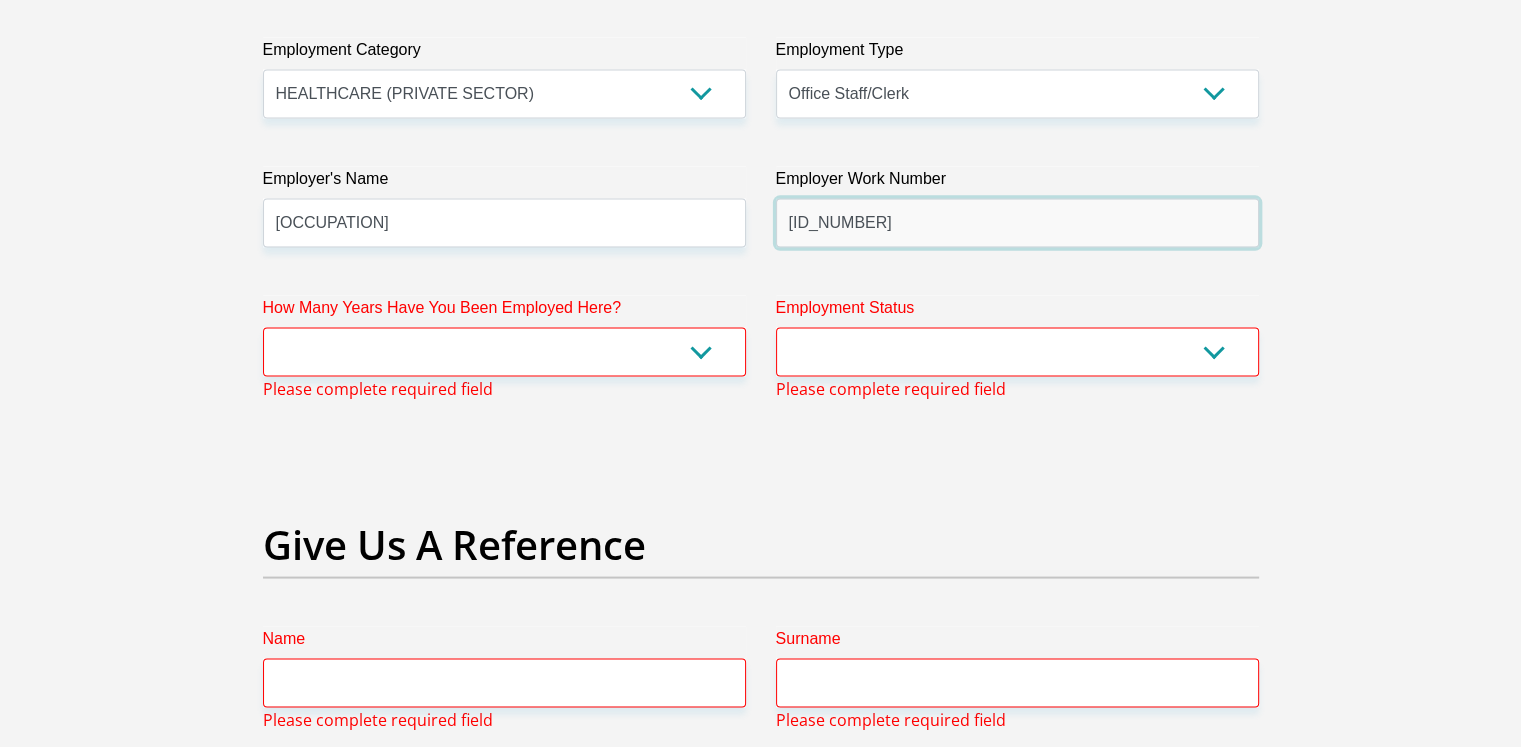 type on "0123490700" 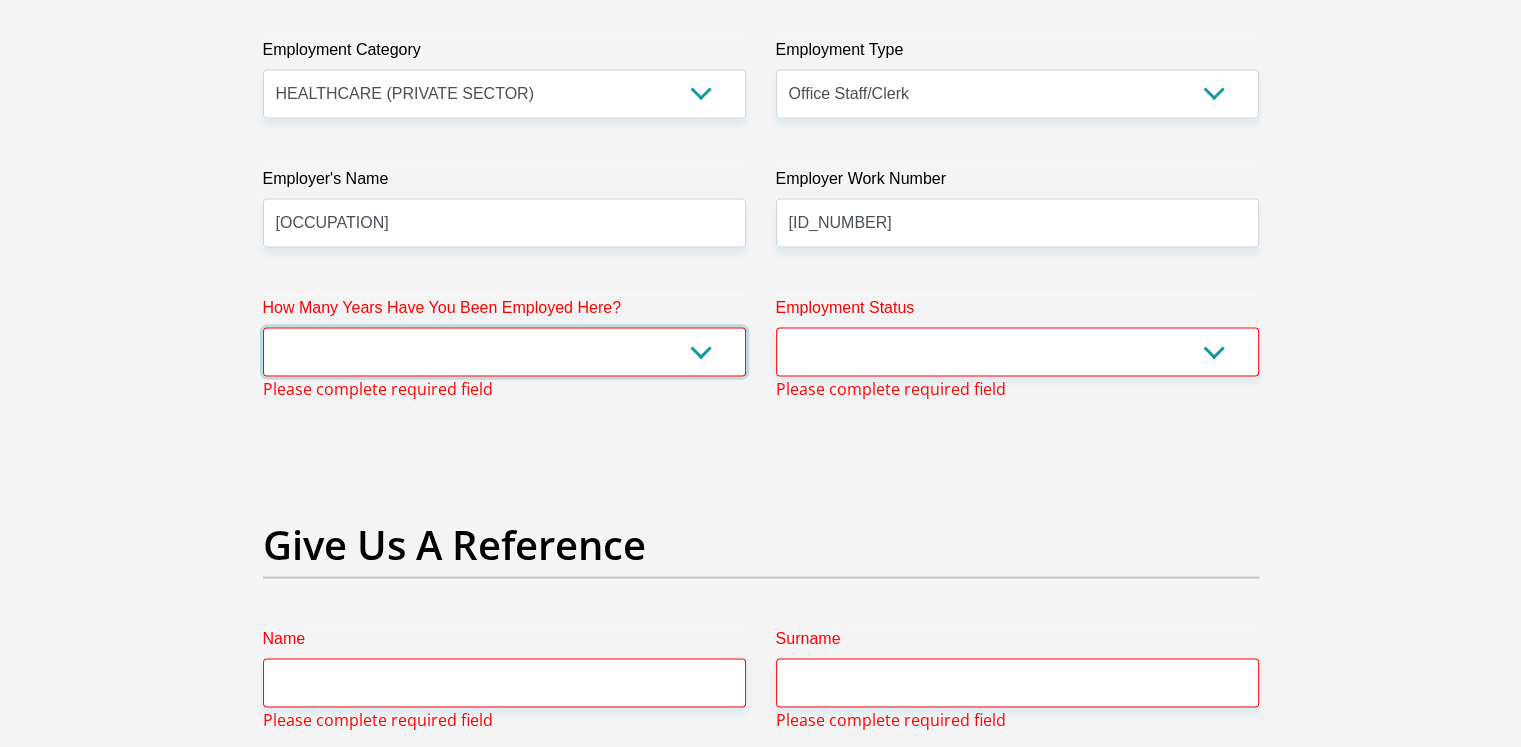 click on "less than 1 year
1-3 years
3-5 years
5+ years" at bounding box center (504, 352) 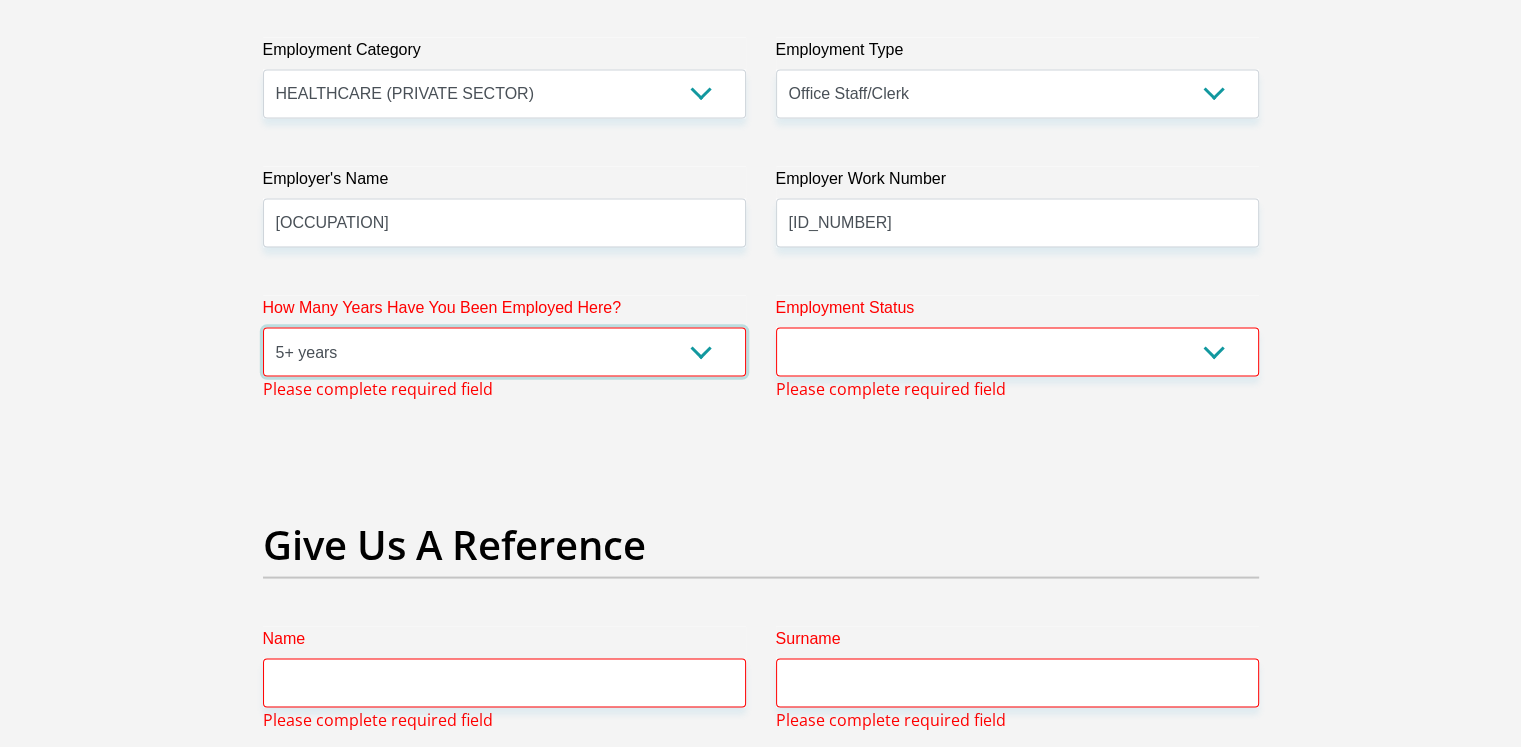 click on "less than 1 year
1-3 years
3-5 years
5+ years" at bounding box center (504, 352) 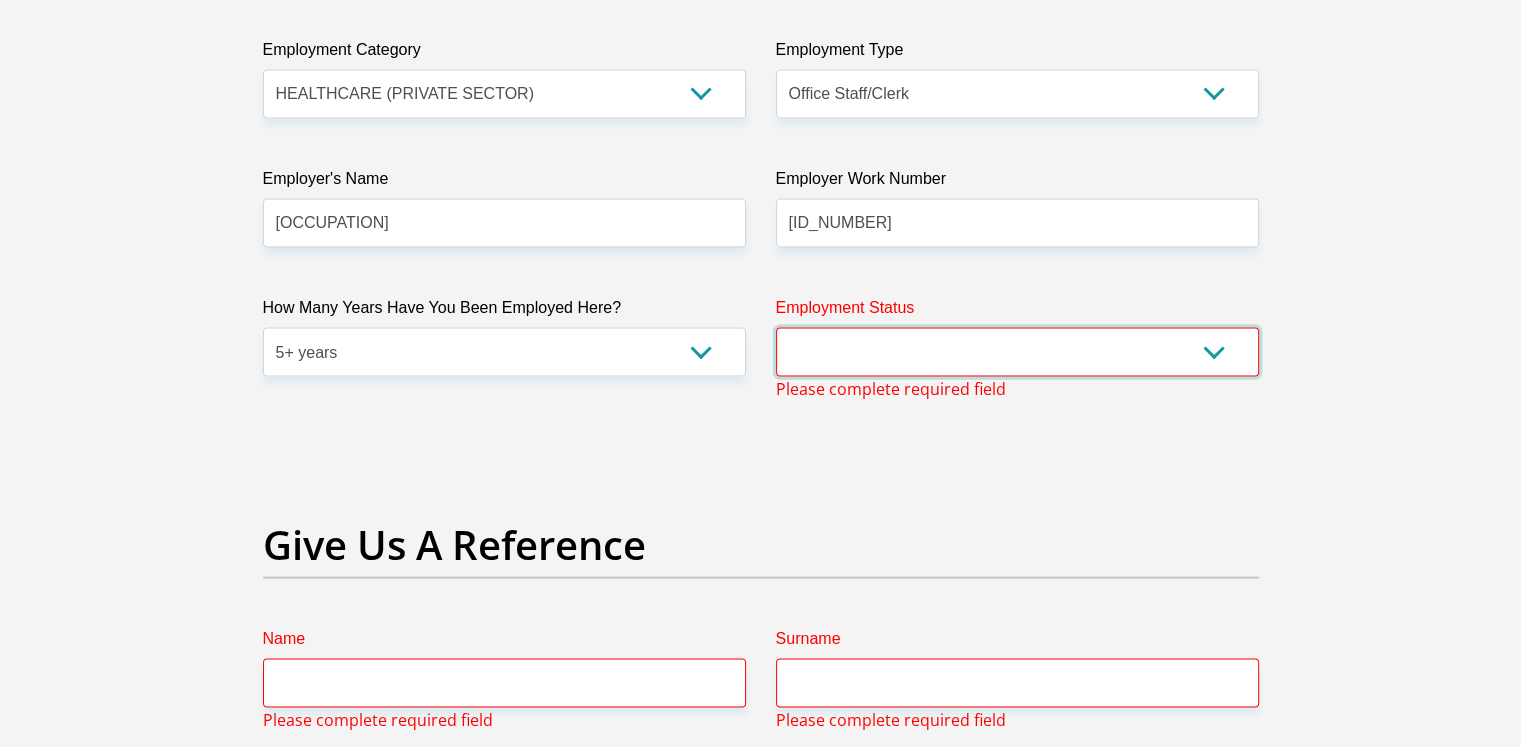 click on "Permanent/Full-time
Part-time/Casual
Contract Worker
Self-Employed
Housewife
Retired
Student
Medically Boarded
Disability
Unemployed" at bounding box center [1017, 352] 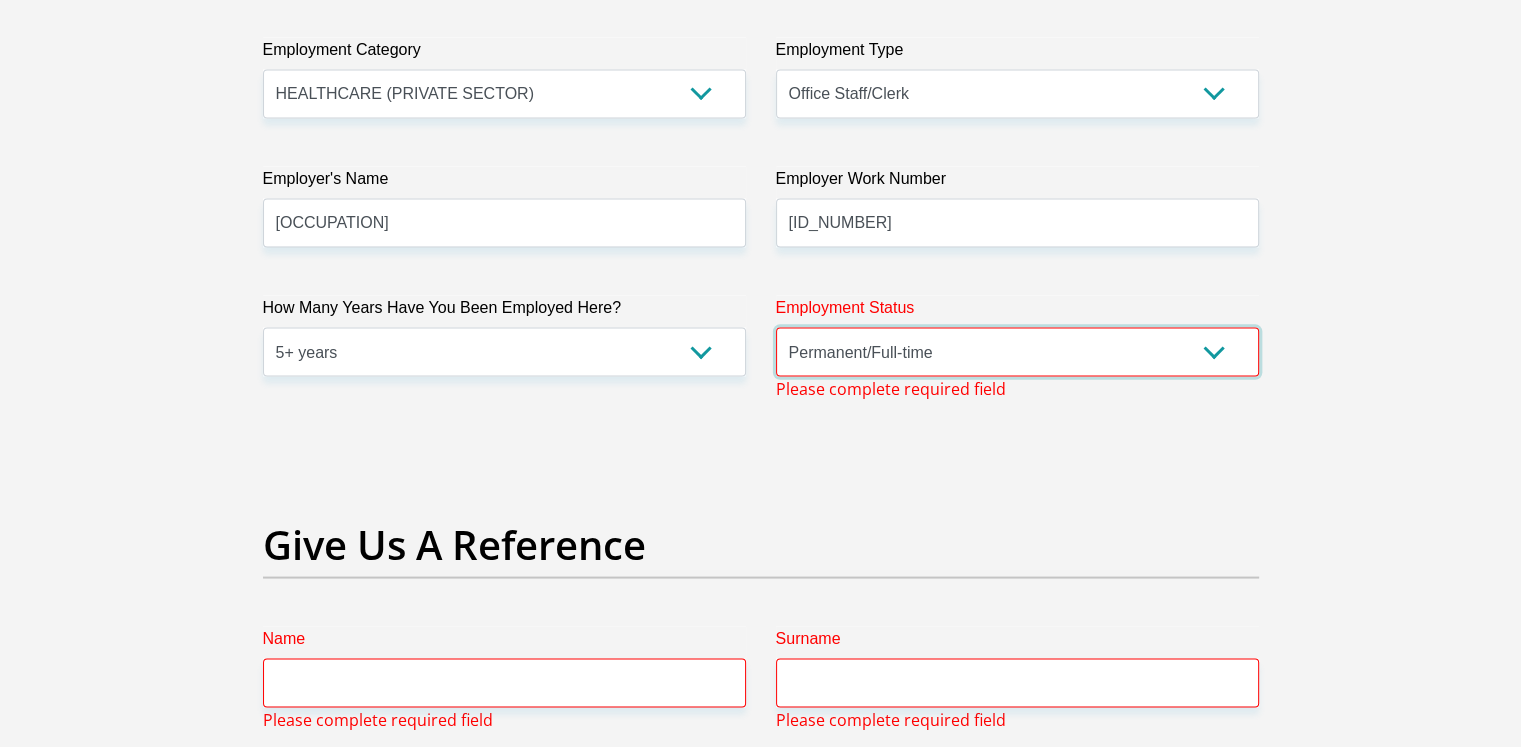 click on "Permanent/Full-time
Part-time/Casual
Contract Worker
Self-Employed
Housewife
Retired
Student
Medically Boarded
Disability
Unemployed" at bounding box center (1017, 352) 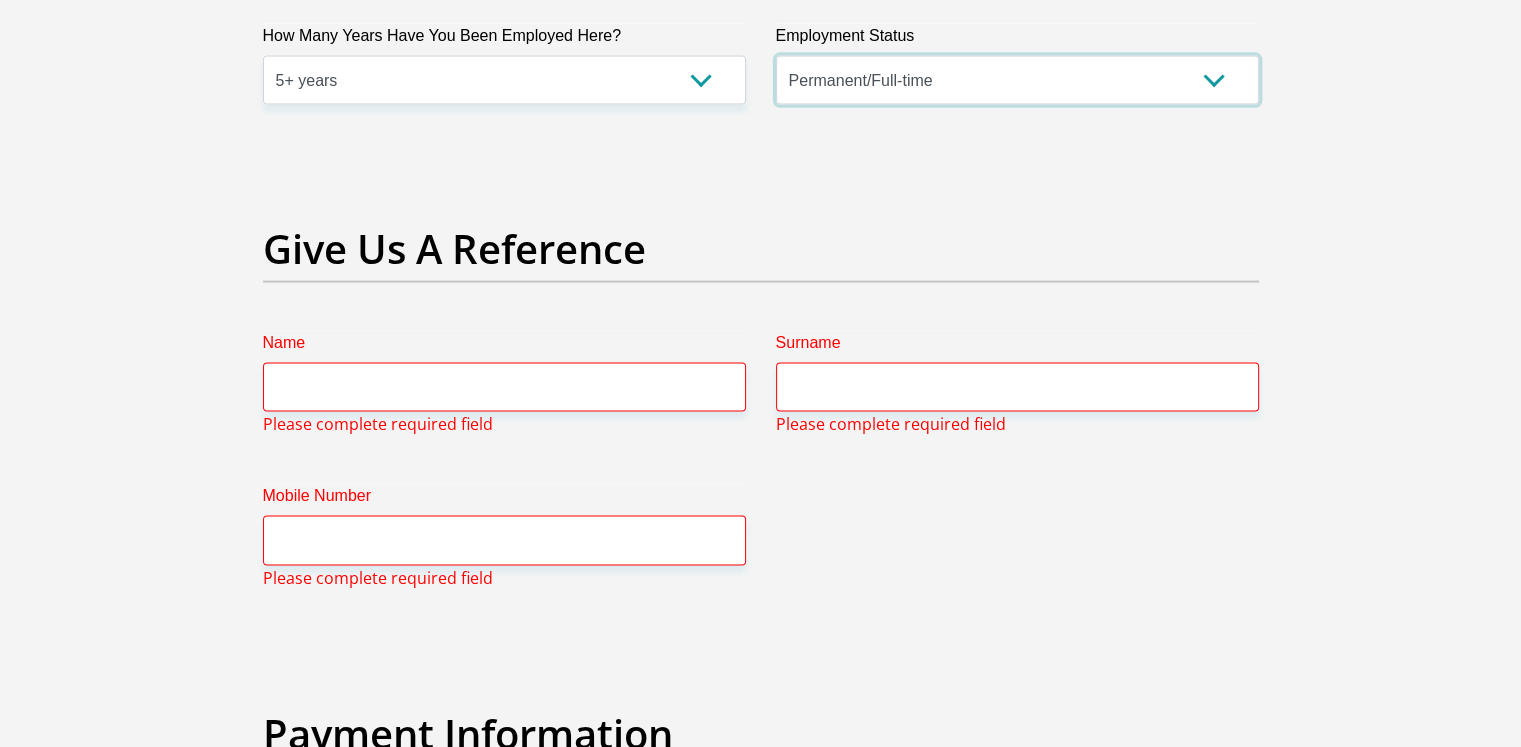 scroll, scrollTop: 4212, scrollLeft: 0, axis: vertical 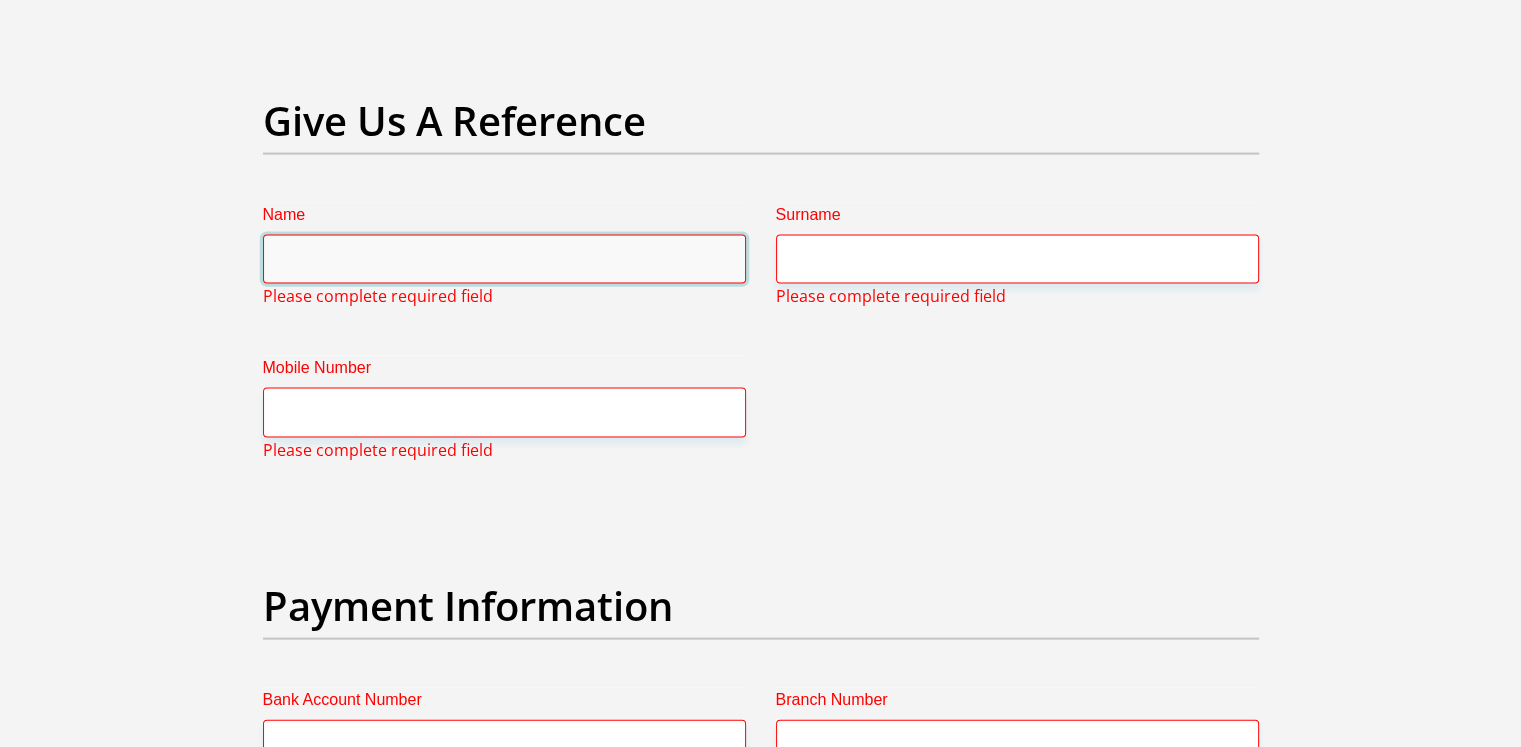 click on "Name" at bounding box center (504, 259) 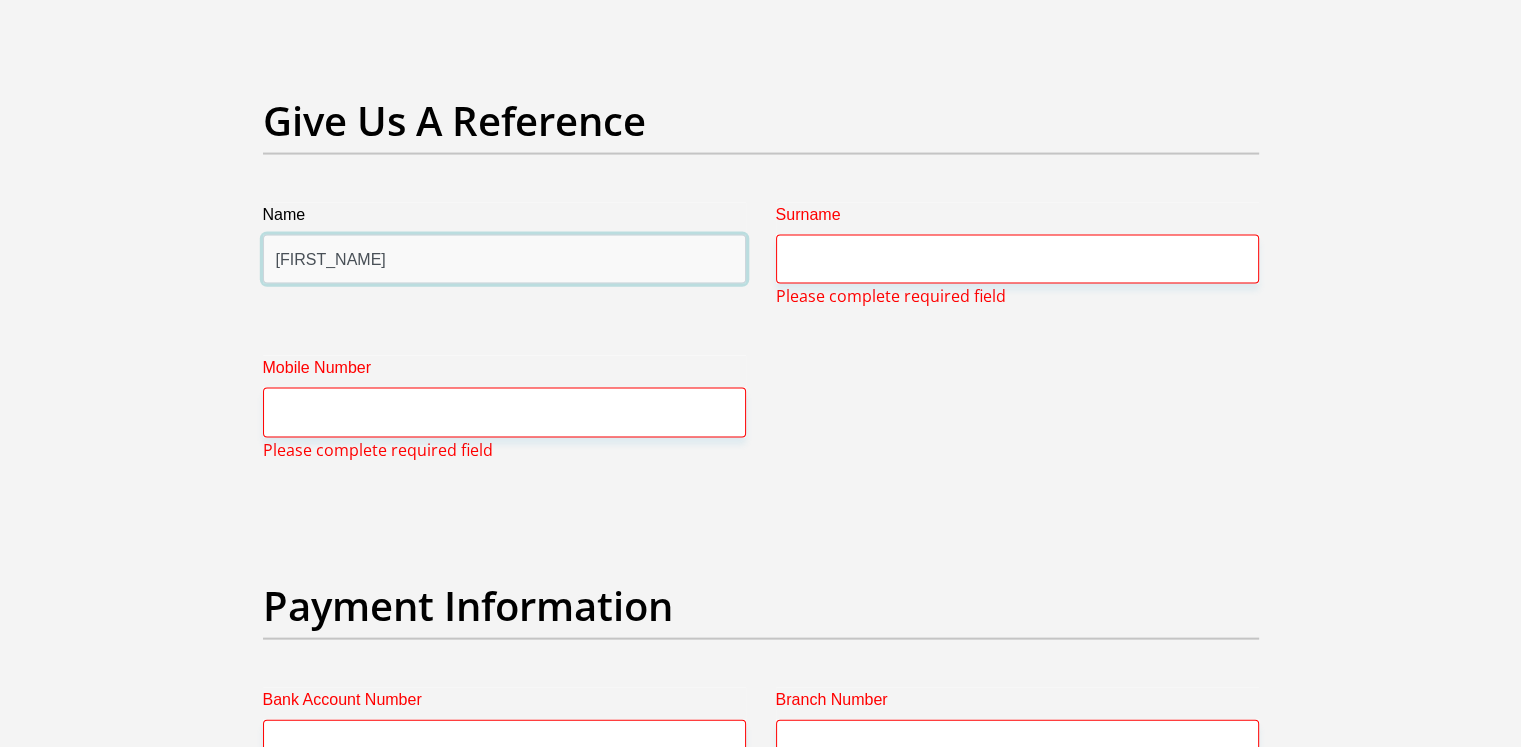 type on "Cherise" 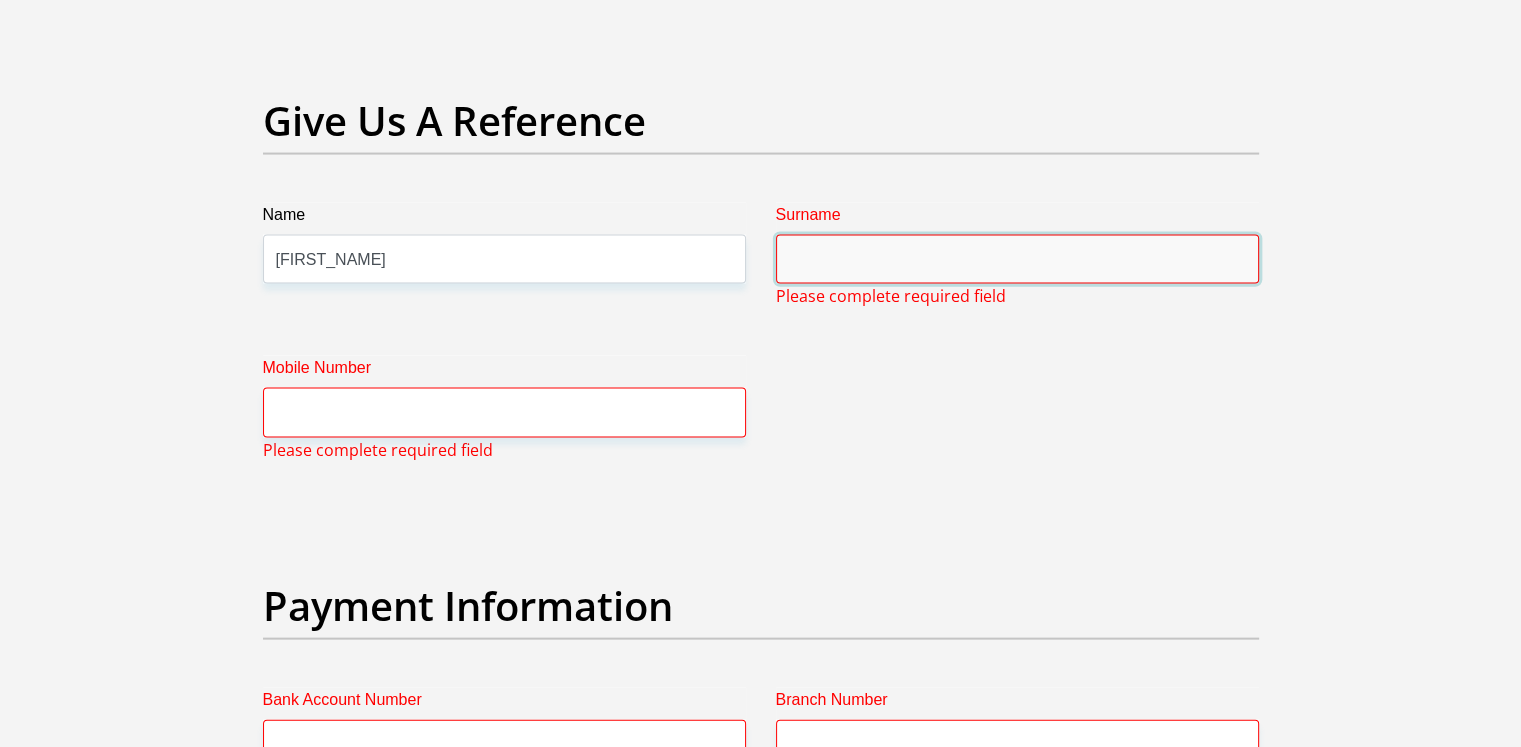 click on "Surname" at bounding box center [1017, 259] 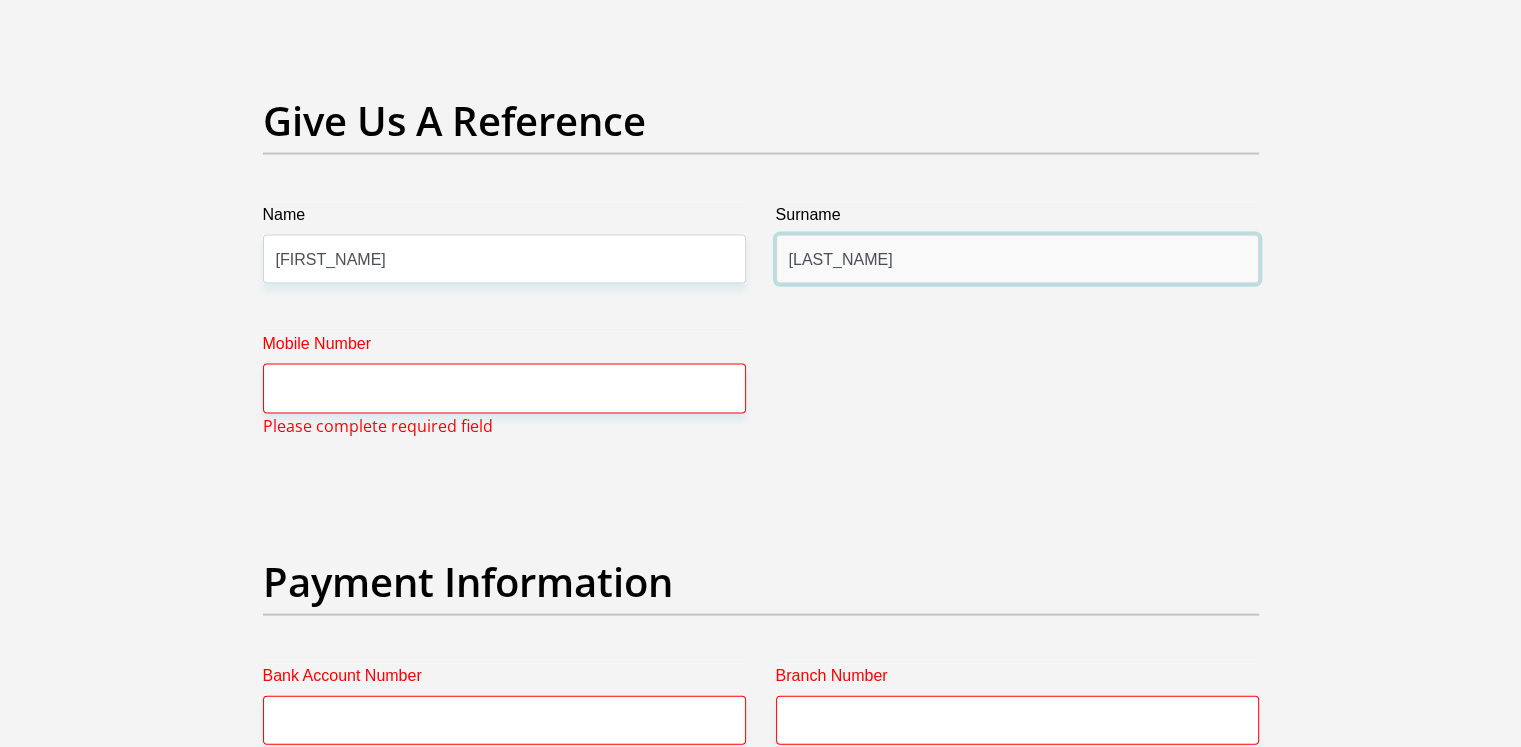 type on "Griezel" 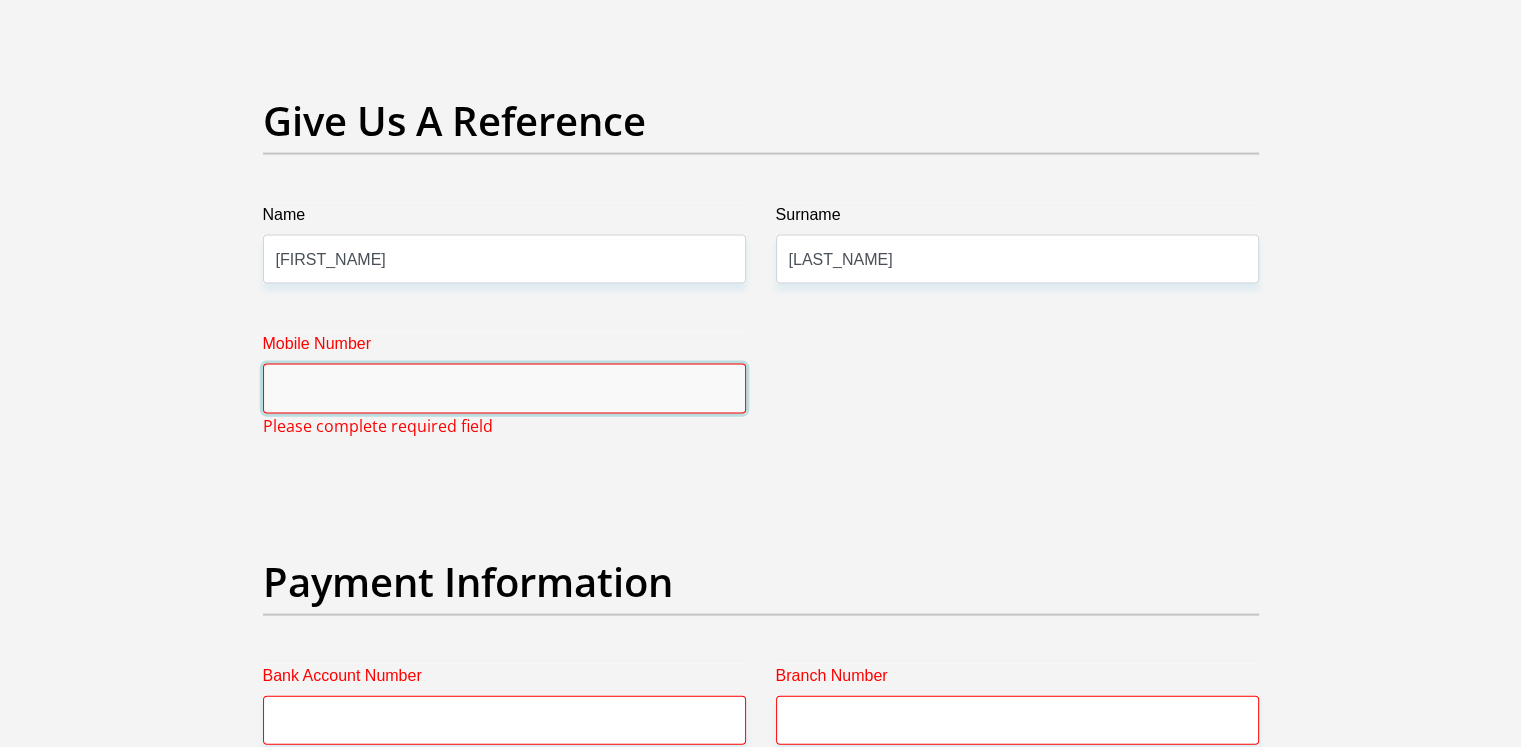 click on "Mobile Number" at bounding box center [504, 388] 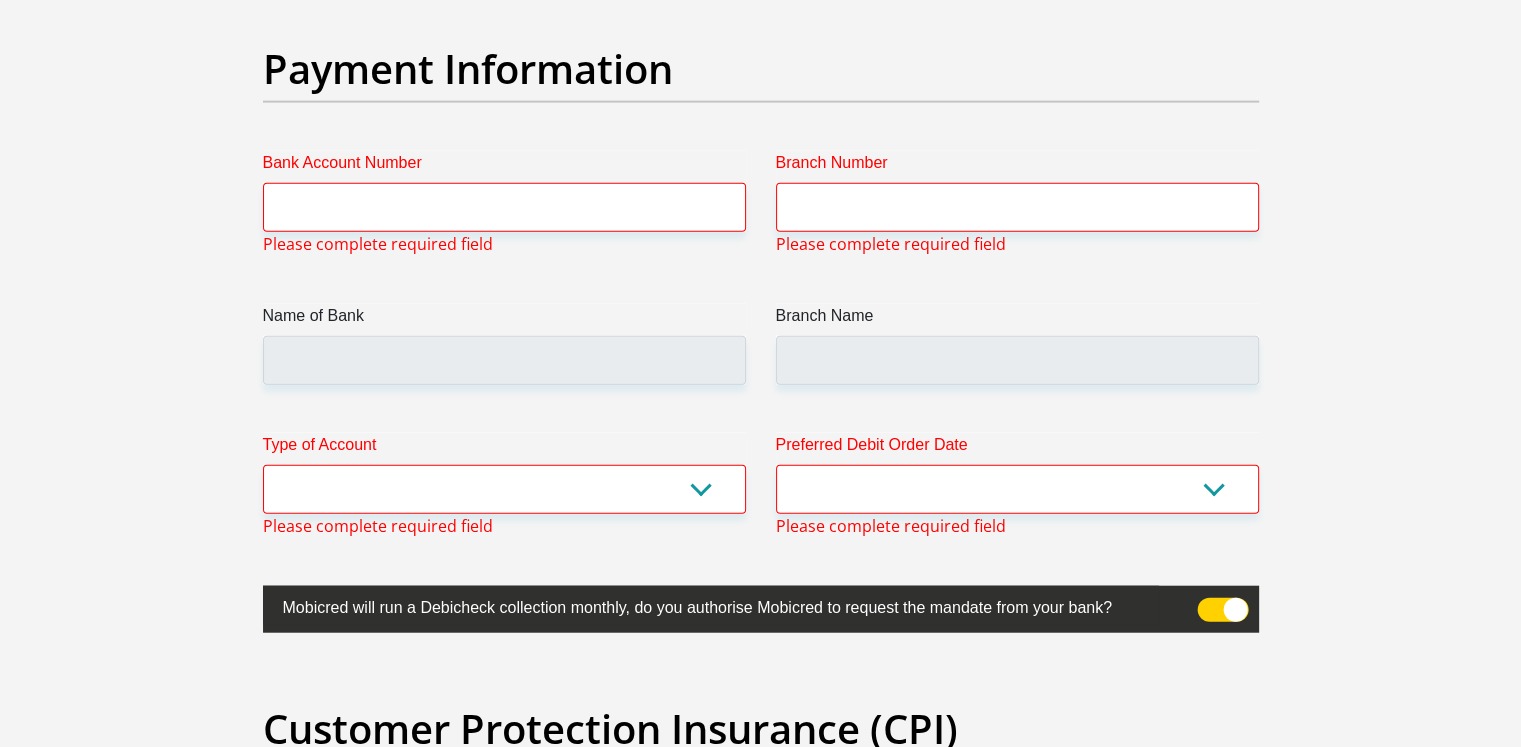 scroll, scrollTop: 4712, scrollLeft: 0, axis: vertical 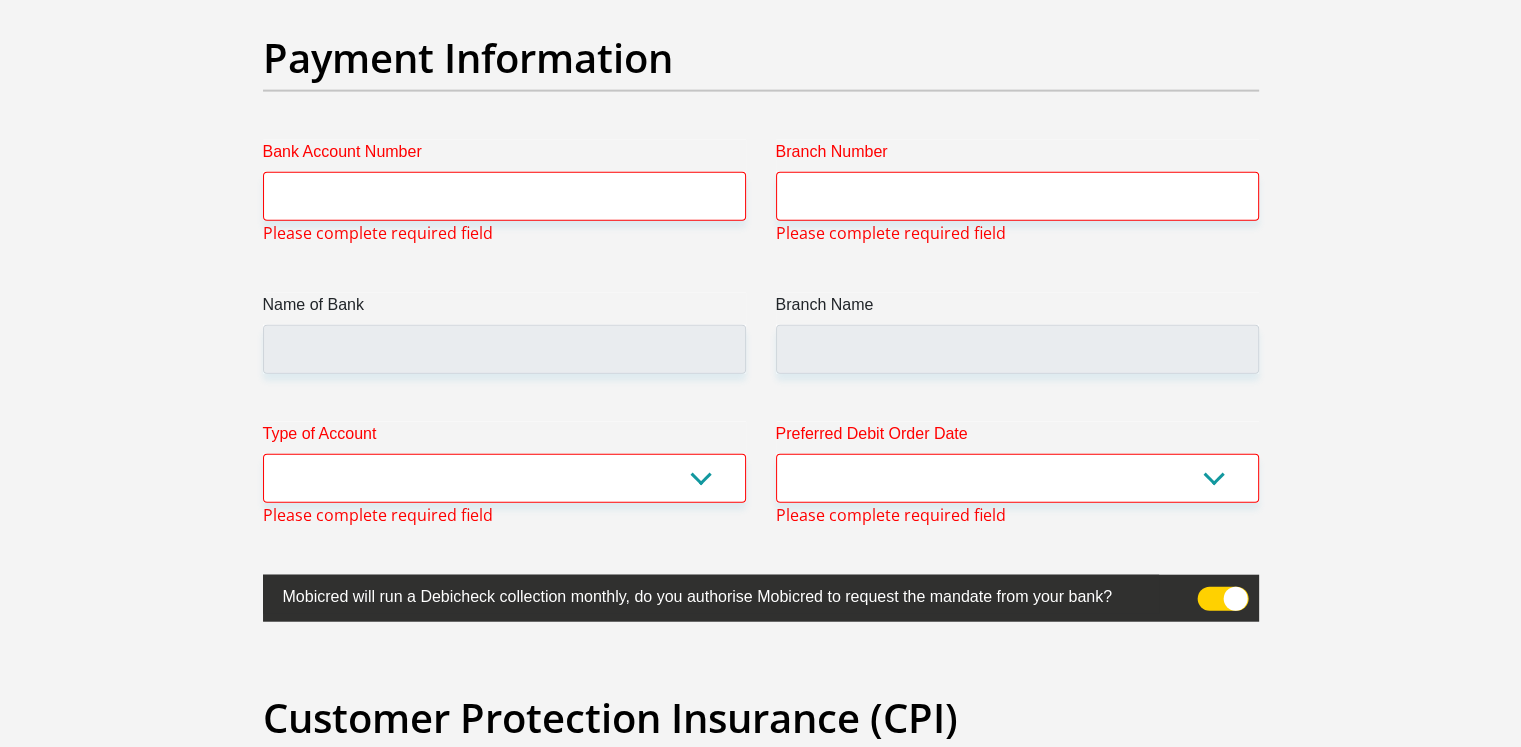 type on "0680929125" 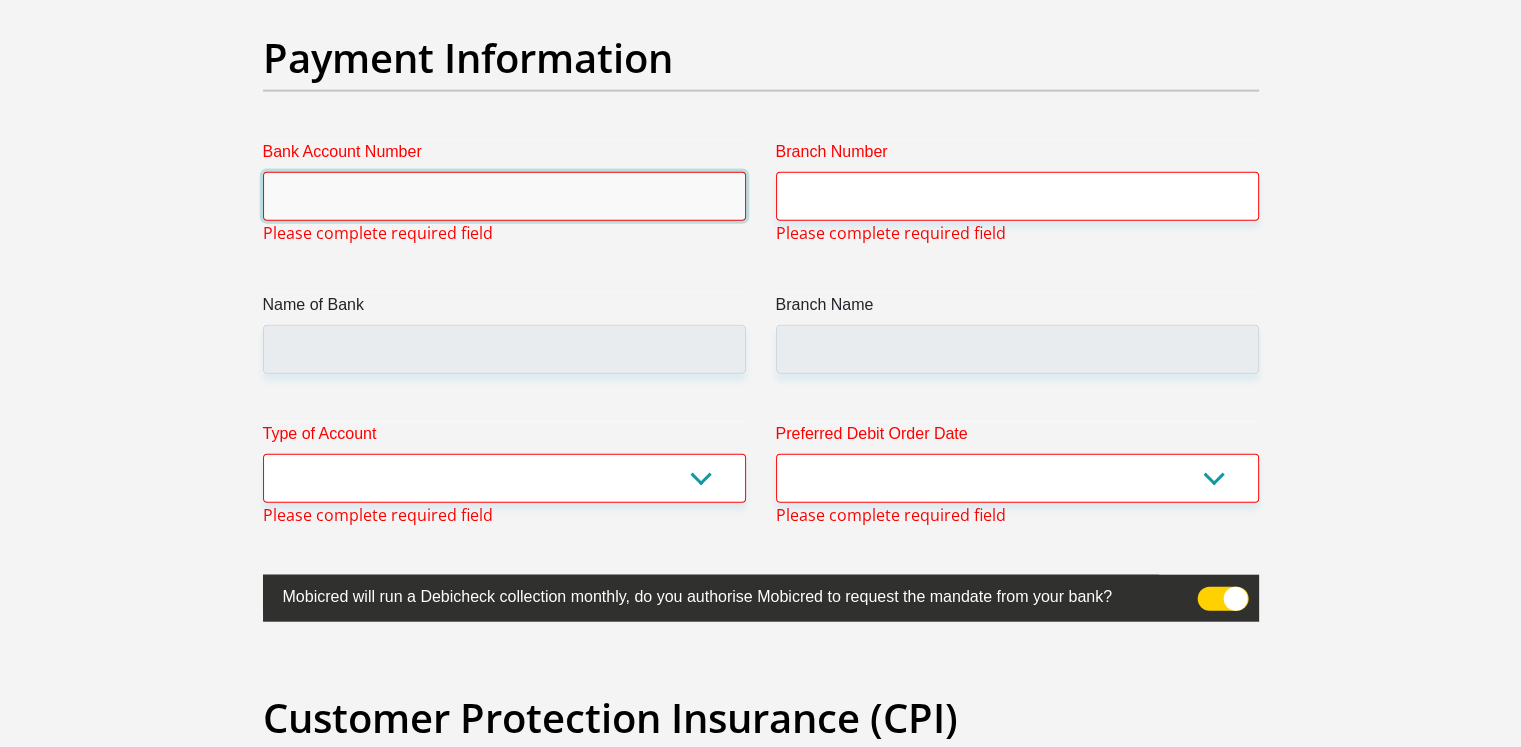 click on "Bank Account Number" at bounding box center (504, 196) 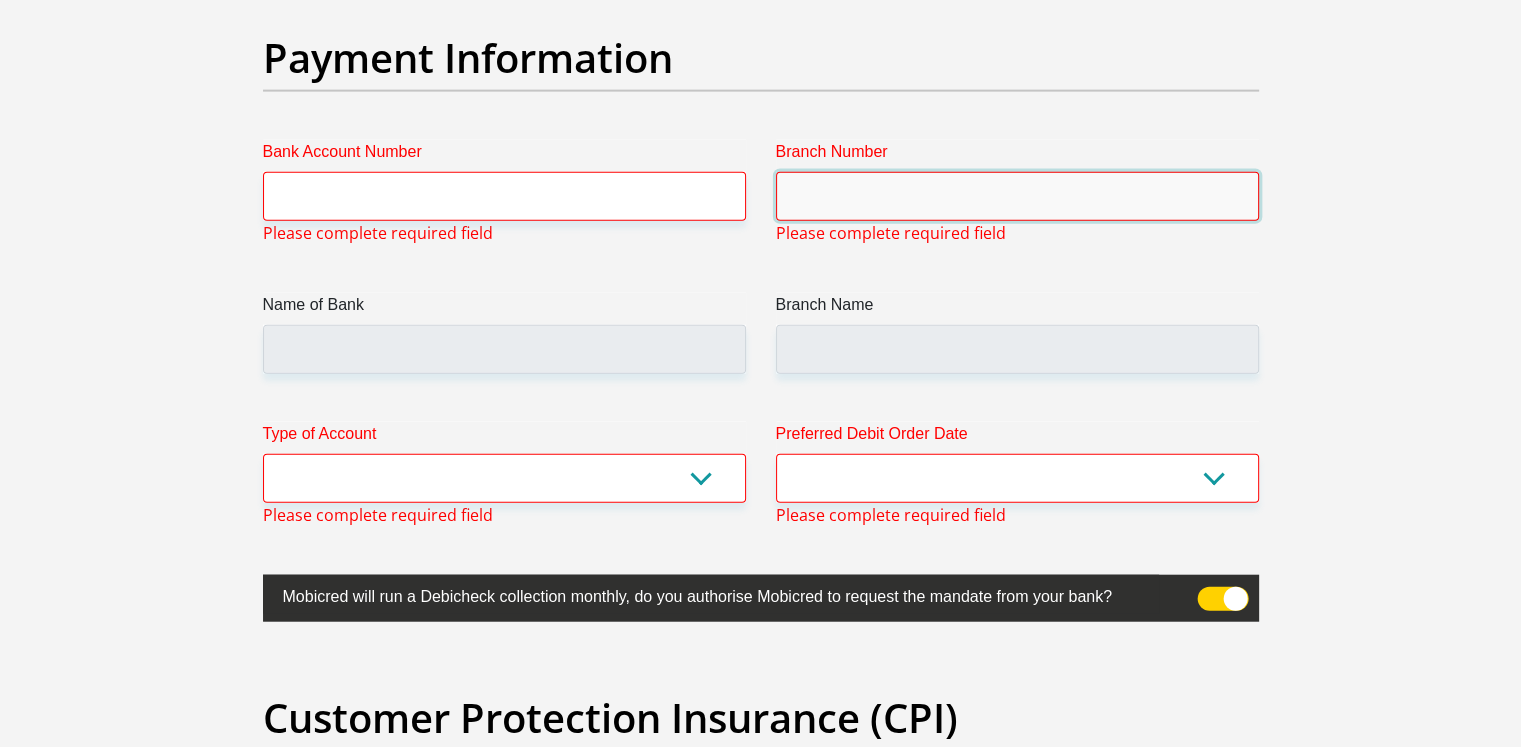 click on "Branch Number" at bounding box center (1017, 196) 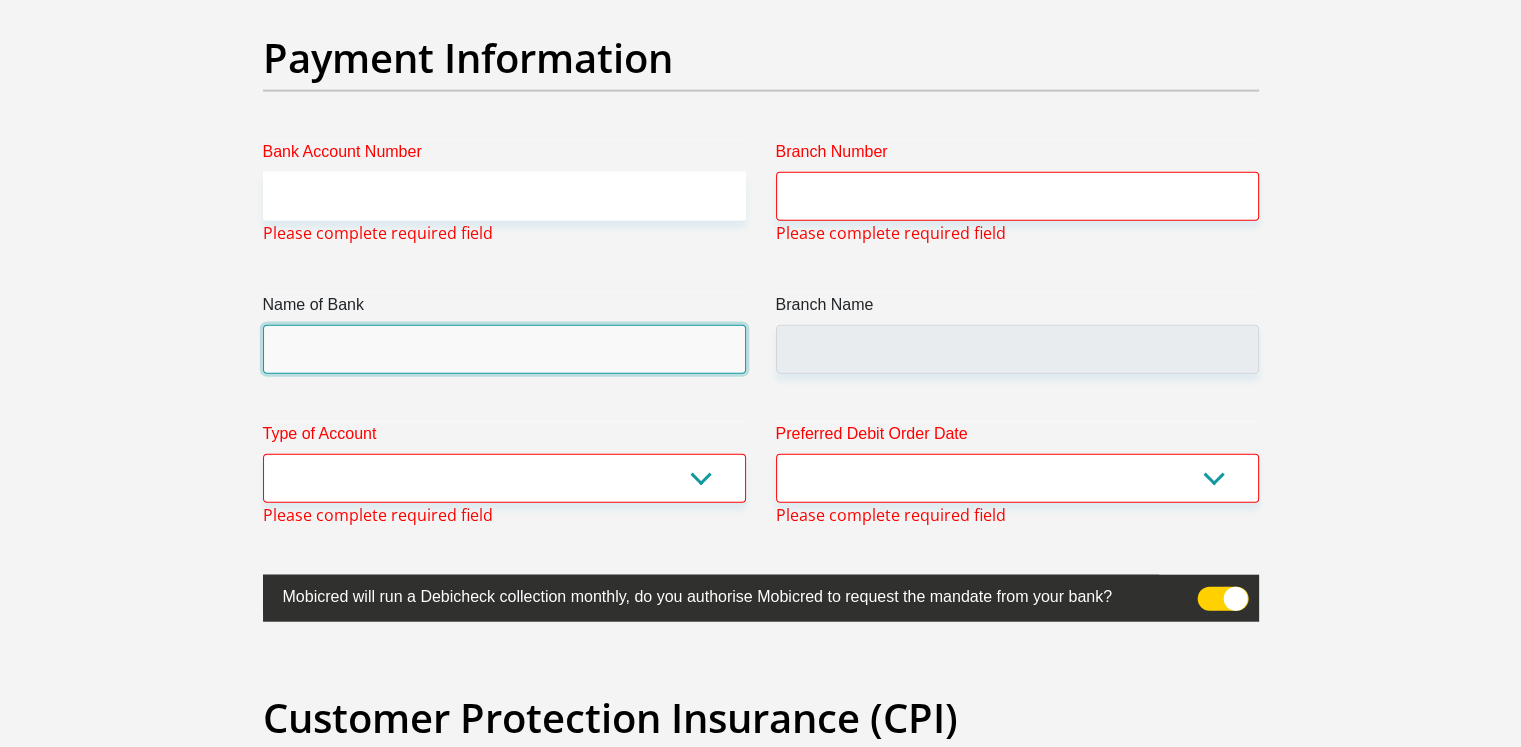 click on "Name of Bank" at bounding box center [504, 349] 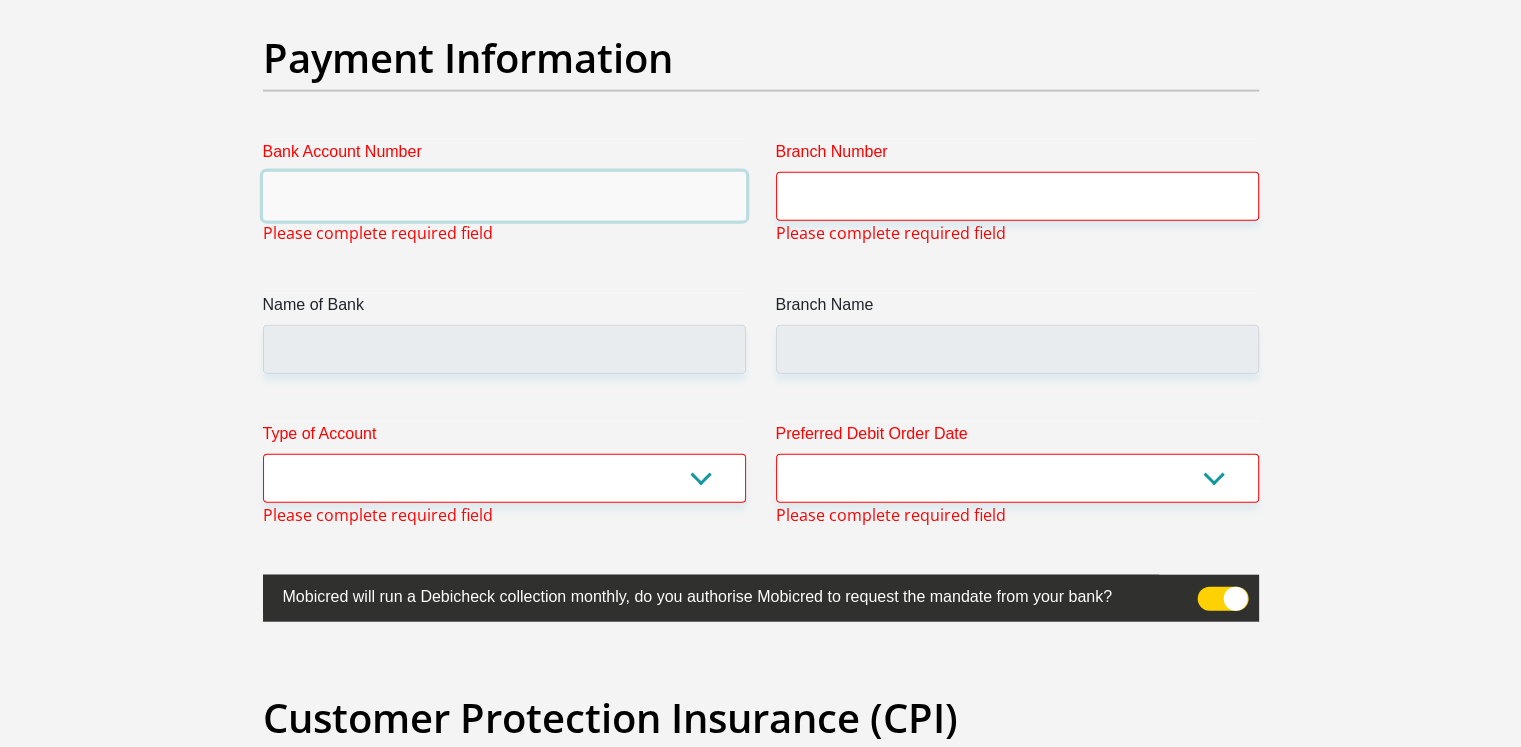 click on "Bank Account Number" at bounding box center [504, 196] 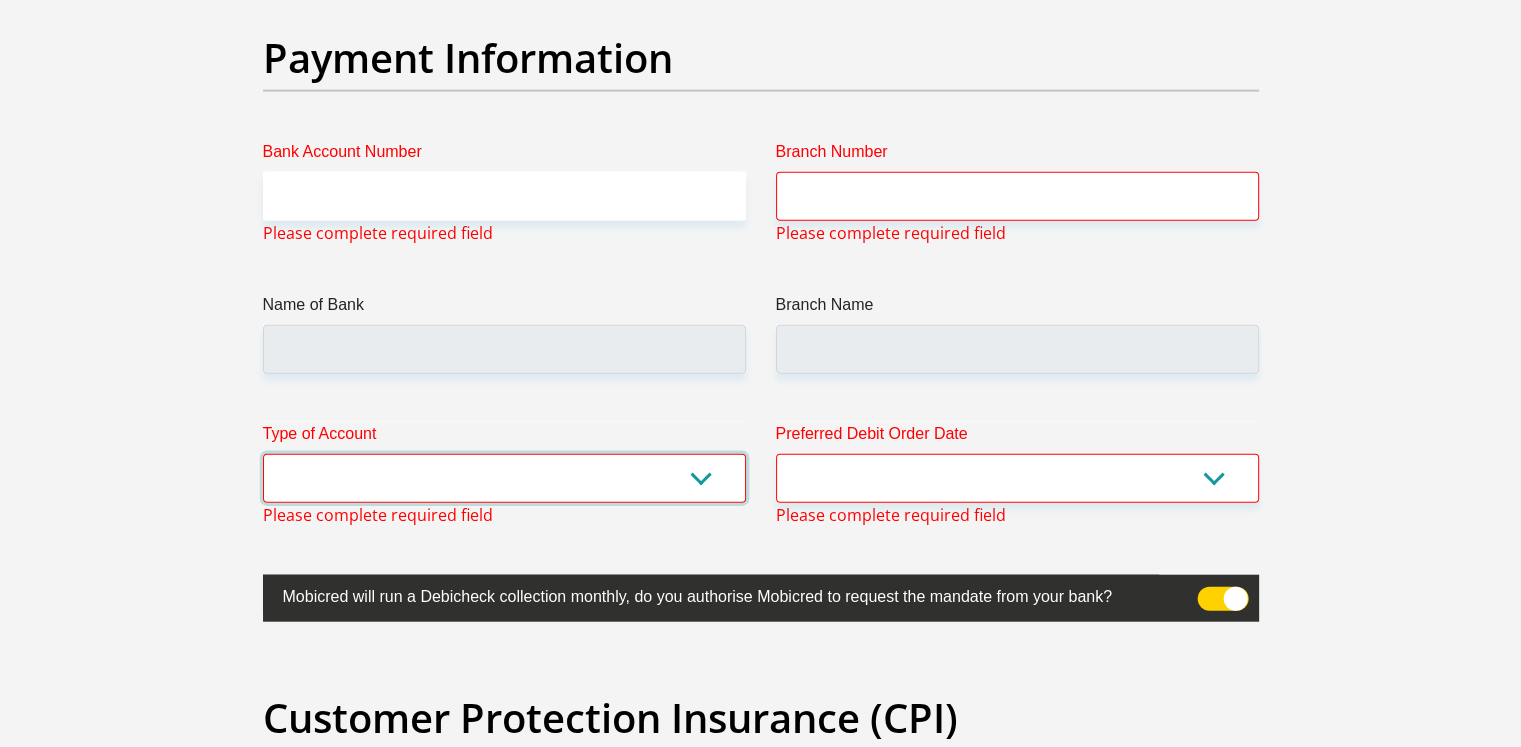 click on "Cheque
Savings" at bounding box center [504, 478] 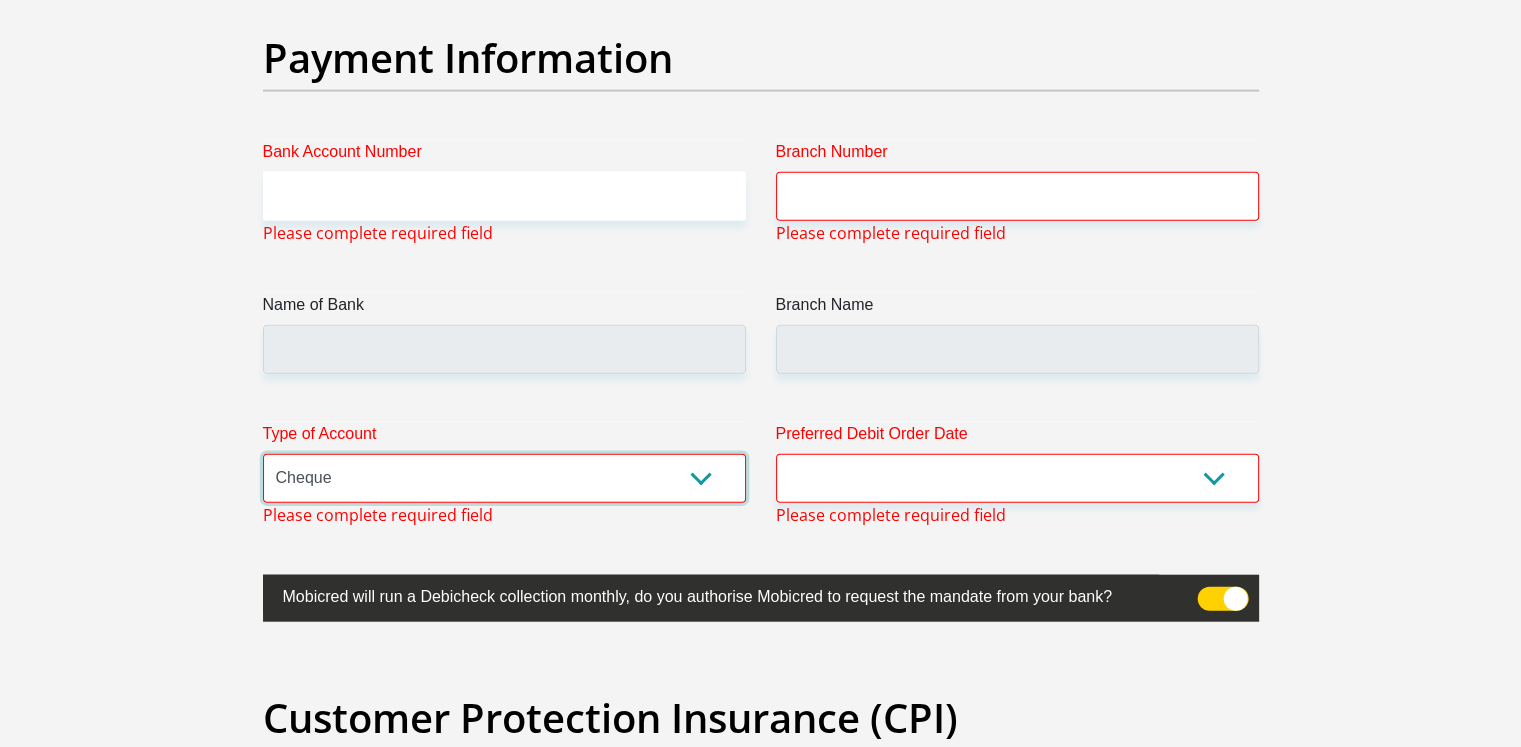 click on "Cheque
Savings" at bounding box center (504, 478) 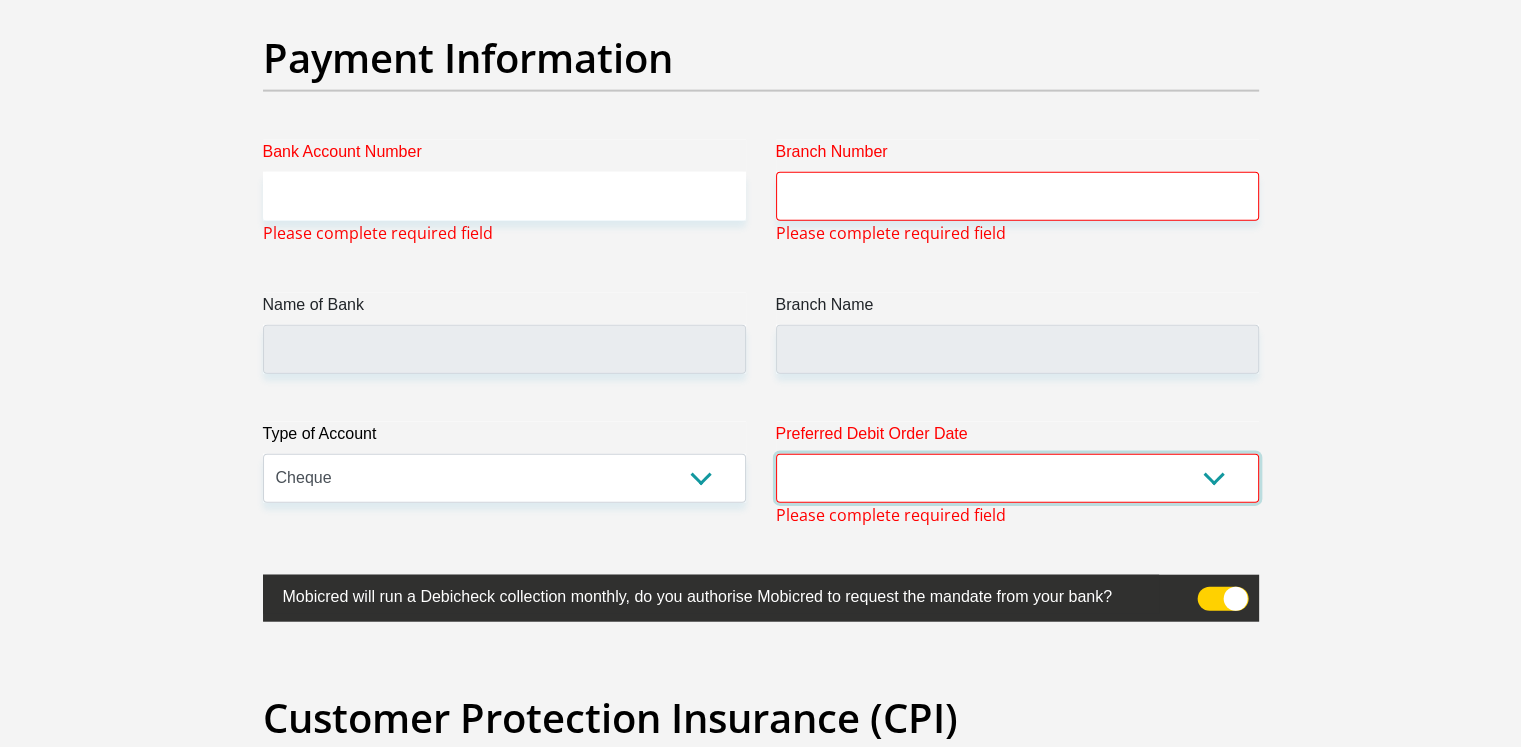 click on "1st
2nd
3rd
4th
5th
7th
18th
19th
20th
21st
22nd
23rd
24th
25th
26th
27th
28th
29th
30th" at bounding box center [1017, 478] 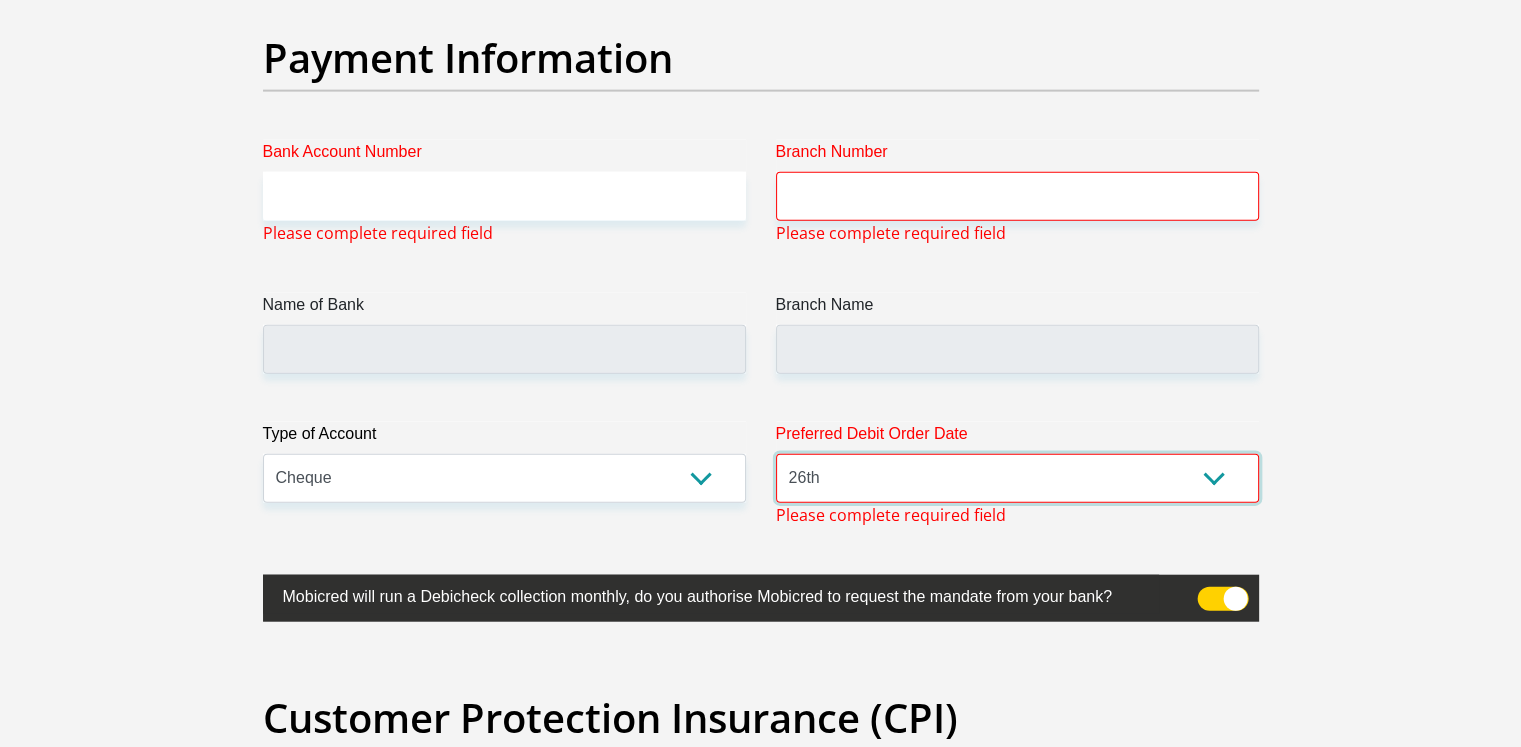 click on "1st
2nd
3rd
4th
5th
7th
18th
19th
20th
21st
22nd
23rd
24th
25th
26th
27th
28th
29th
30th" at bounding box center (1017, 478) 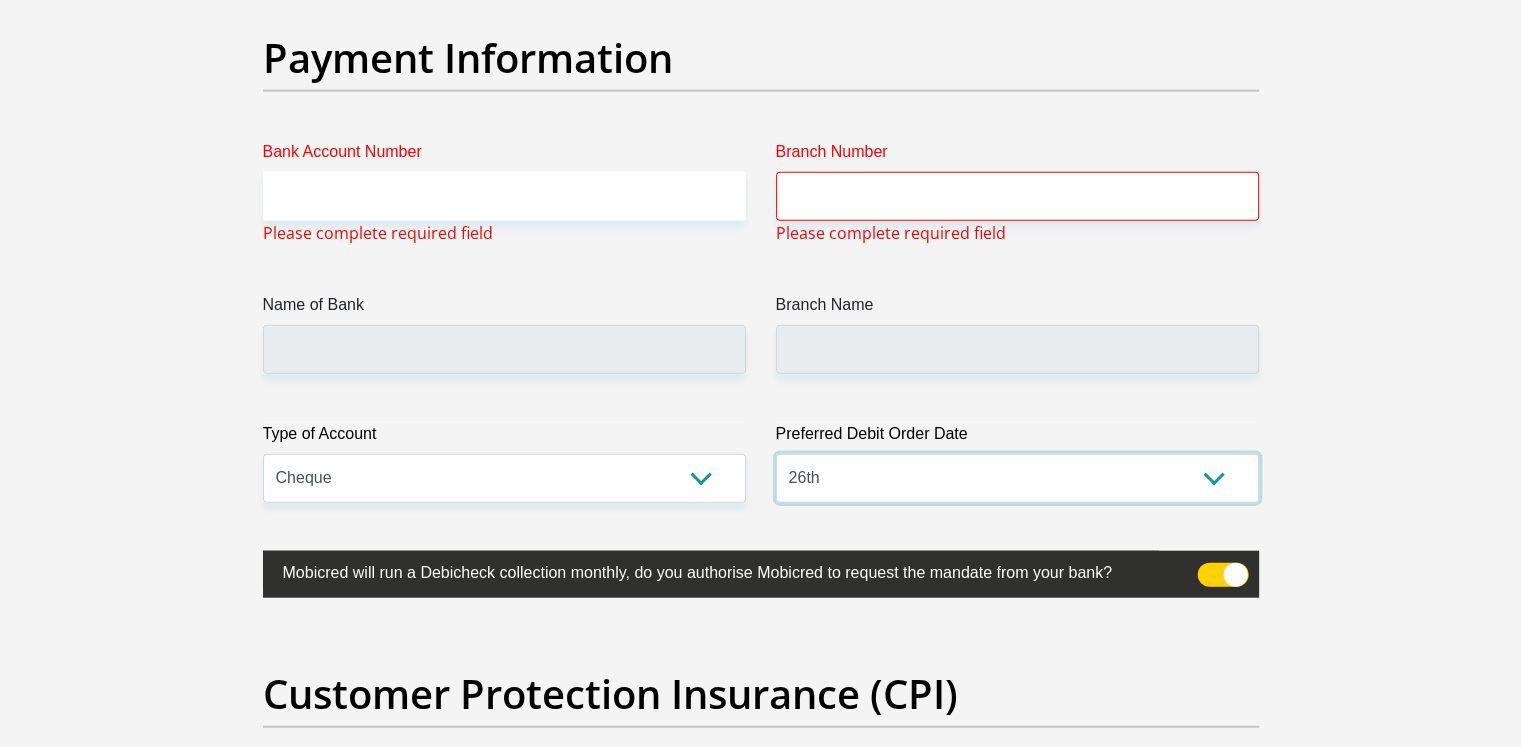 click on "1st
2nd
3rd
4th
5th
7th
18th
19th
20th
21st
22nd
23rd
24th
25th
26th
27th
28th
29th
30th" at bounding box center [1017, 478] 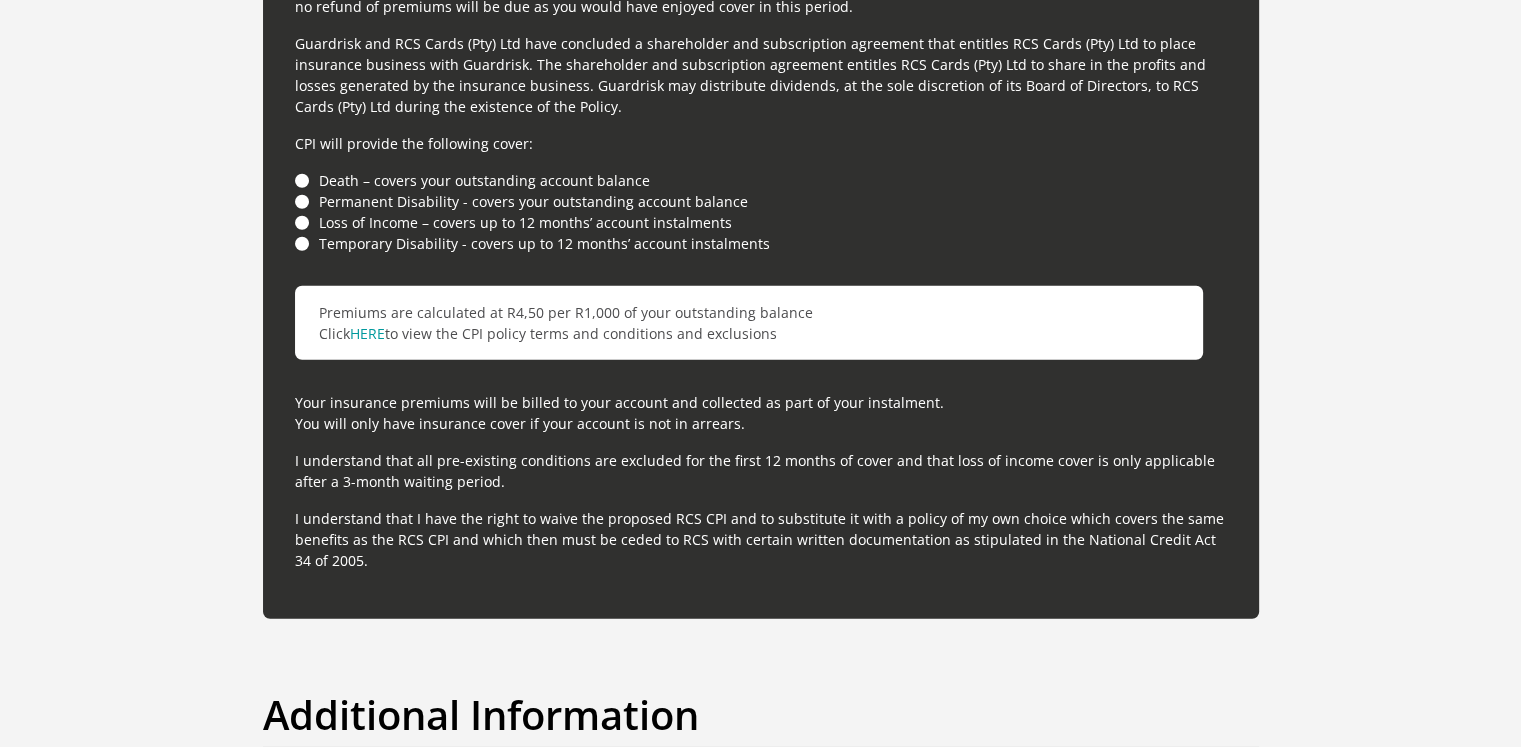 scroll, scrollTop: 5712, scrollLeft: 0, axis: vertical 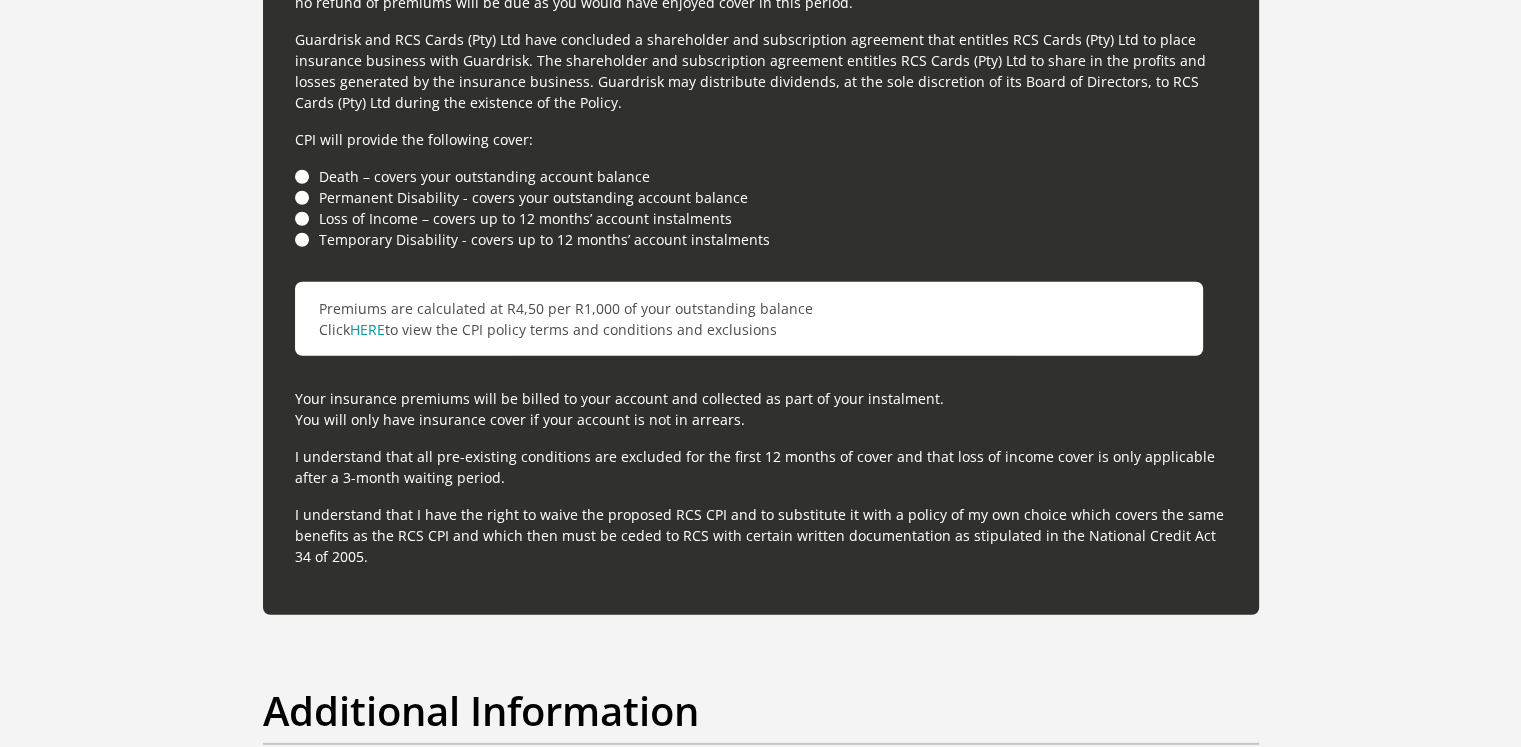 click on "Death – covers your outstanding account balance" at bounding box center [761, 176] 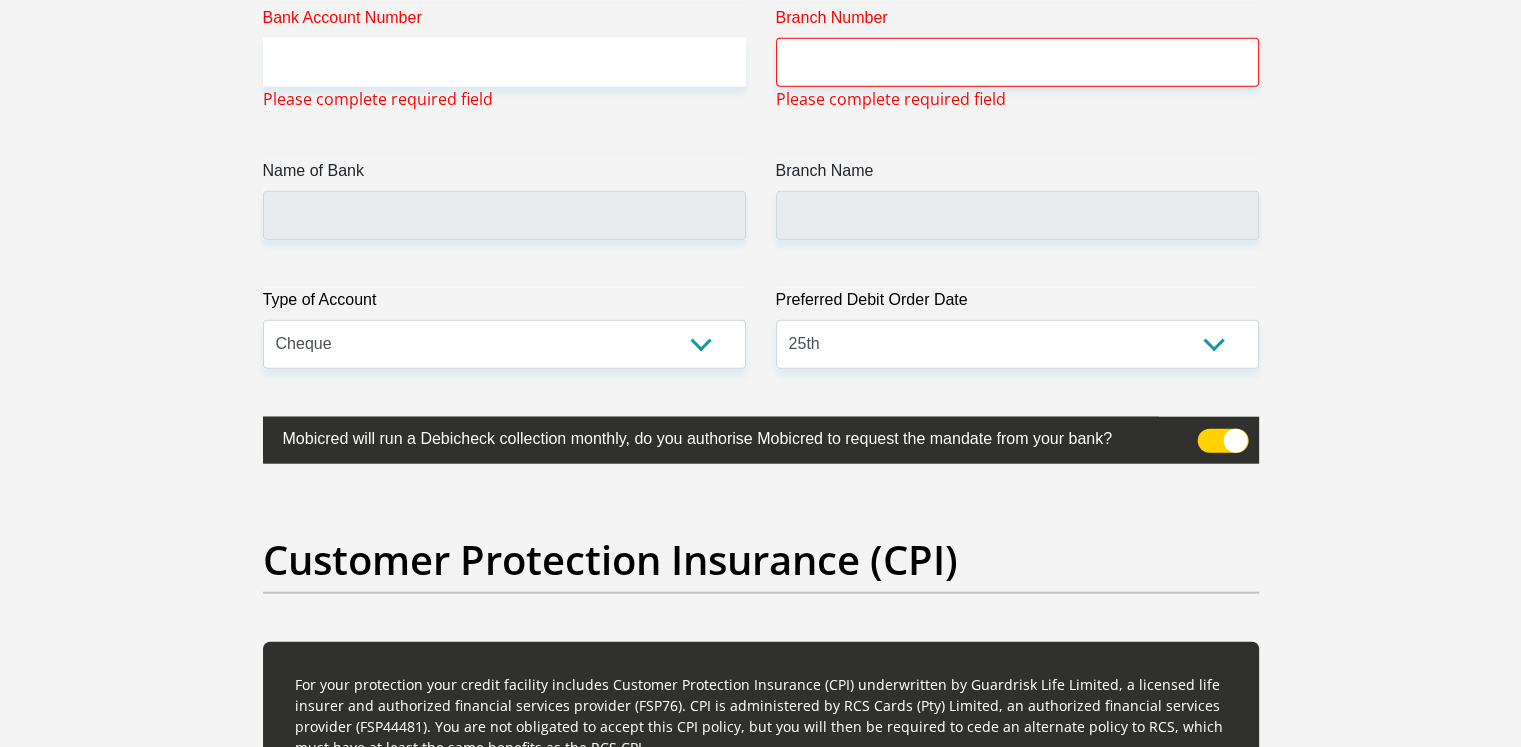 scroll, scrollTop: 4712, scrollLeft: 0, axis: vertical 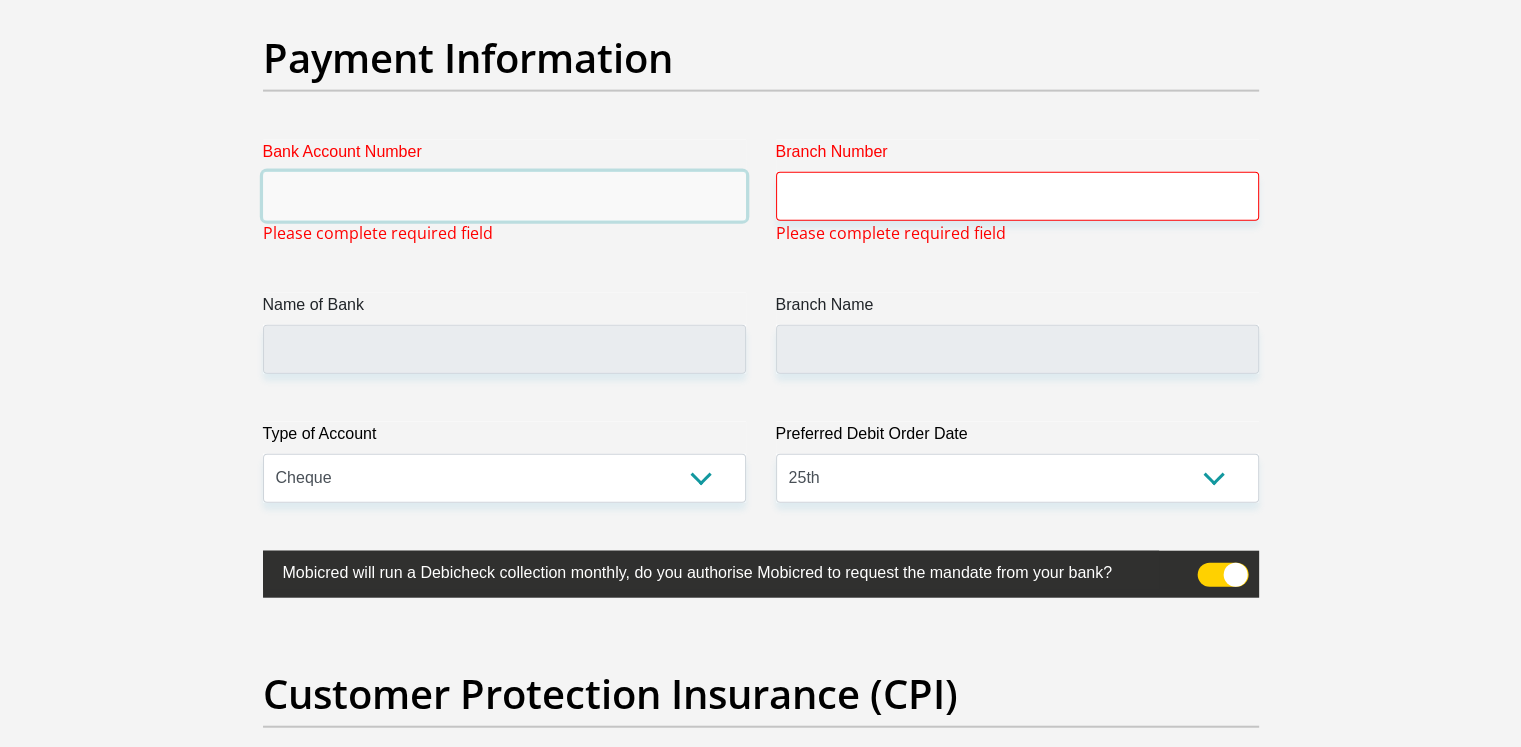 click on "Bank Account Number" at bounding box center [504, 196] 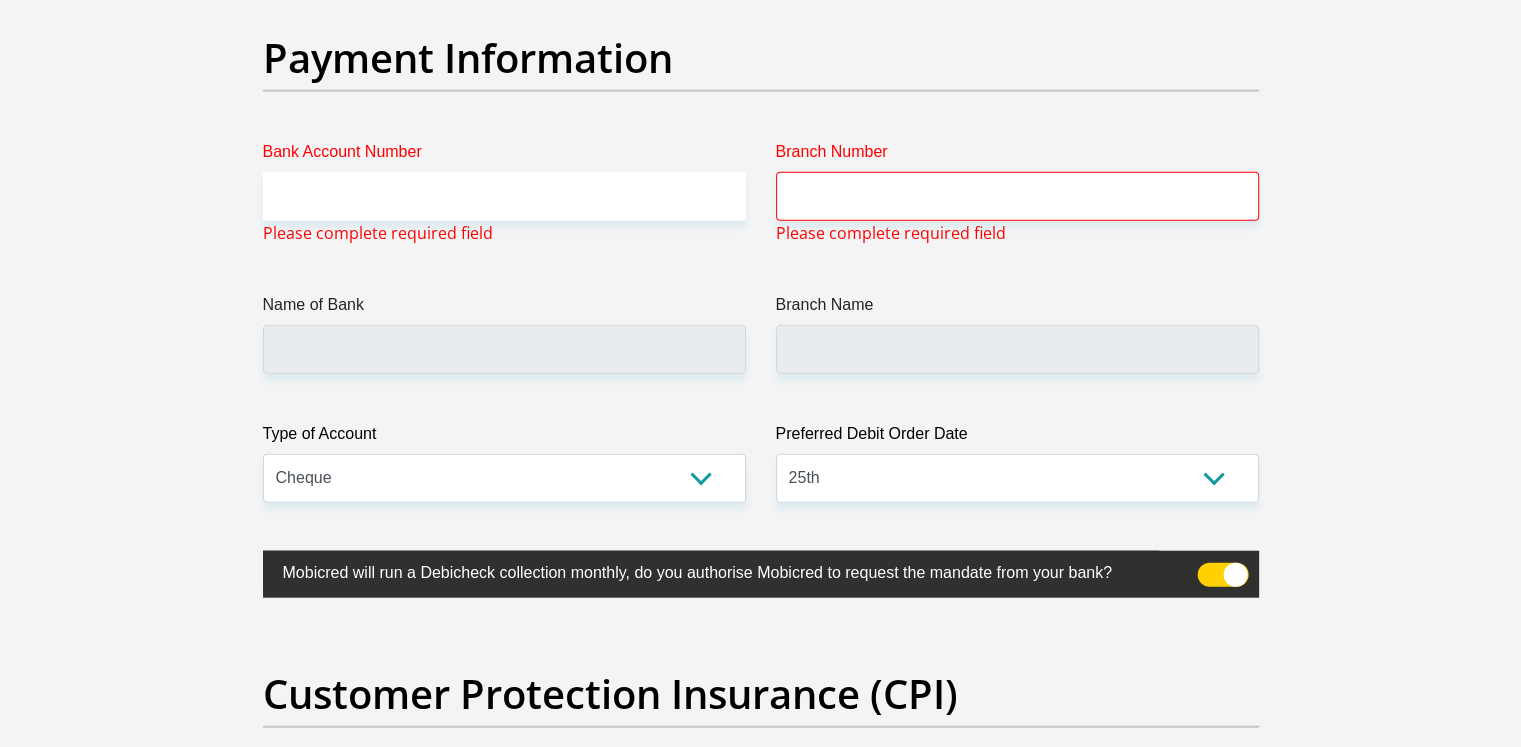click on "Branch Name" at bounding box center [1017, 309] 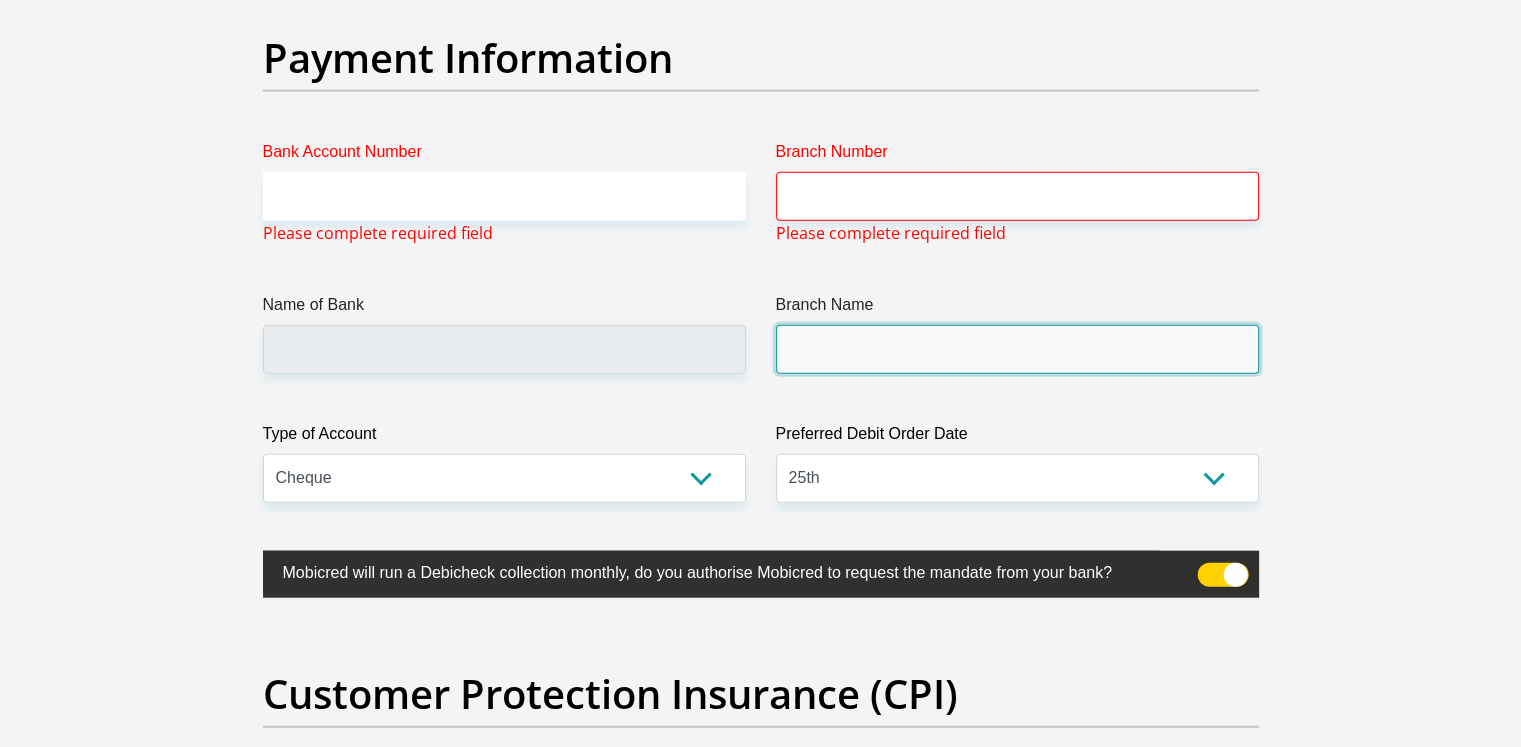 click on "Branch Name" at bounding box center [1017, 349] 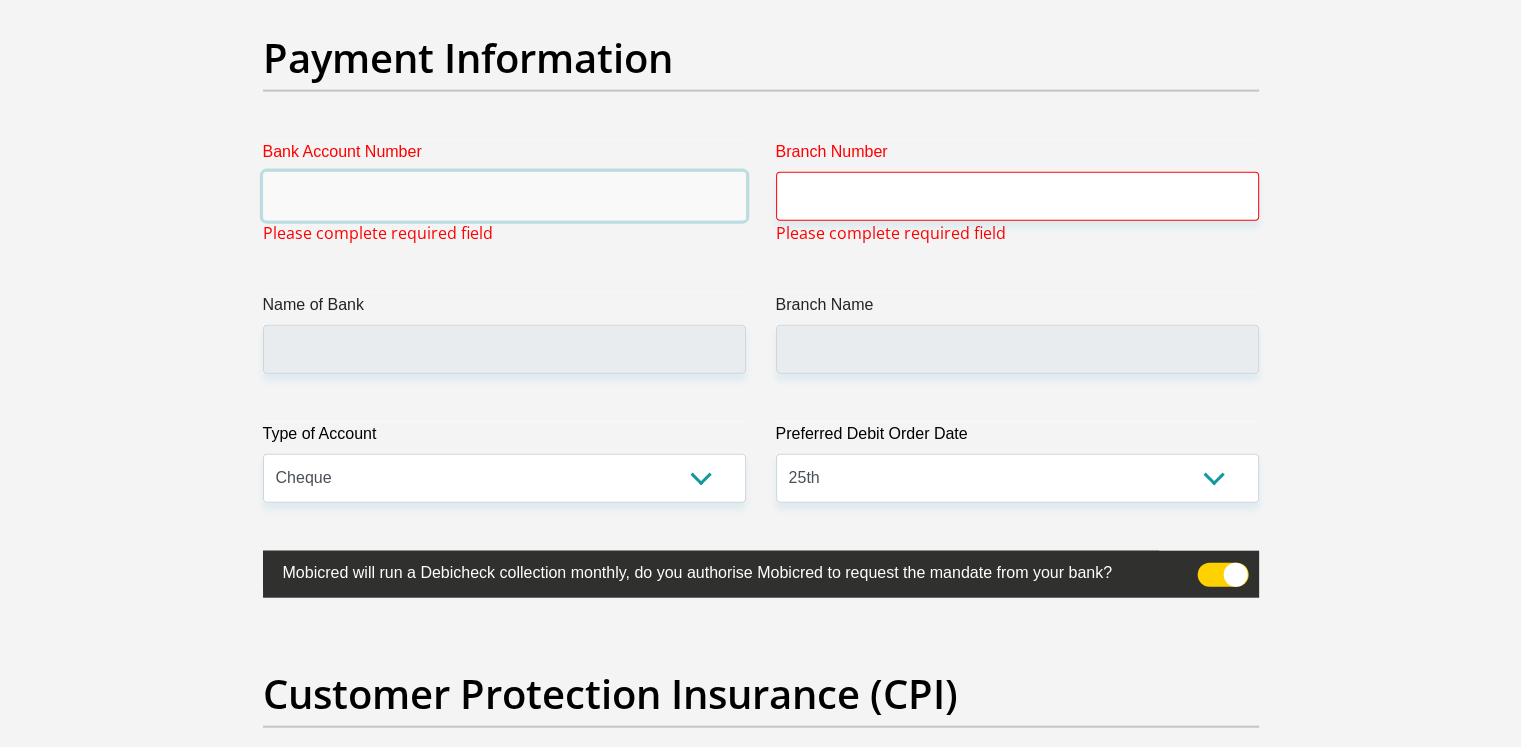 click on "Bank Account Number" at bounding box center [504, 196] 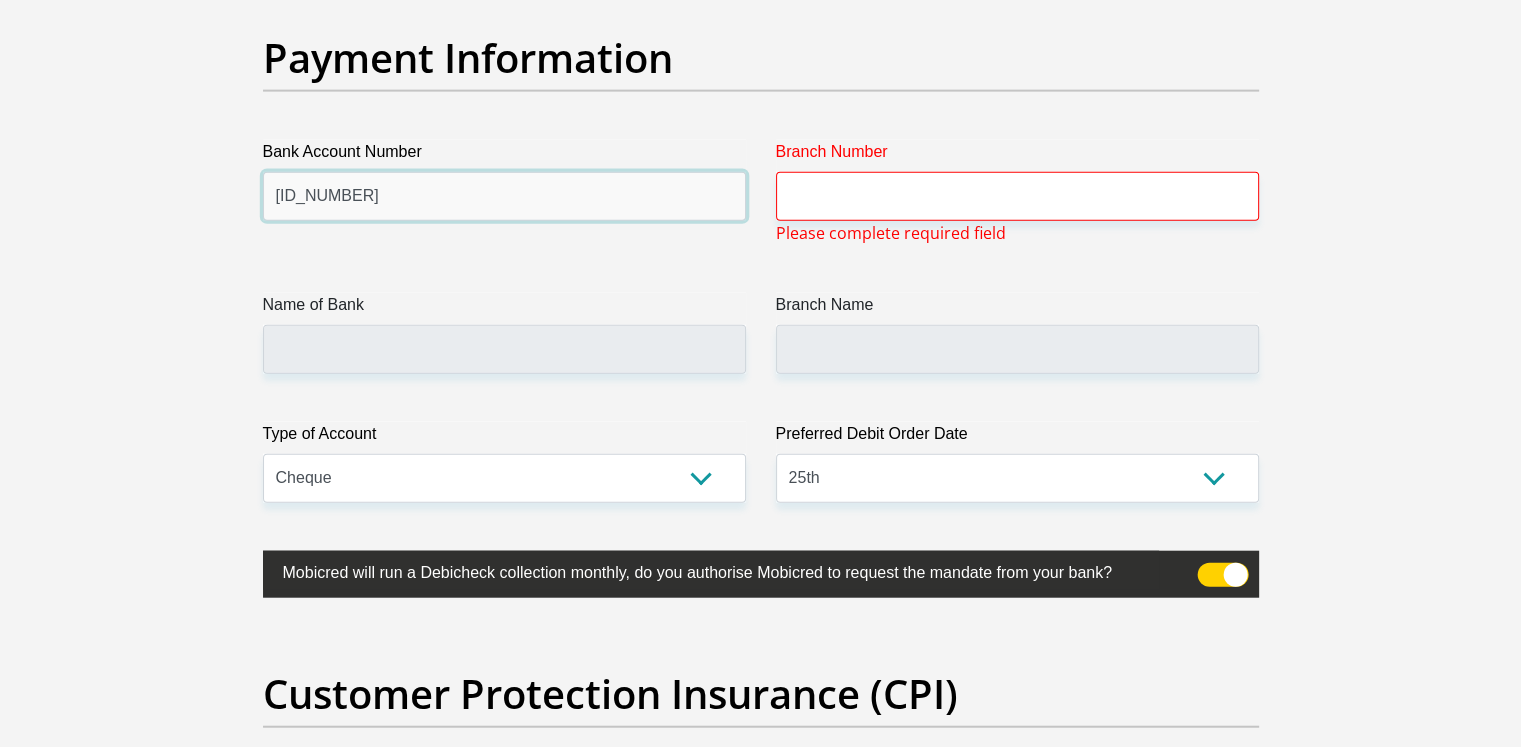 type on "62682822385" 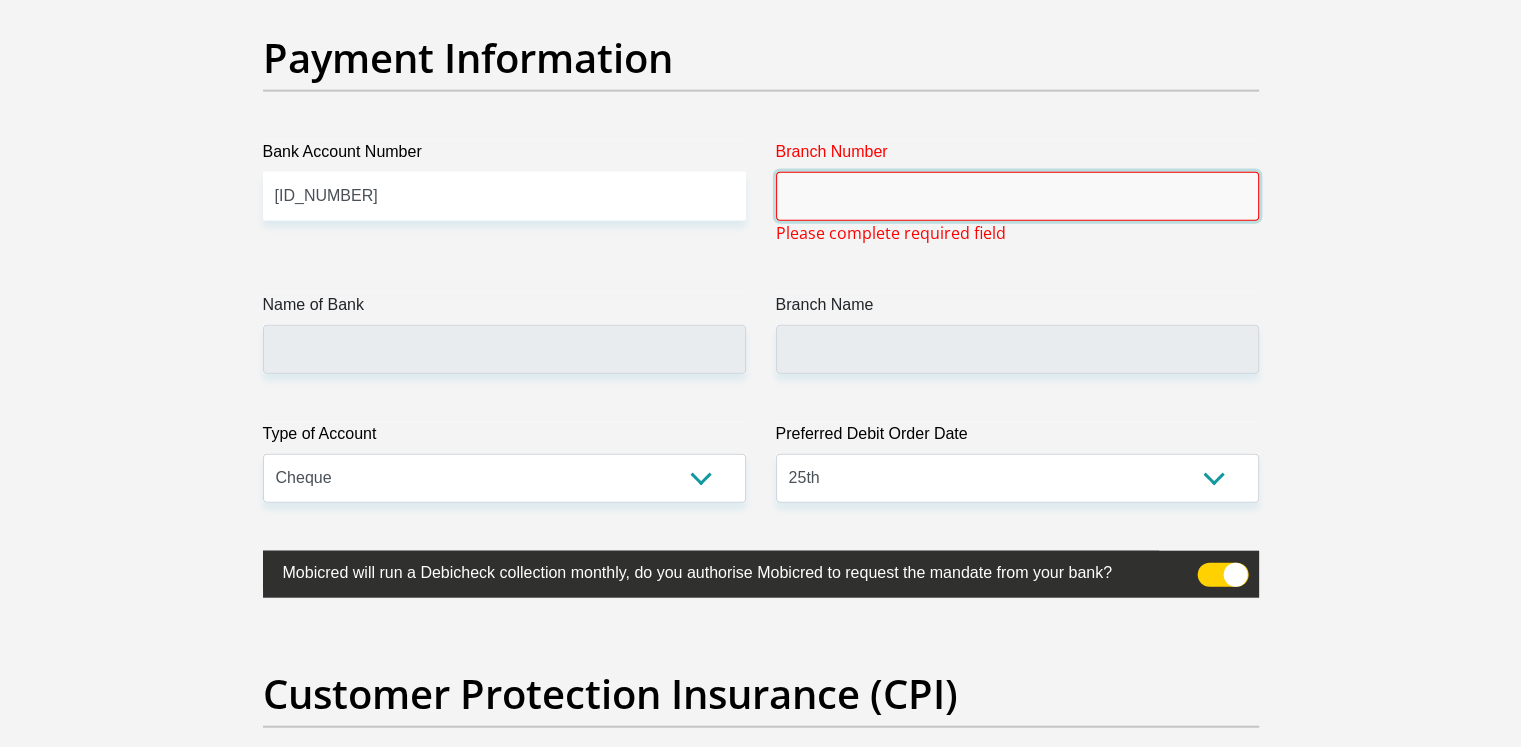 click on "Branch Number" at bounding box center [1017, 196] 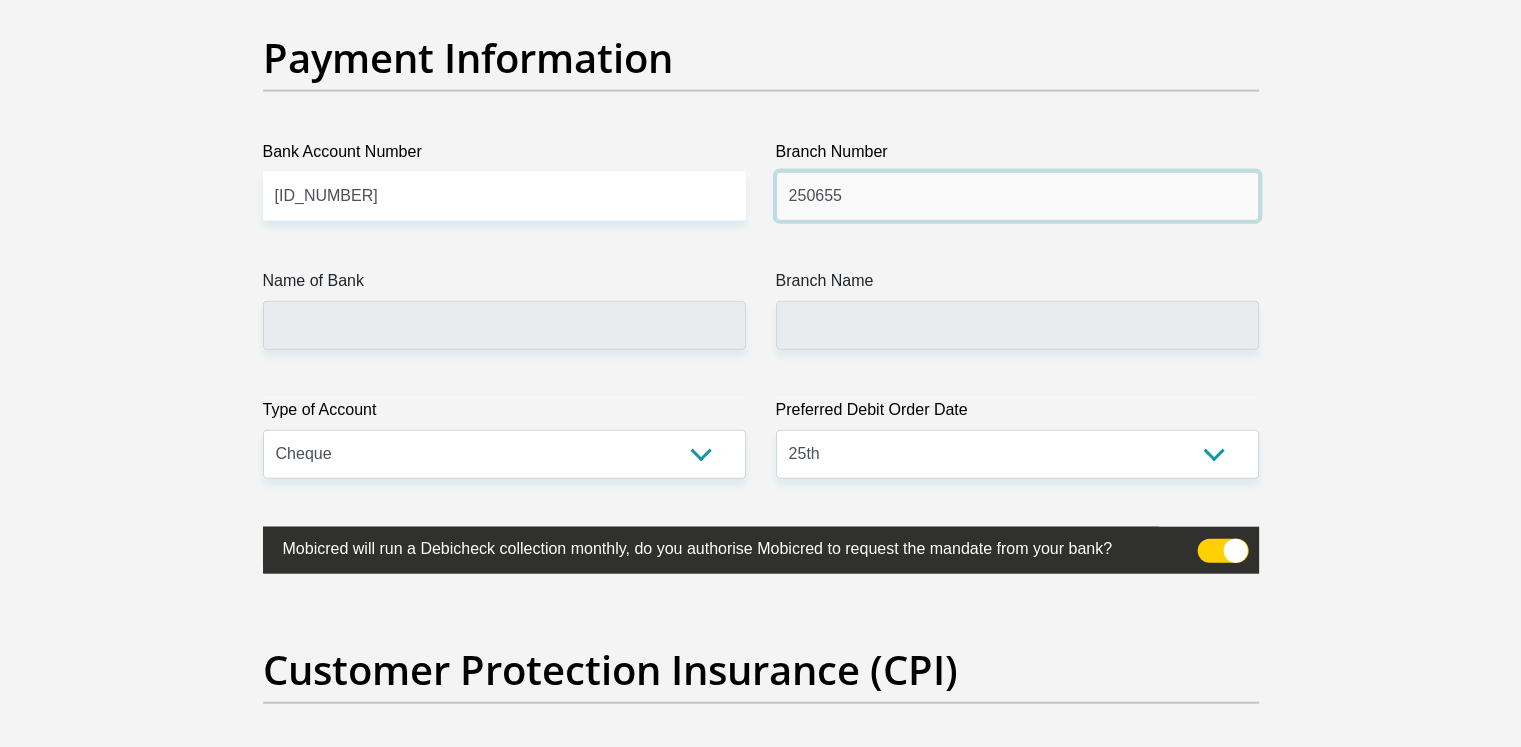 type on "250655" 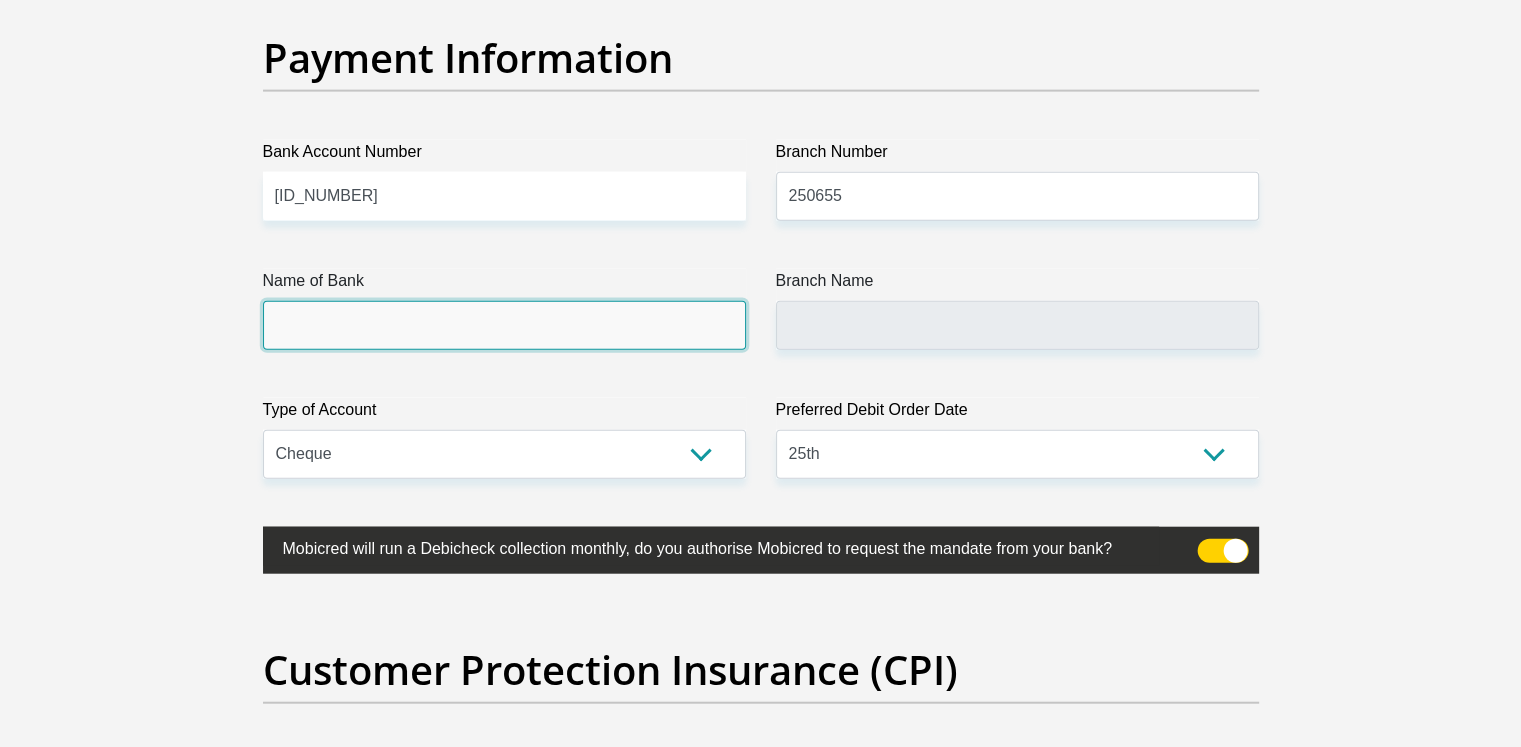click on "Name of Bank" at bounding box center [504, 325] 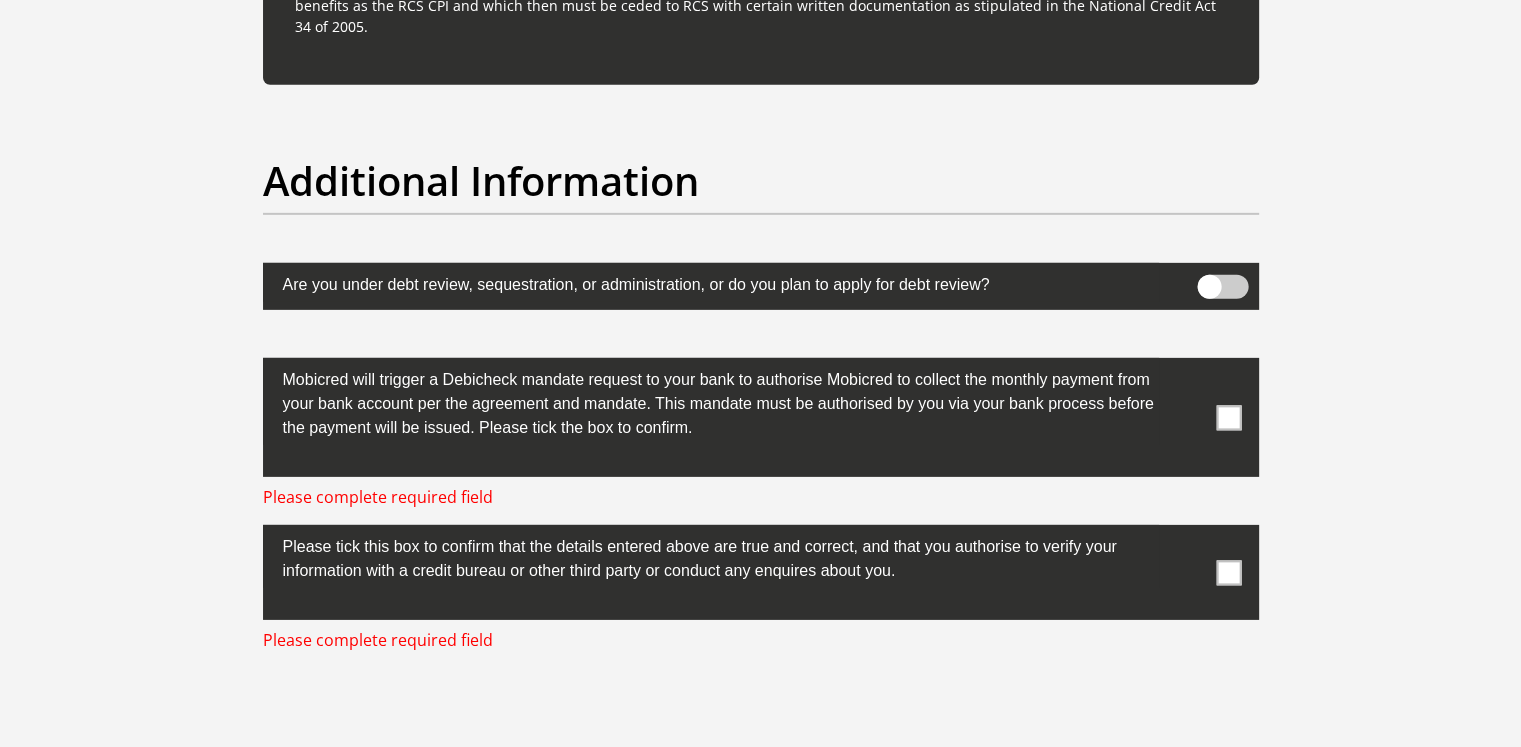 scroll, scrollTop: 6212, scrollLeft: 0, axis: vertical 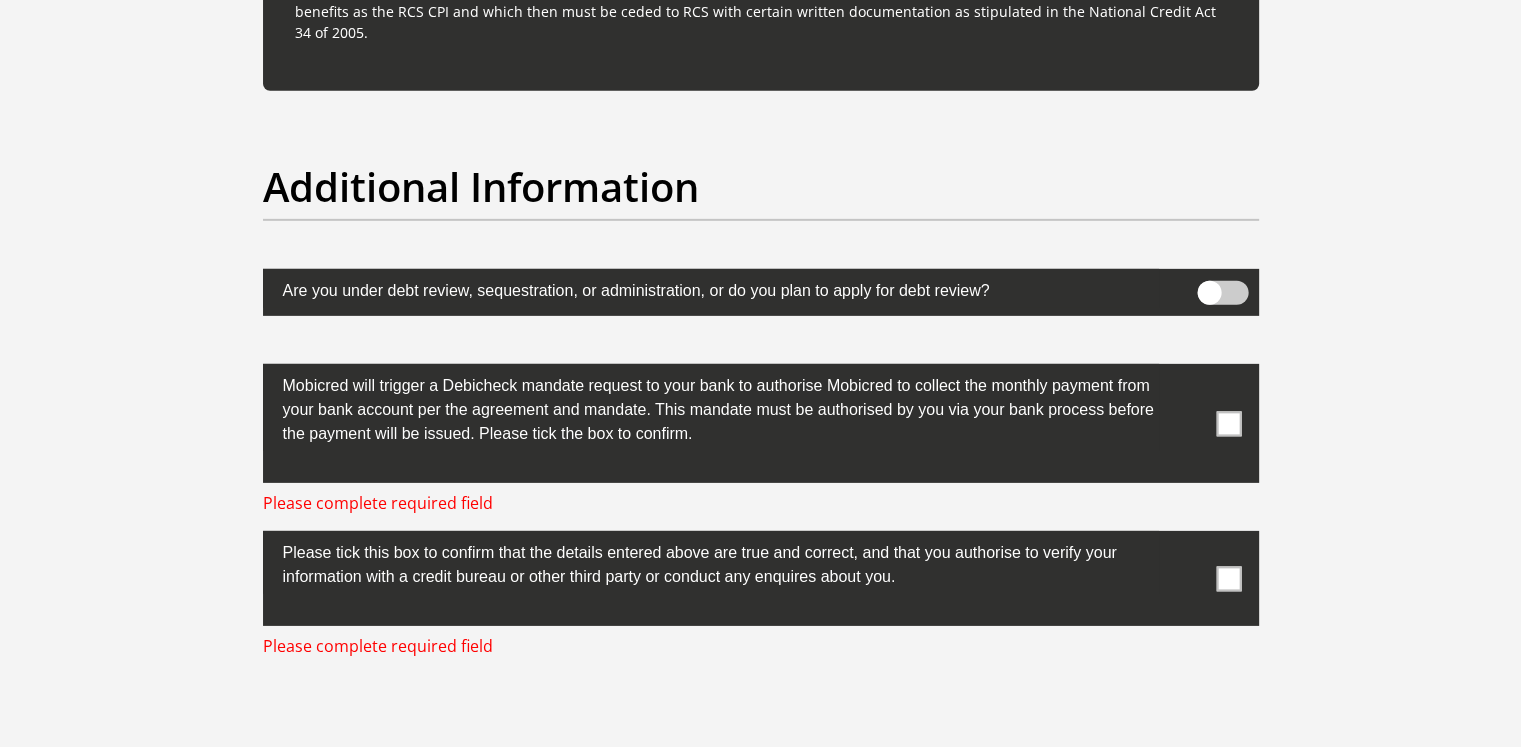 click at bounding box center [1228, 423] 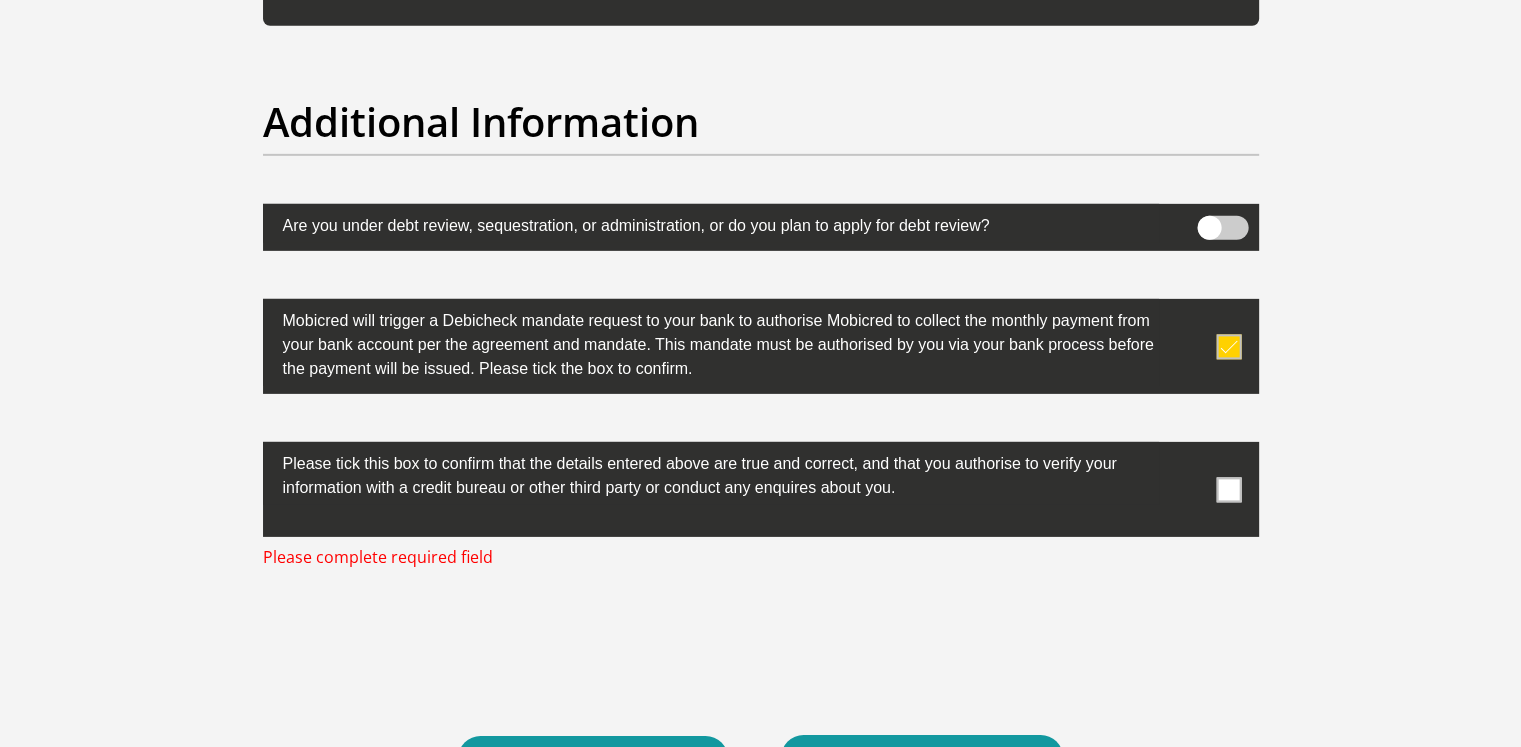 scroll, scrollTop: 6312, scrollLeft: 0, axis: vertical 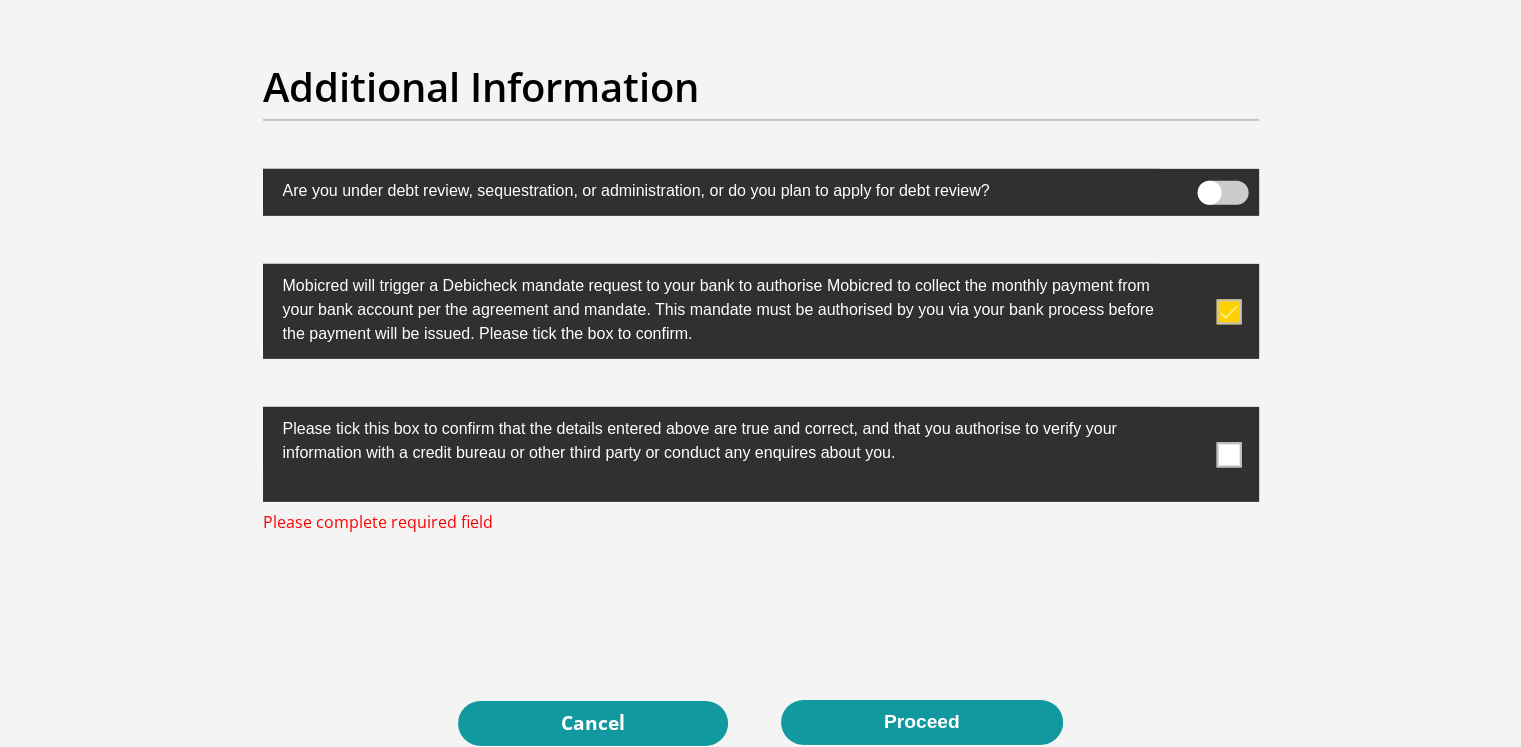 click at bounding box center [1228, 454] 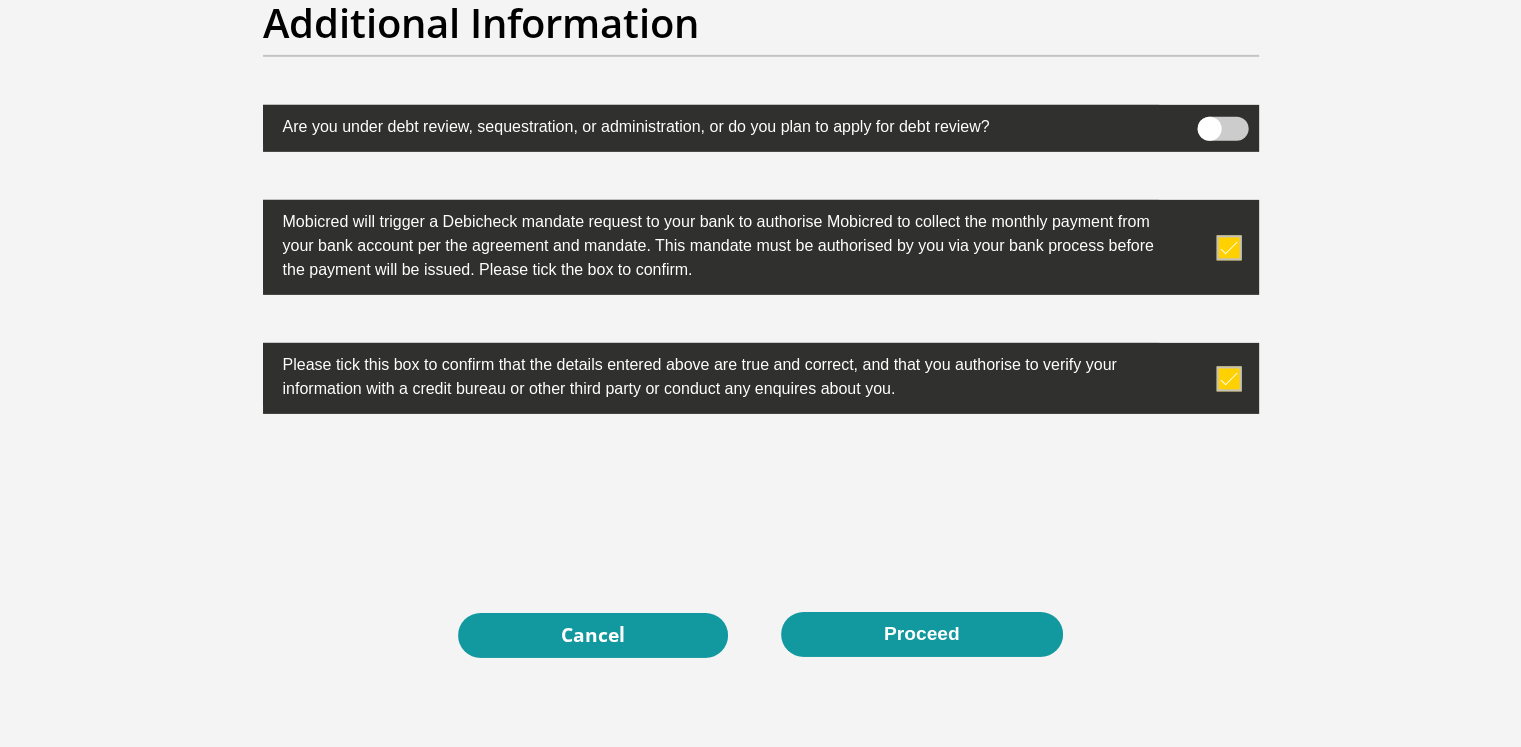 scroll, scrollTop: 6412, scrollLeft: 0, axis: vertical 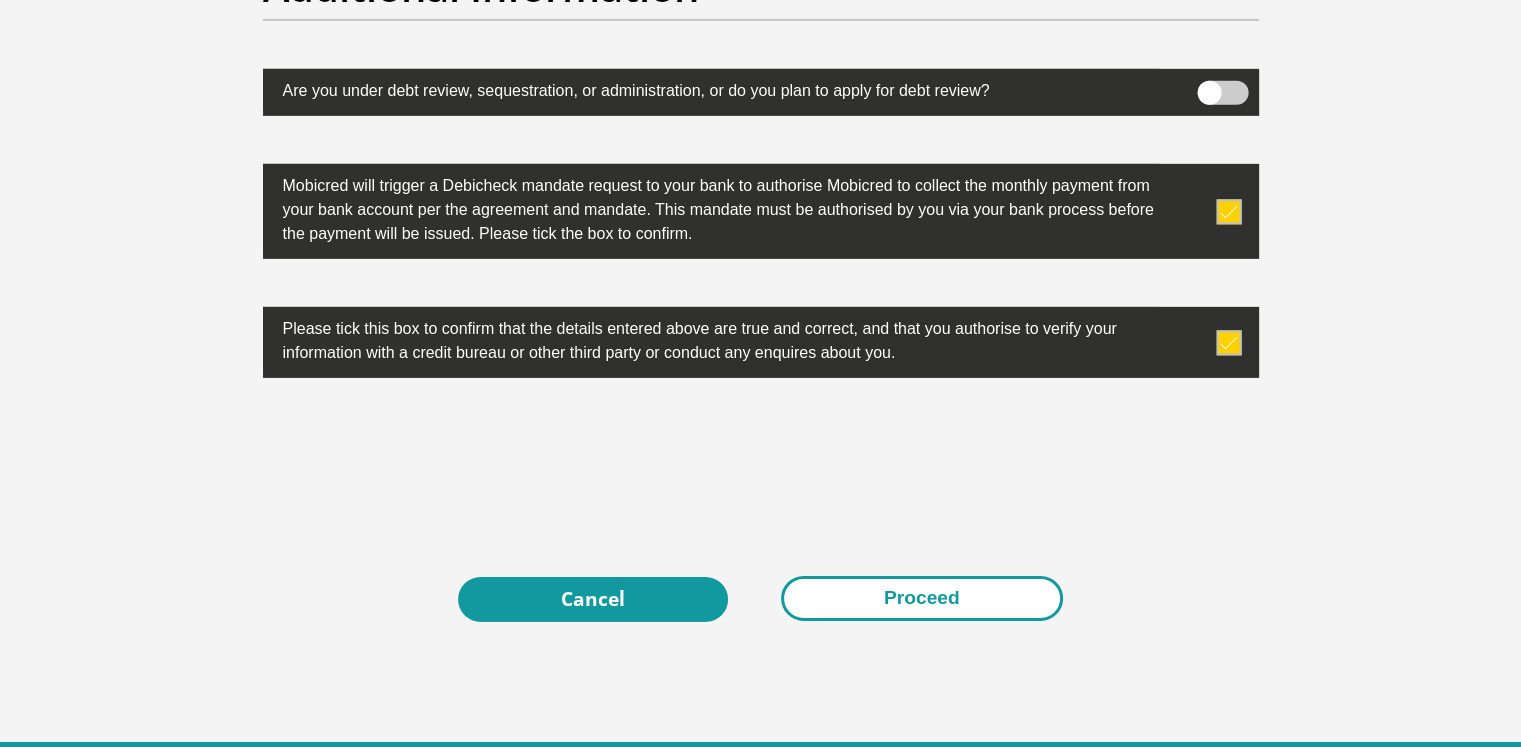 click on "Proceed" at bounding box center [922, 598] 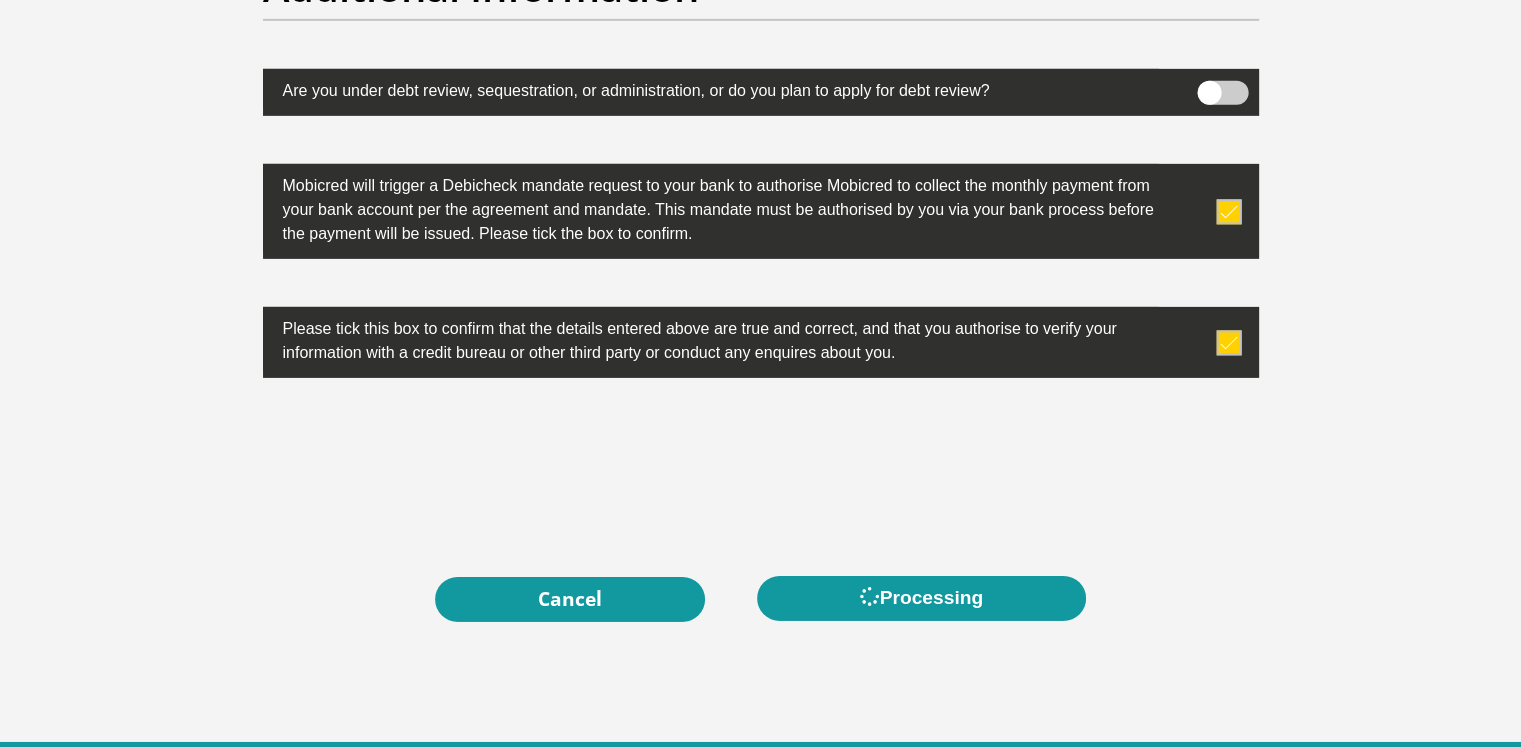 scroll, scrollTop: 0, scrollLeft: 0, axis: both 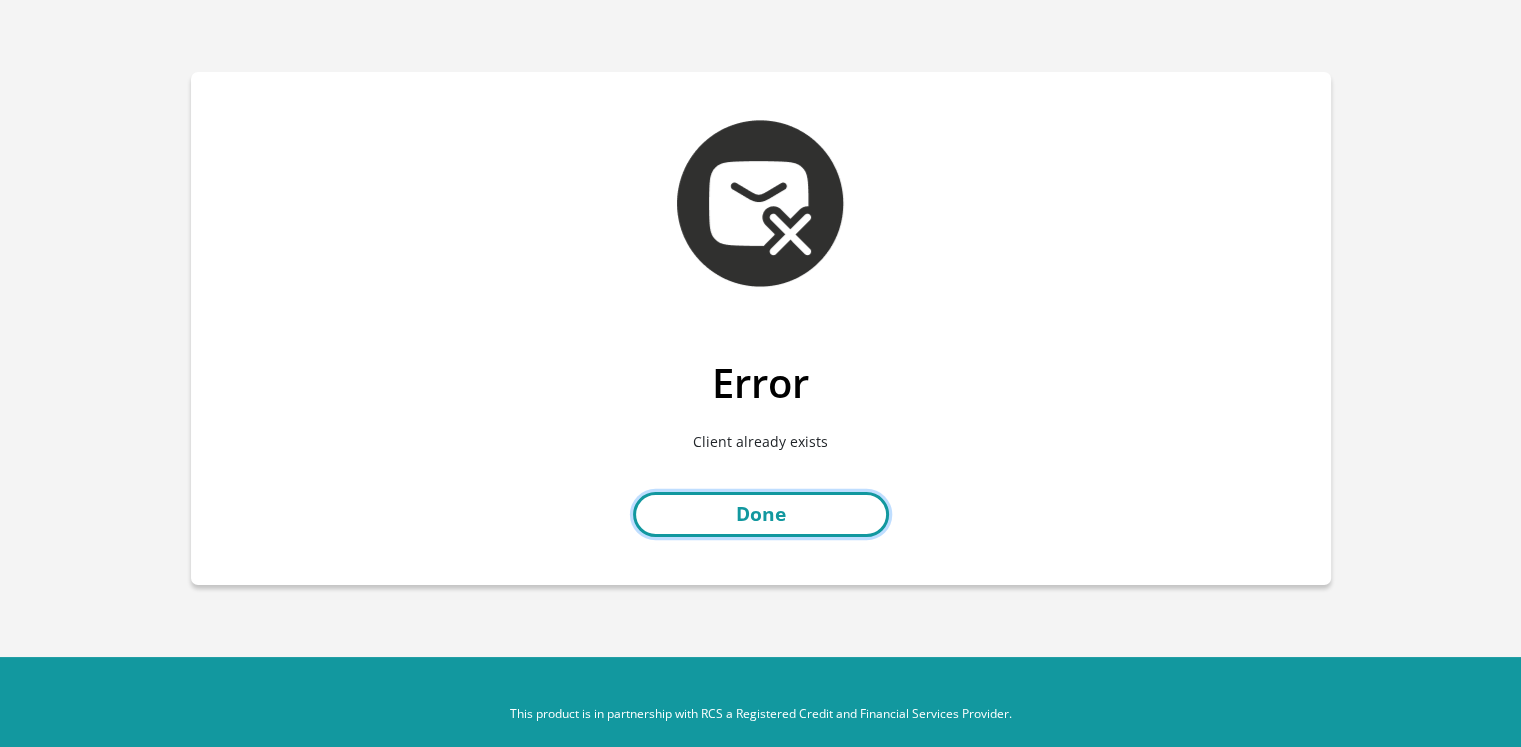 click on "Done" at bounding box center (761, 514) 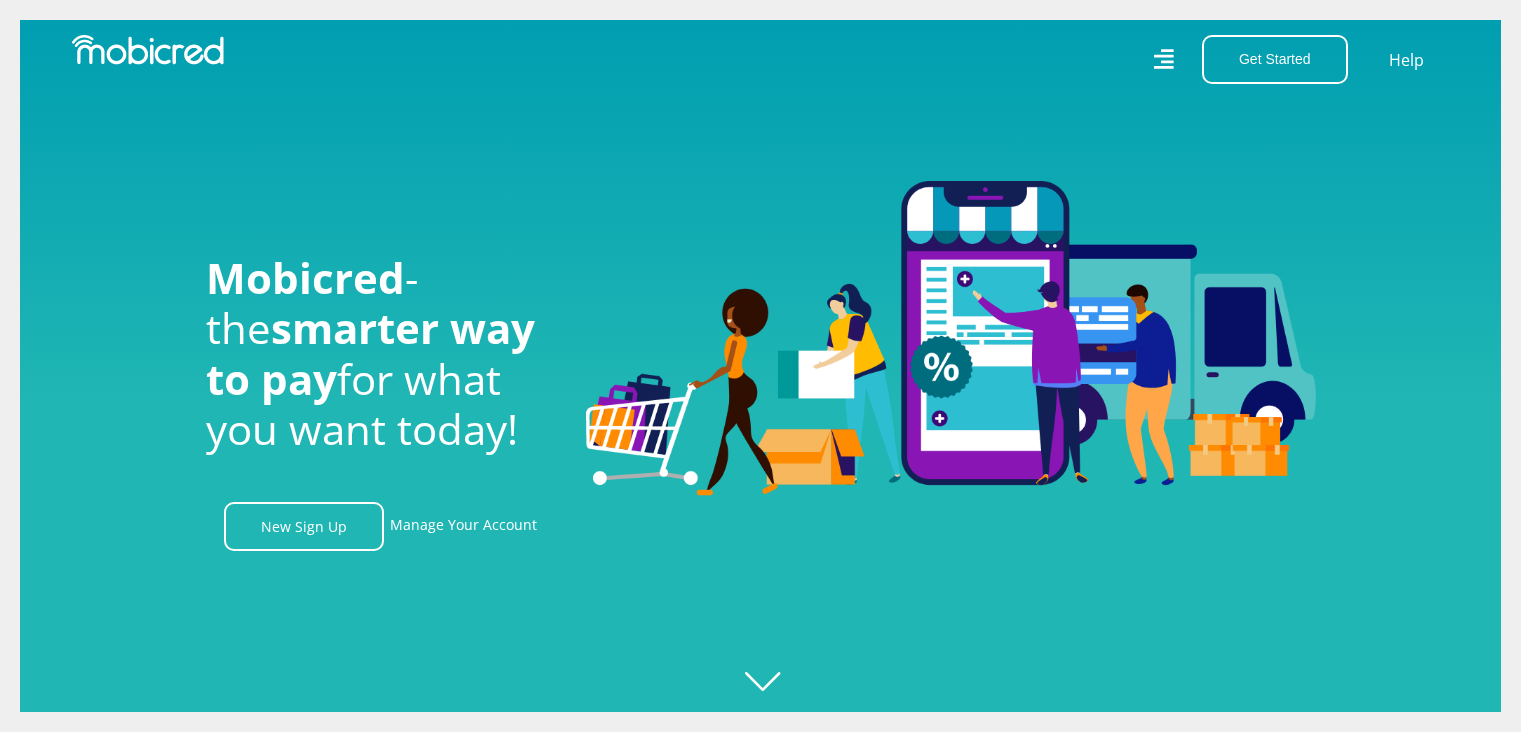 scroll, scrollTop: 0, scrollLeft: 0, axis: both 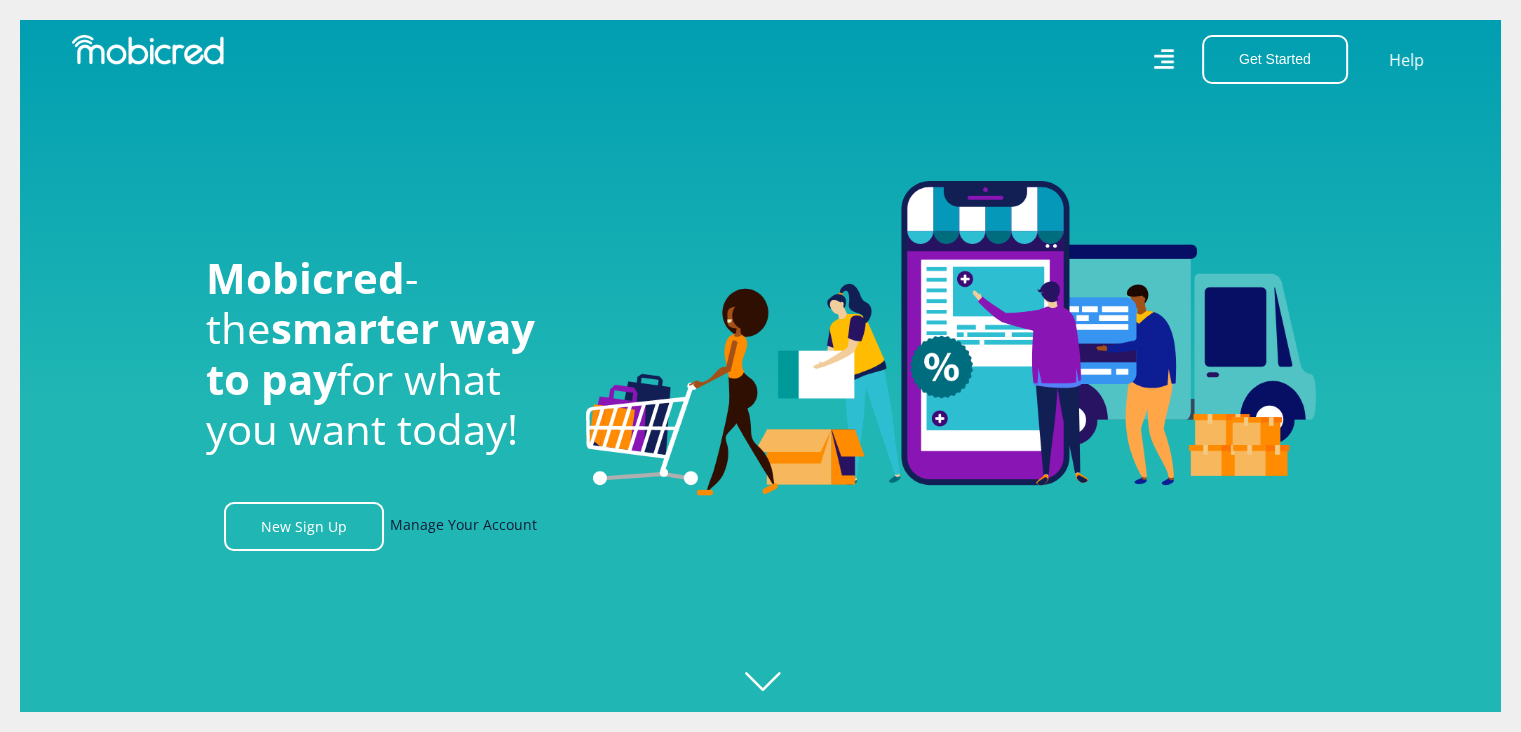 click on "Manage Your Account" at bounding box center [463, 526] 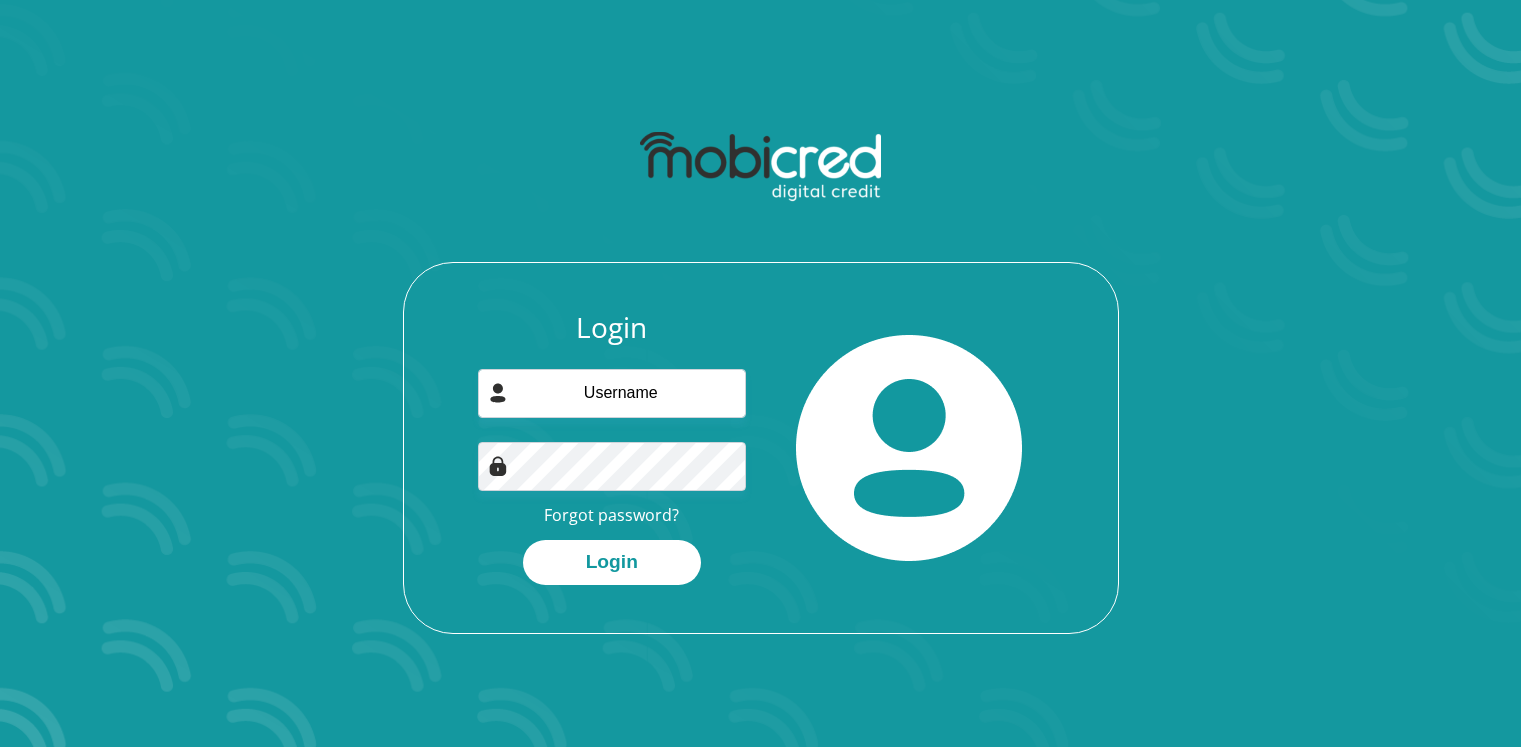 scroll, scrollTop: 0, scrollLeft: 0, axis: both 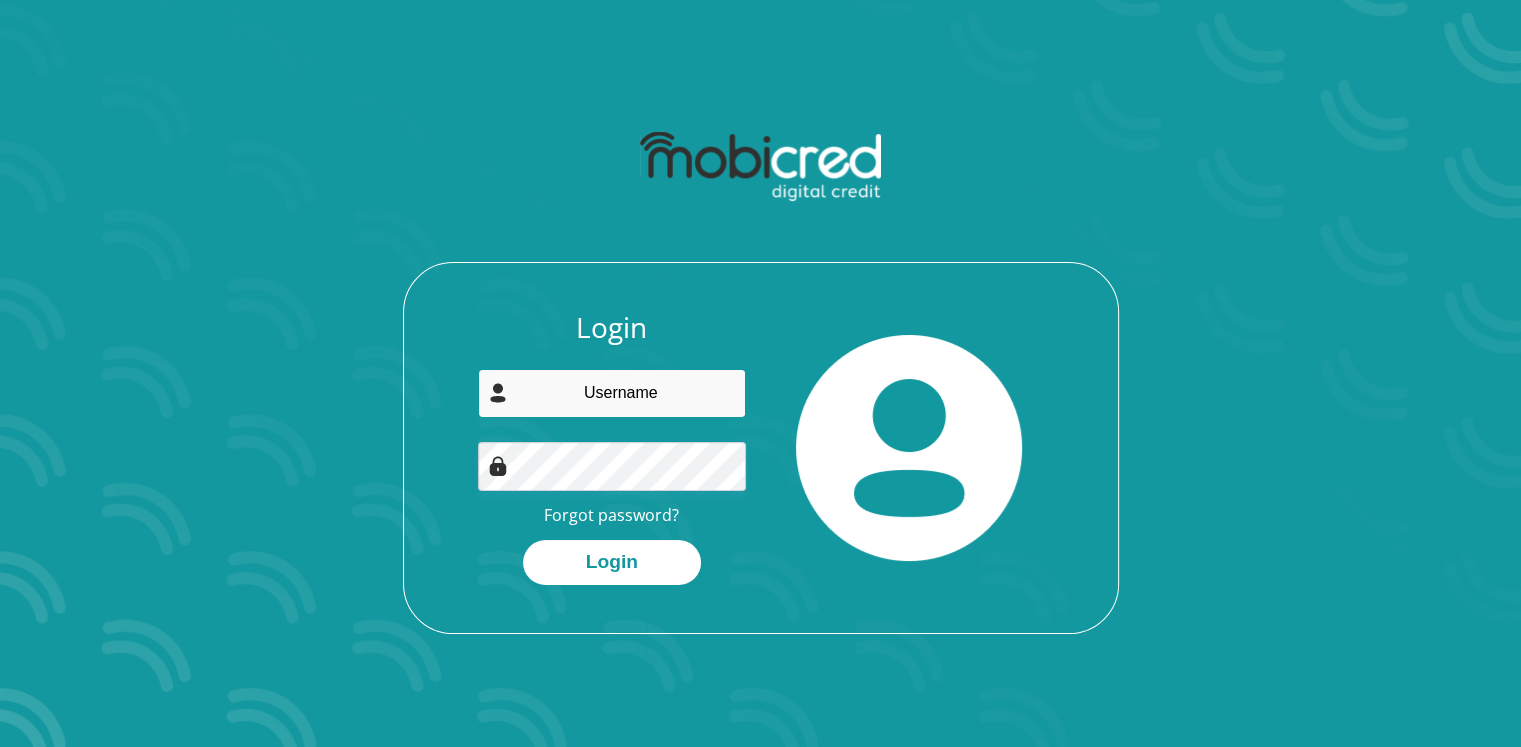 click at bounding box center (612, 393) 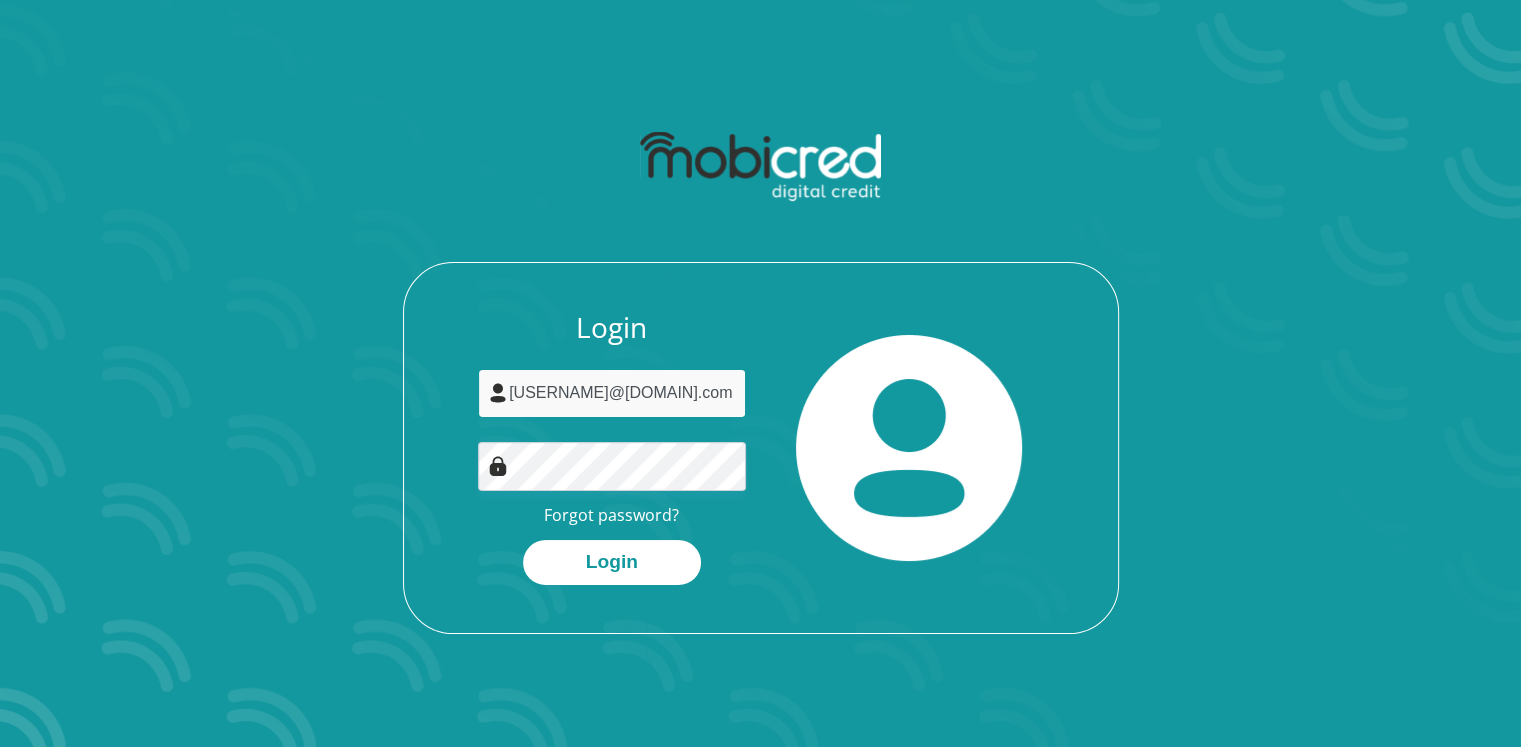 type on "[USERNAME]@[DOMAIN].com" 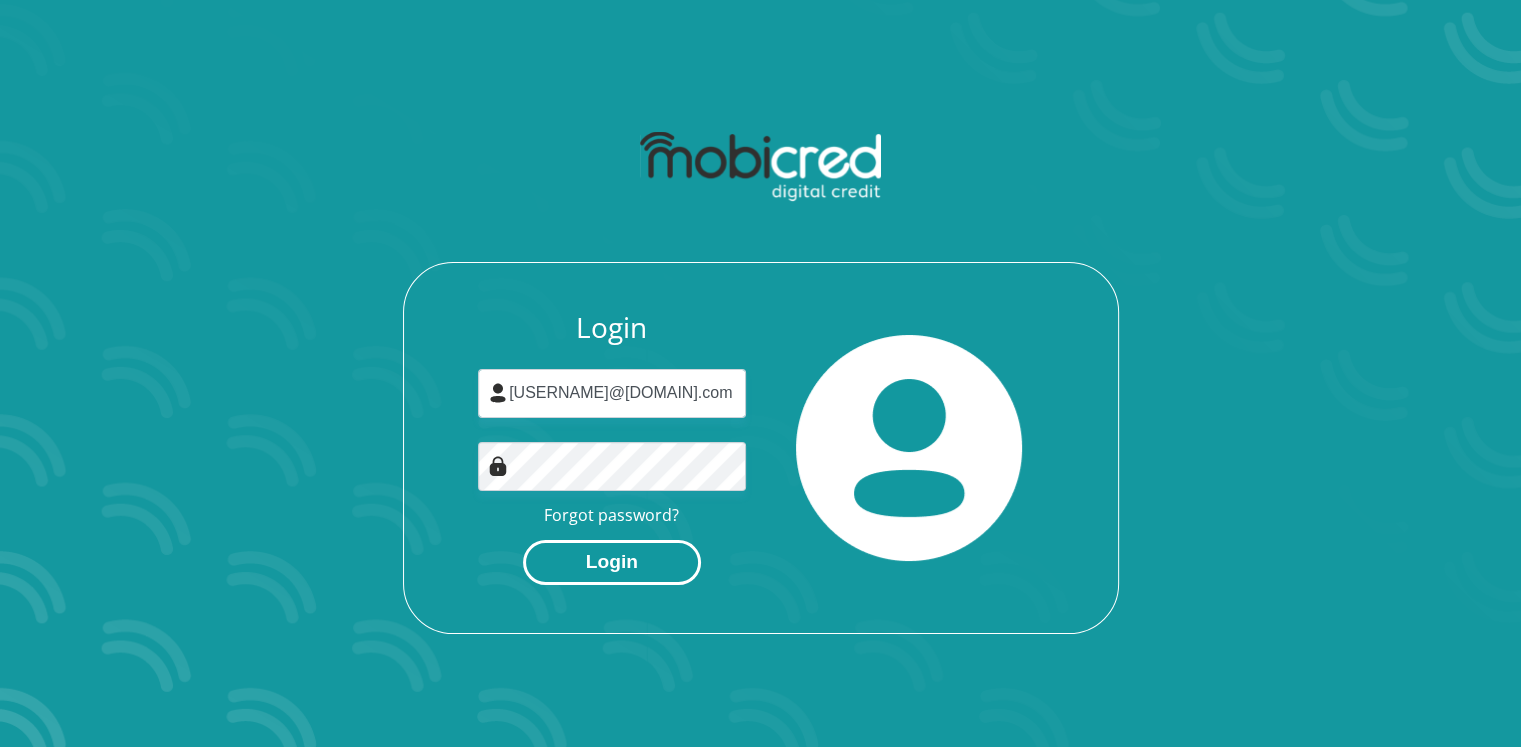 click on "Login" at bounding box center (612, 562) 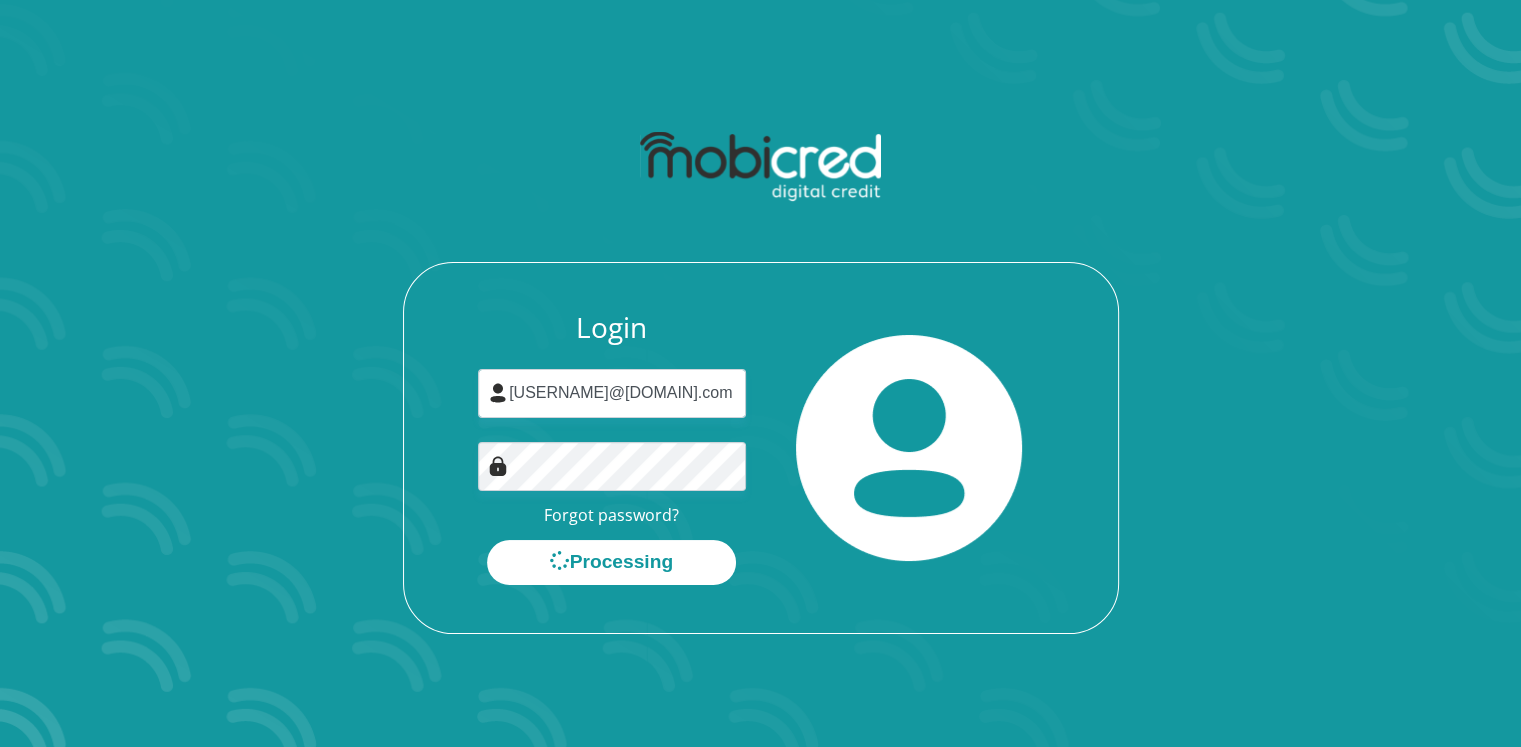 scroll, scrollTop: 0, scrollLeft: 0, axis: both 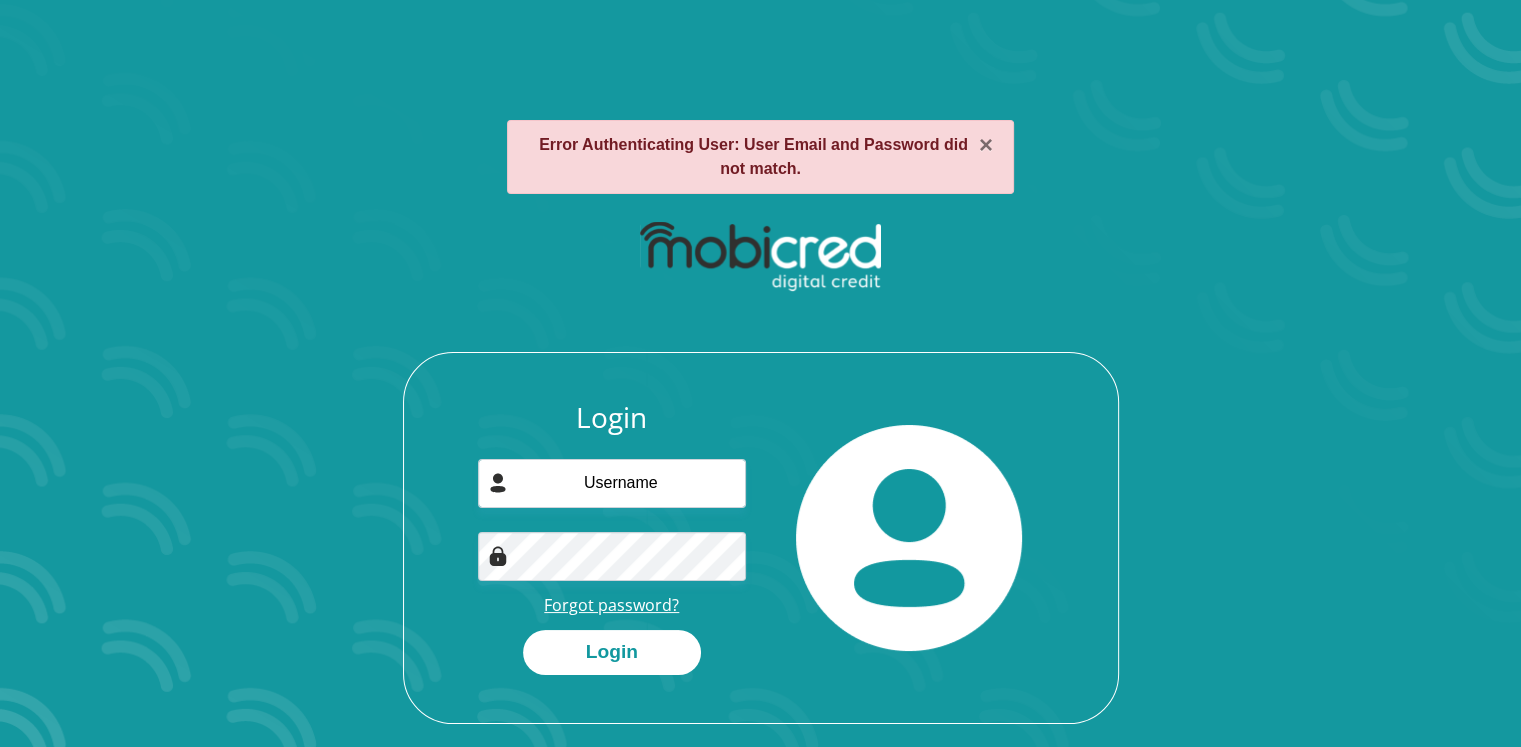click on "Forgot password?" at bounding box center (611, 605) 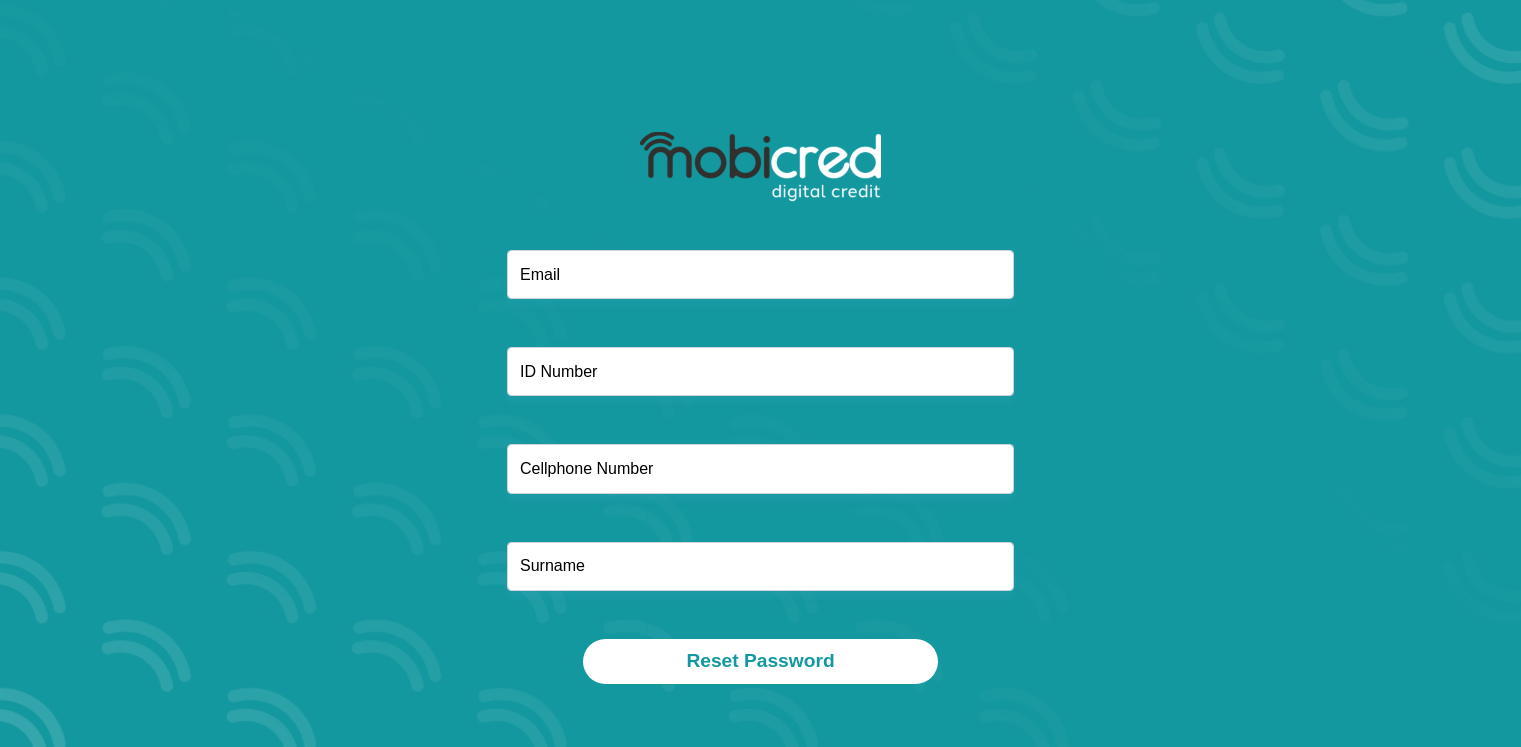 scroll, scrollTop: 0, scrollLeft: 0, axis: both 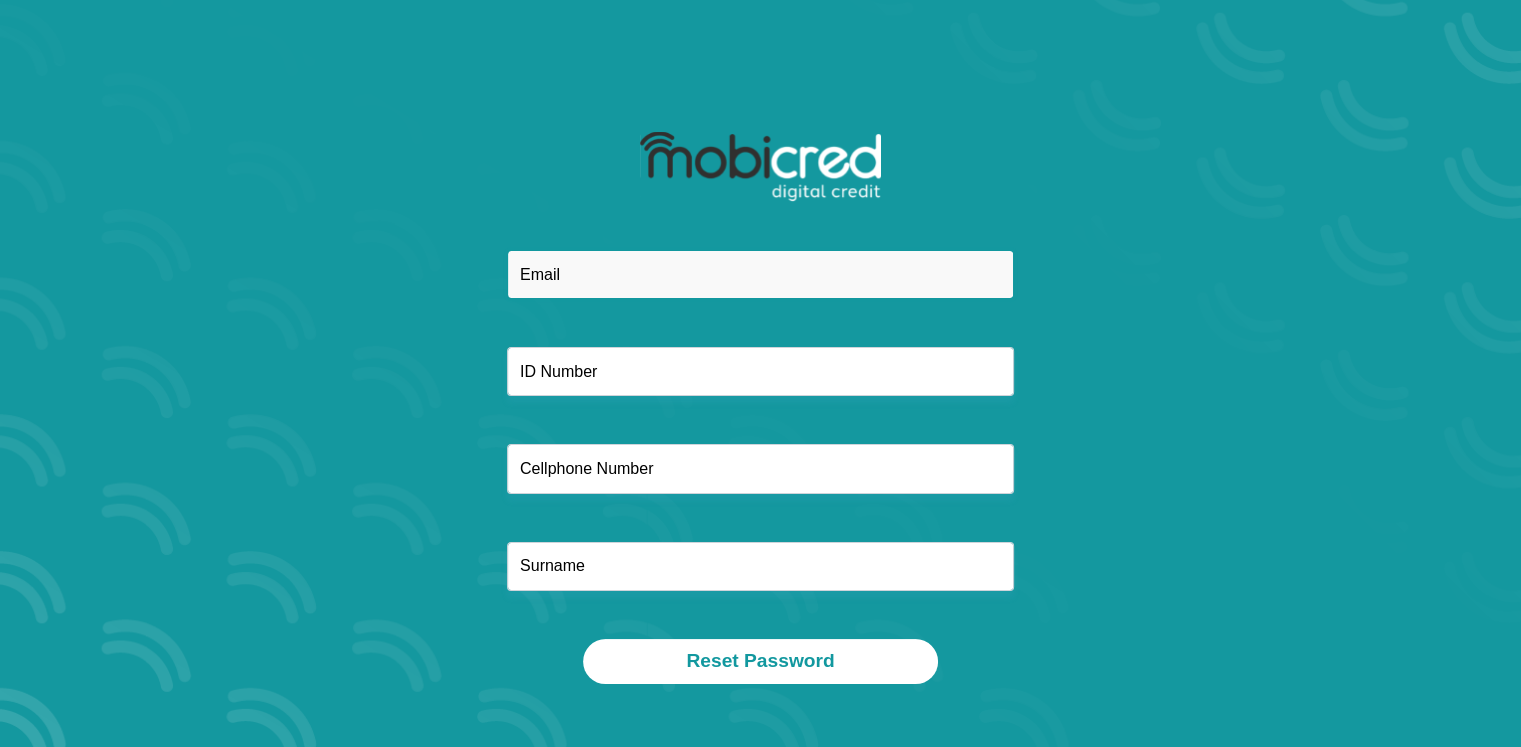 click at bounding box center (760, 274) 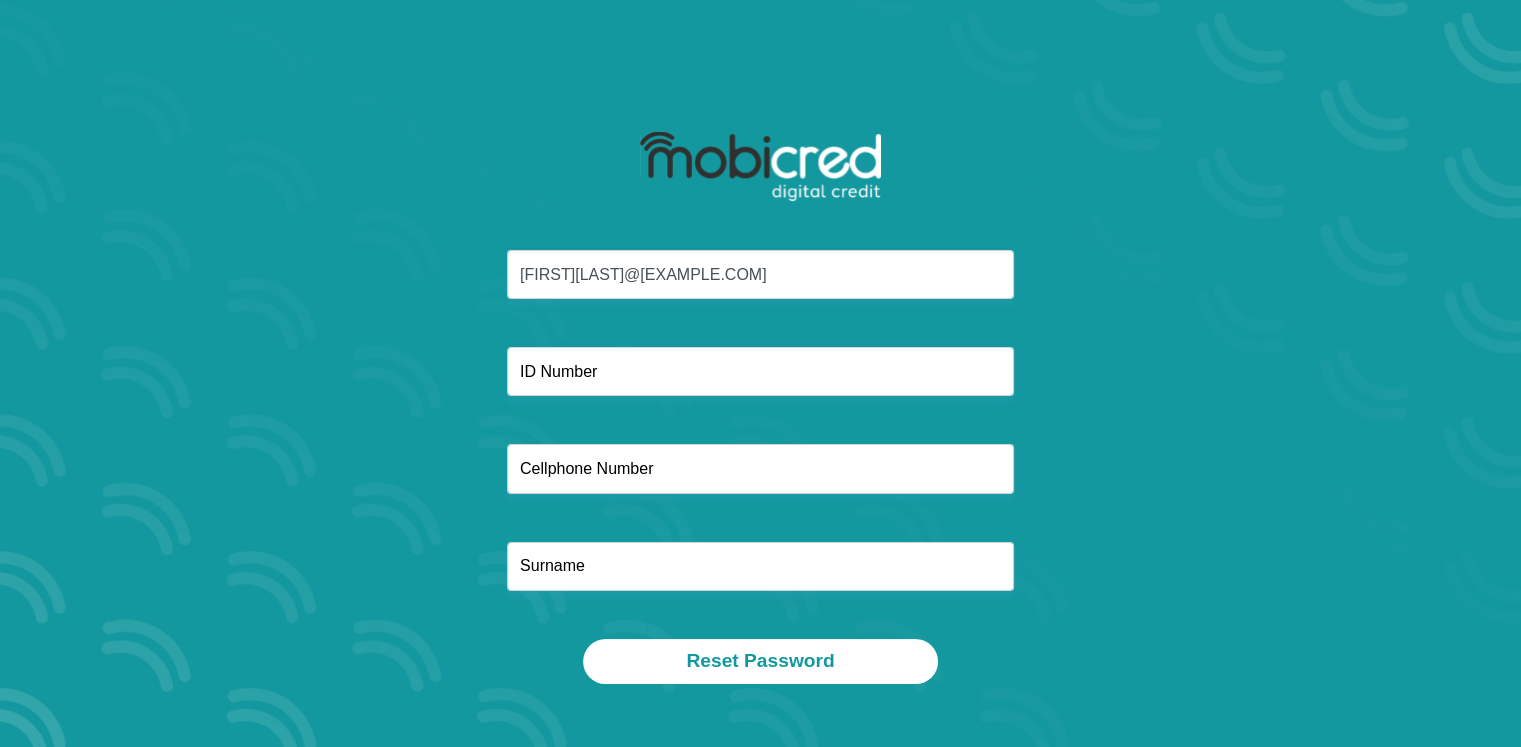 click on "Madeleingirezel00@gmail.com" at bounding box center (761, 444) 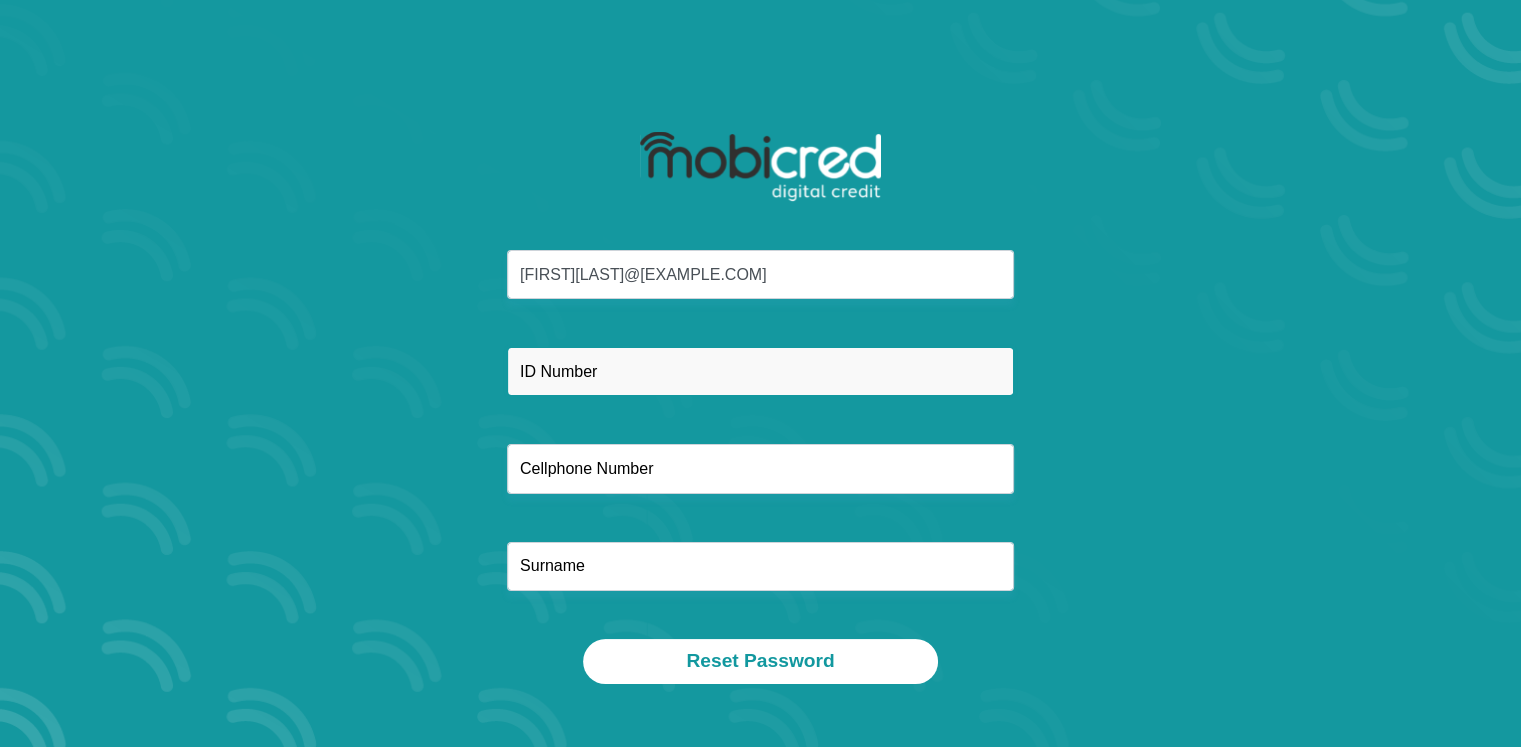 click at bounding box center [760, 371] 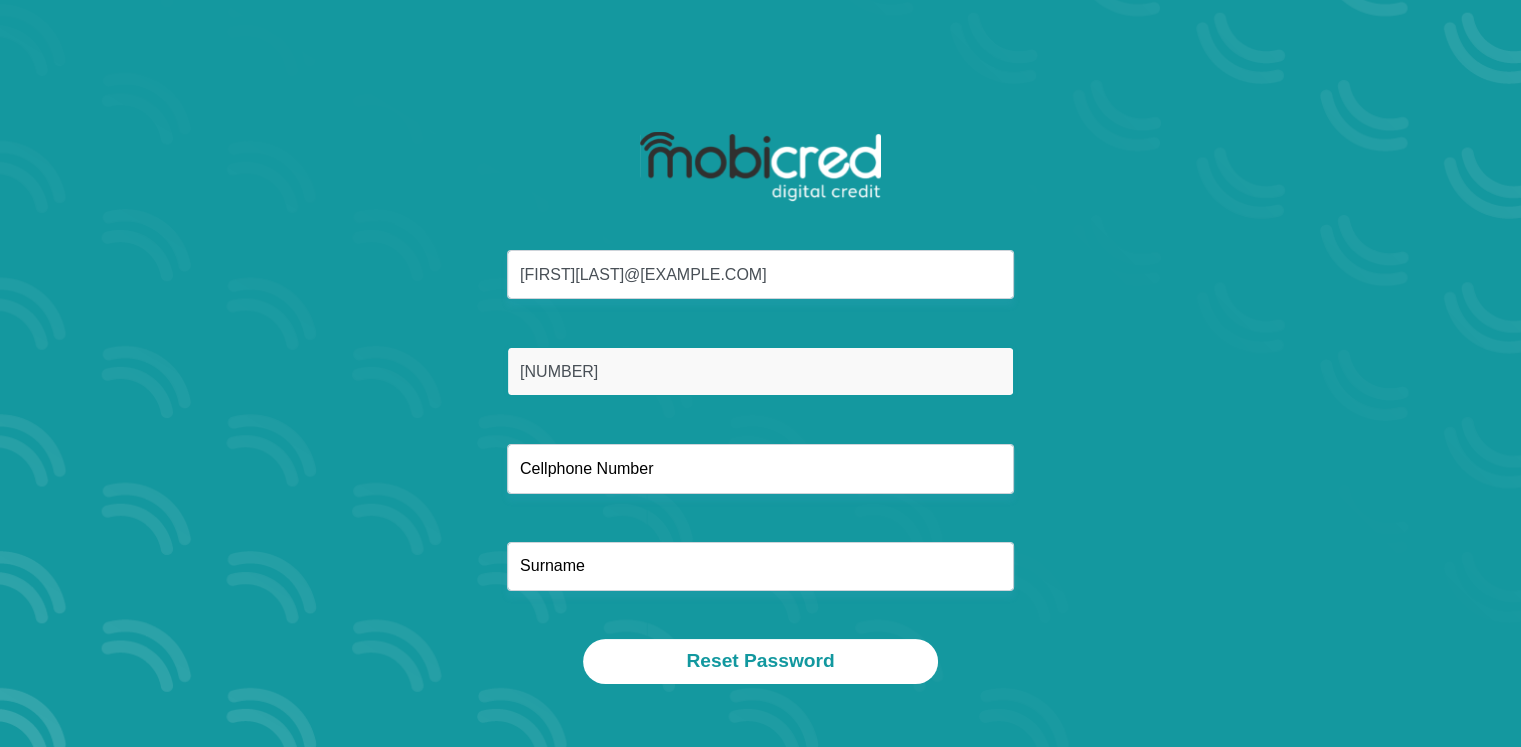 type on "7305010140081" 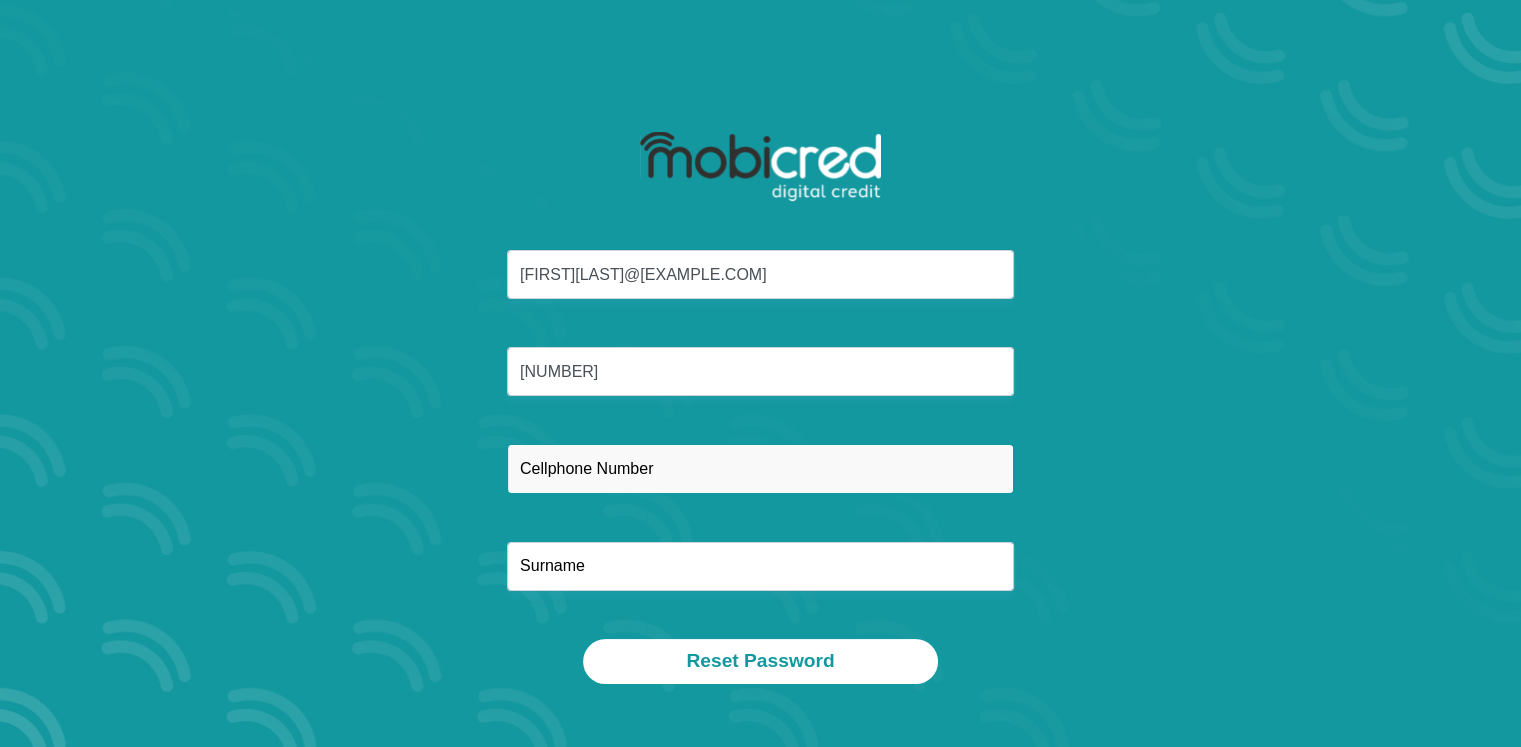 click at bounding box center (760, 468) 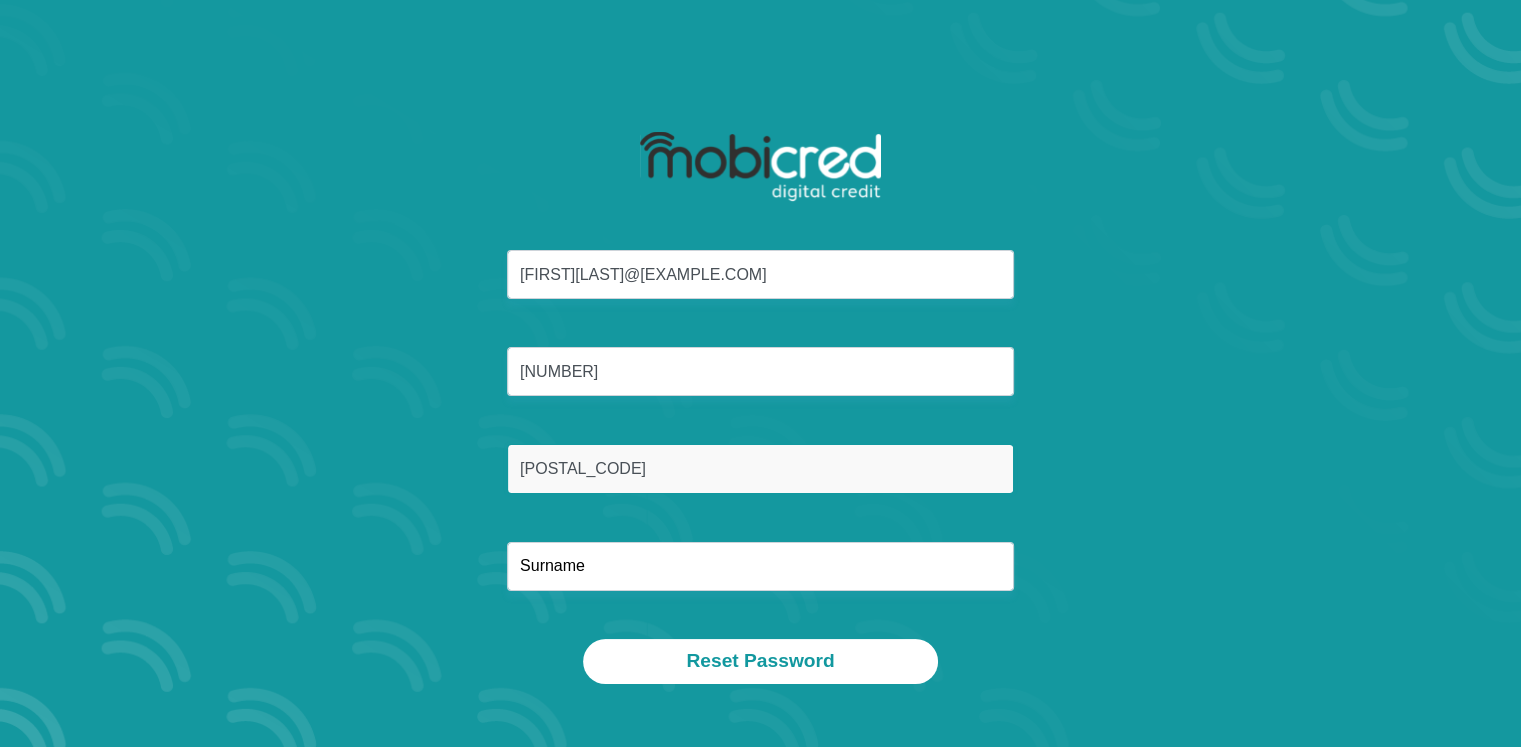 type on "0614006834" 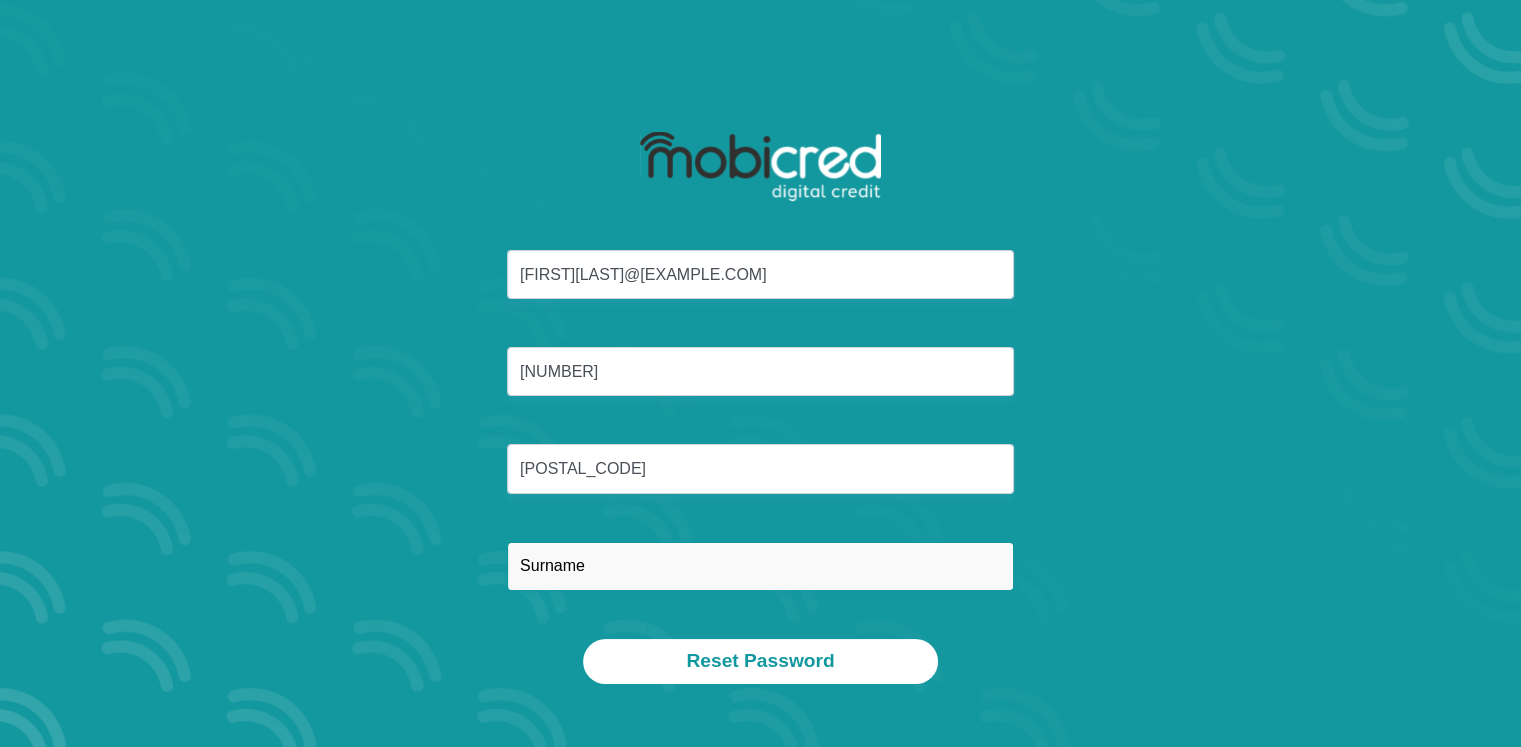 click at bounding box center (760, 566) 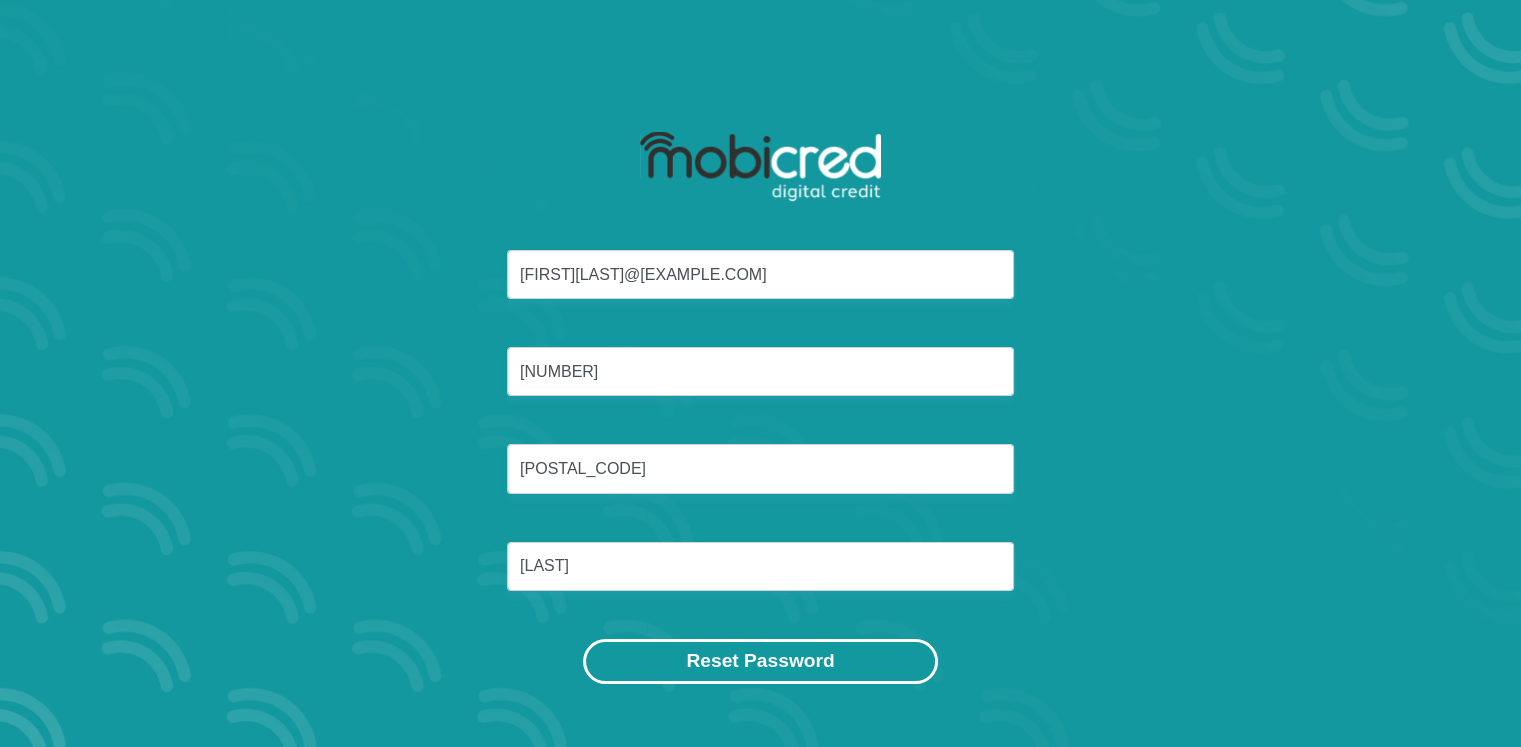 click on "Reset Password" at bounding box center [760, 661] 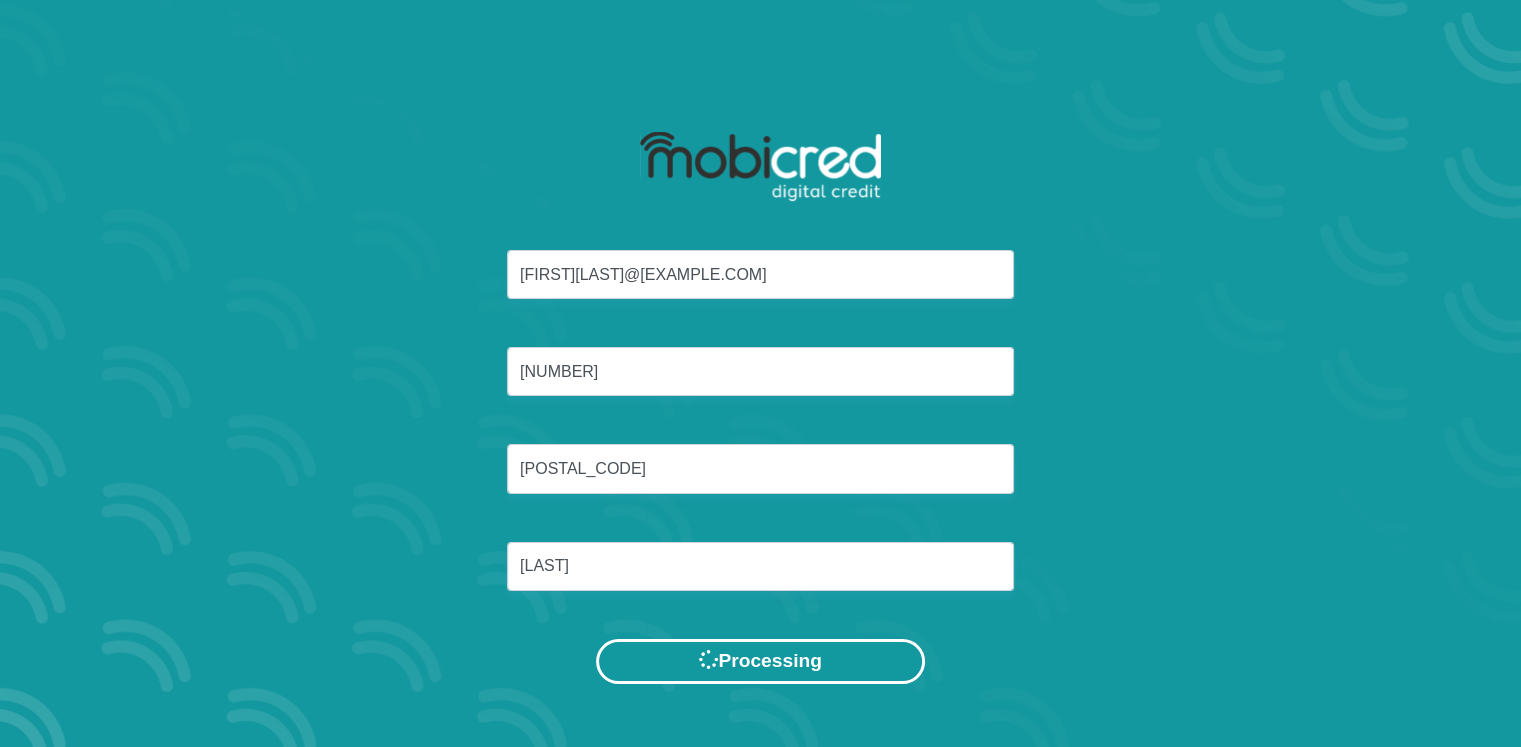 scroll, scrollTop: 0, scrollLeft: 0, axis: both 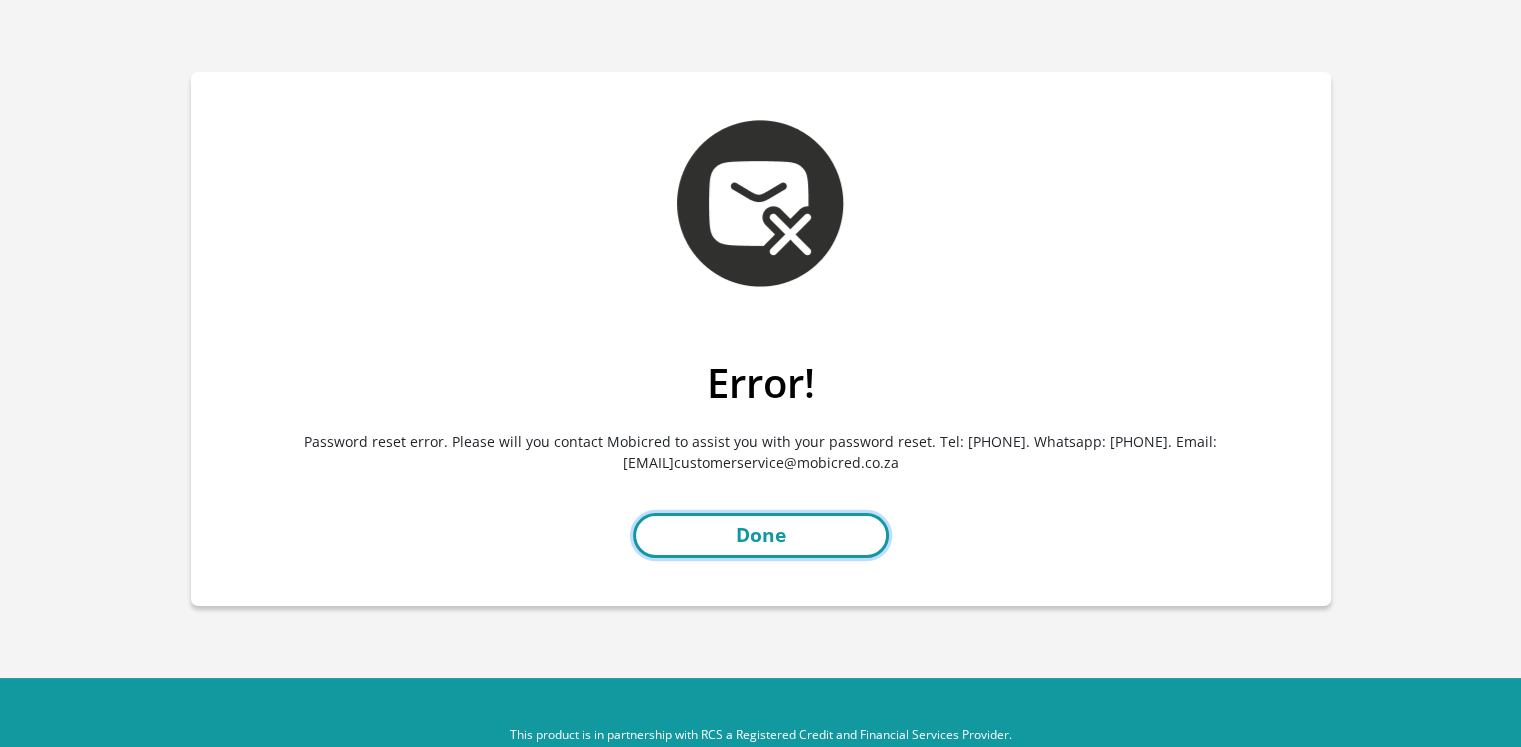click on "Done" at bounding box center (761, 535) 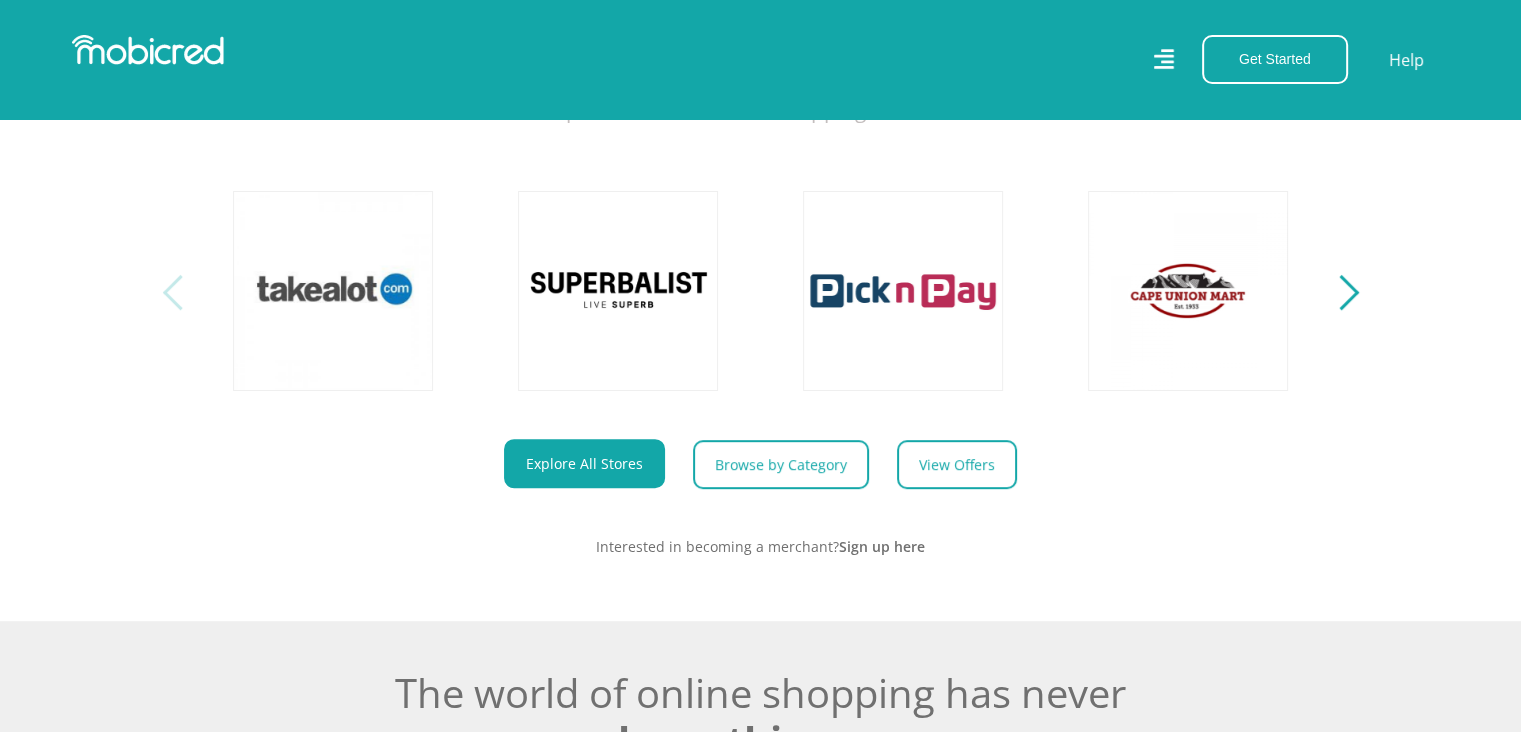 scroll, scrollTop: 700, scrollLeft: 0, axis: vertical 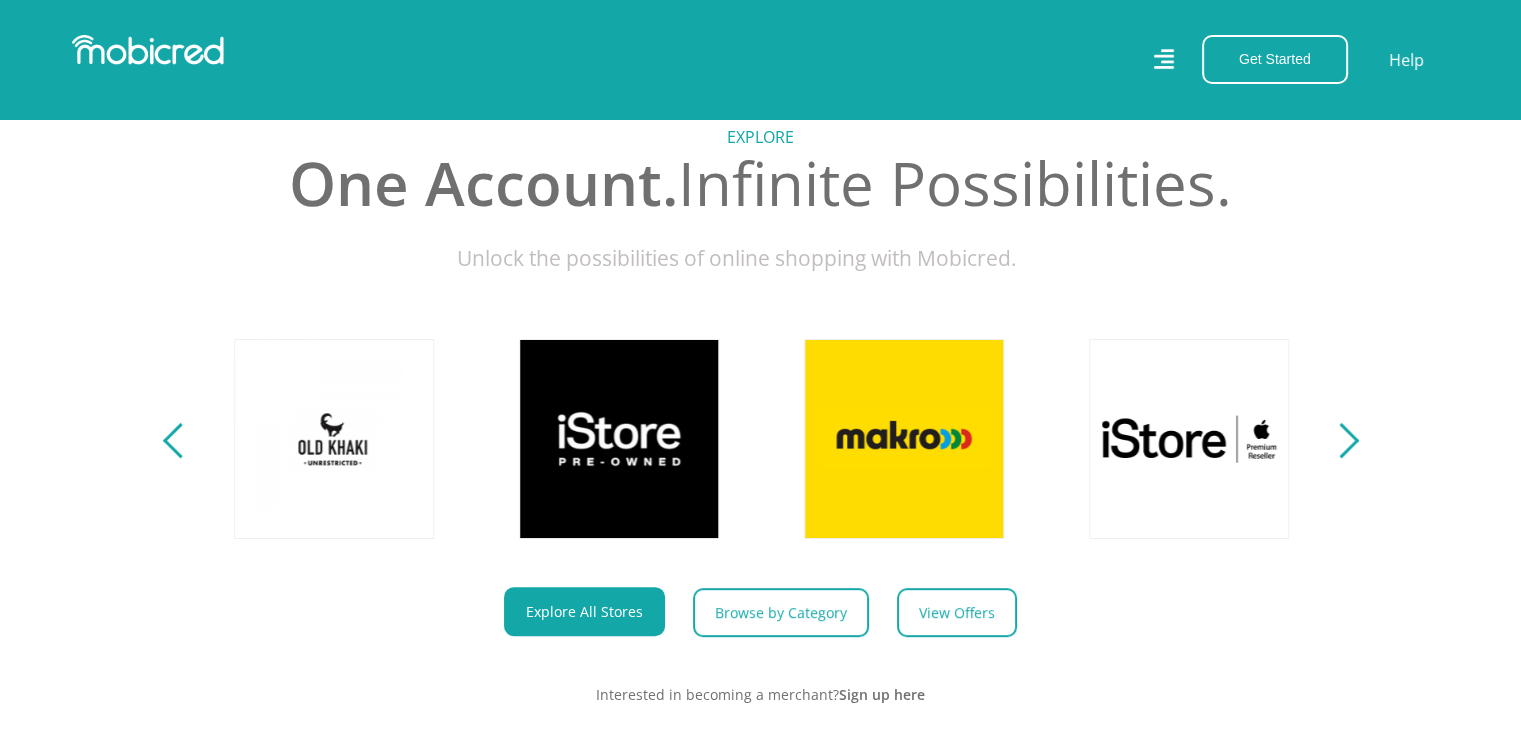 click at bounding box center (1189, 439) 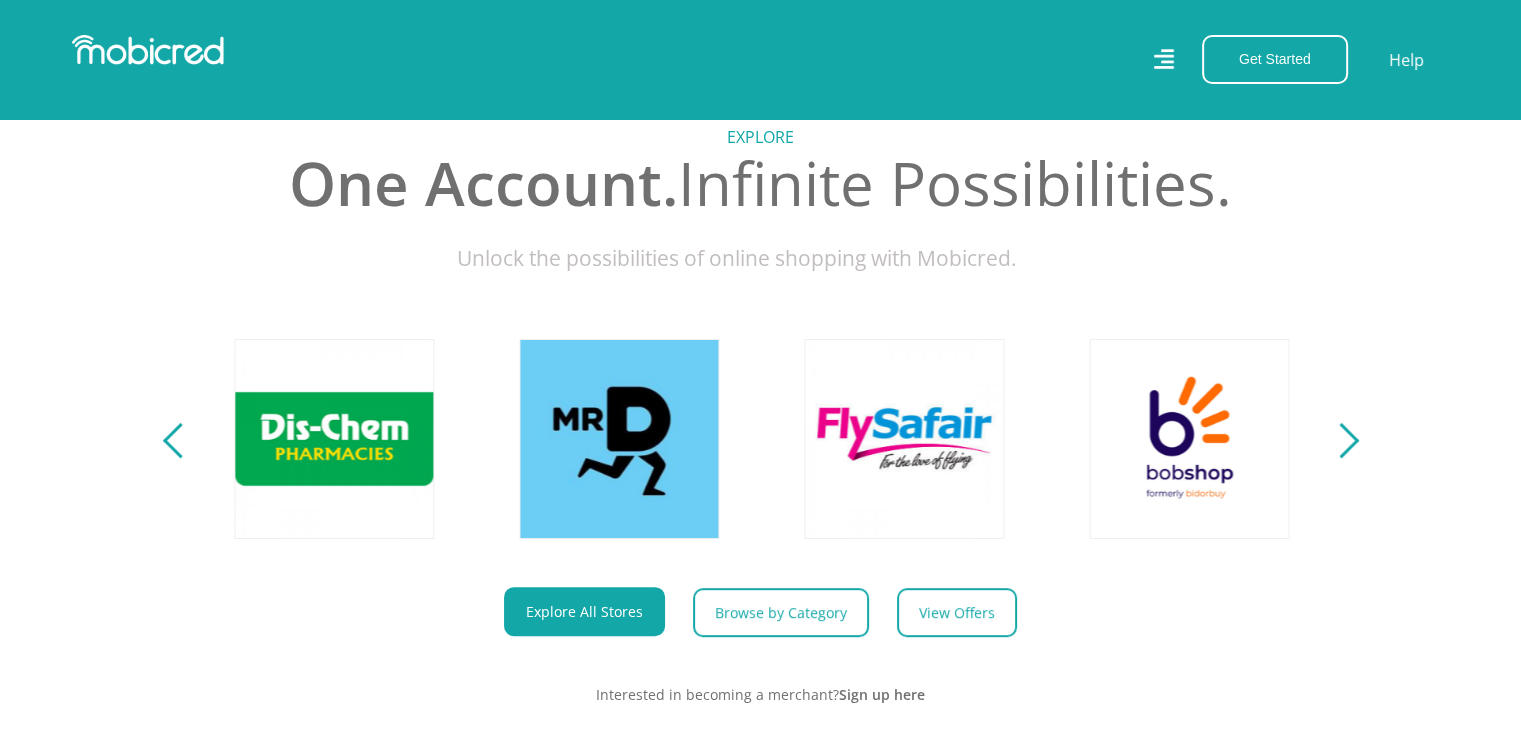scroll, scrollTop: 0, scrollLeft: 2564, axis: horizontal 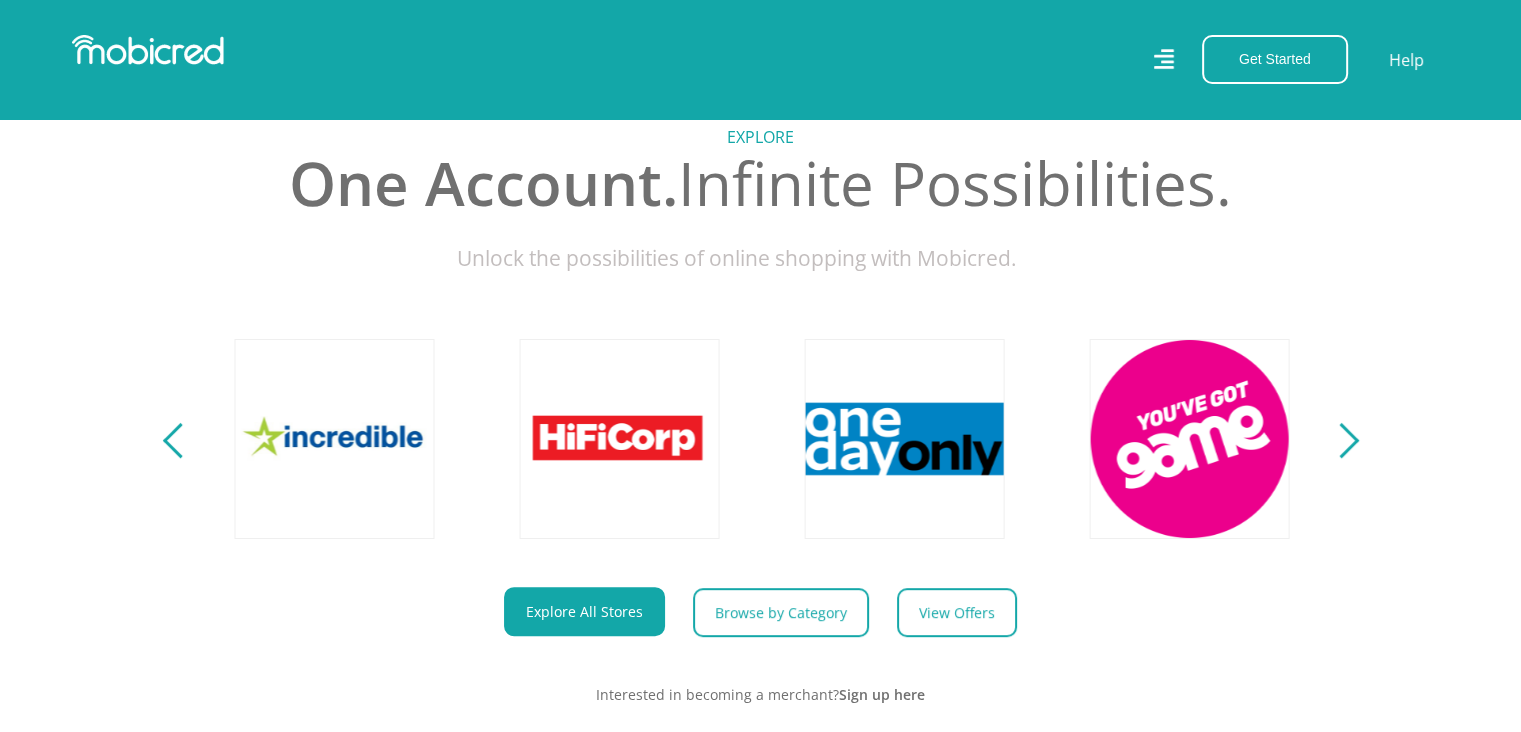 click at bounding box center (179, 440) 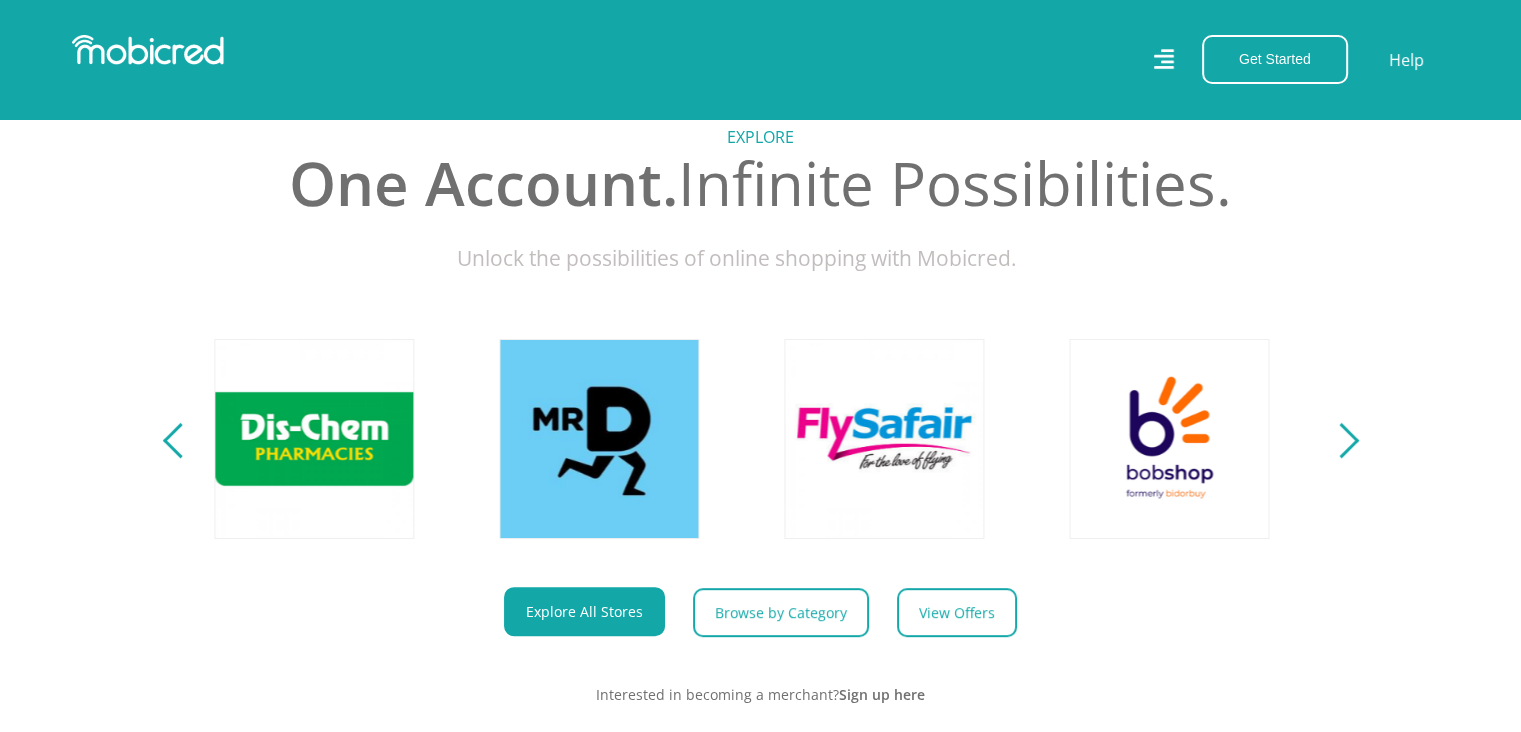 scroll, scrollTop: 0, scrollLeft: 2564, axis: horizontal 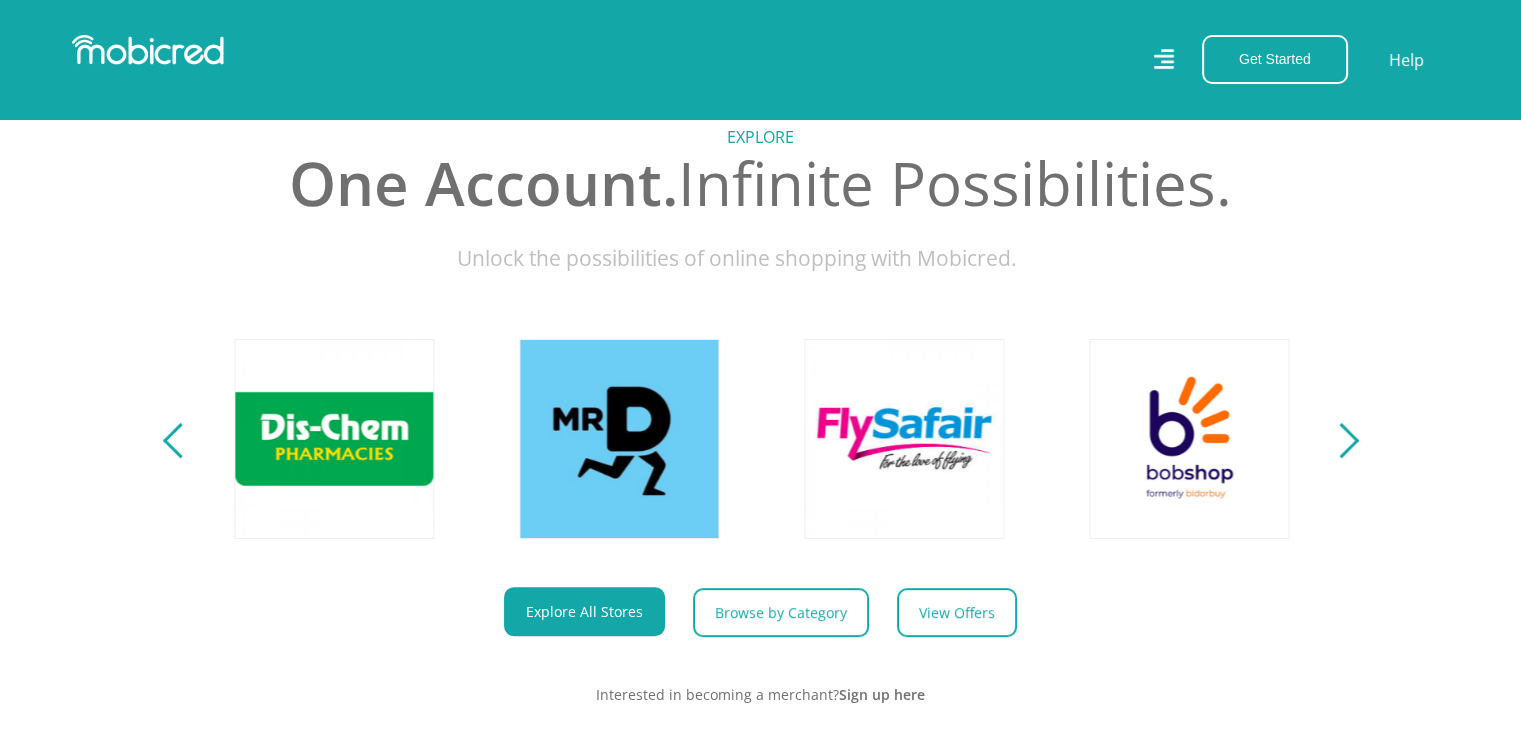 click at bounding box center (1340, 440) 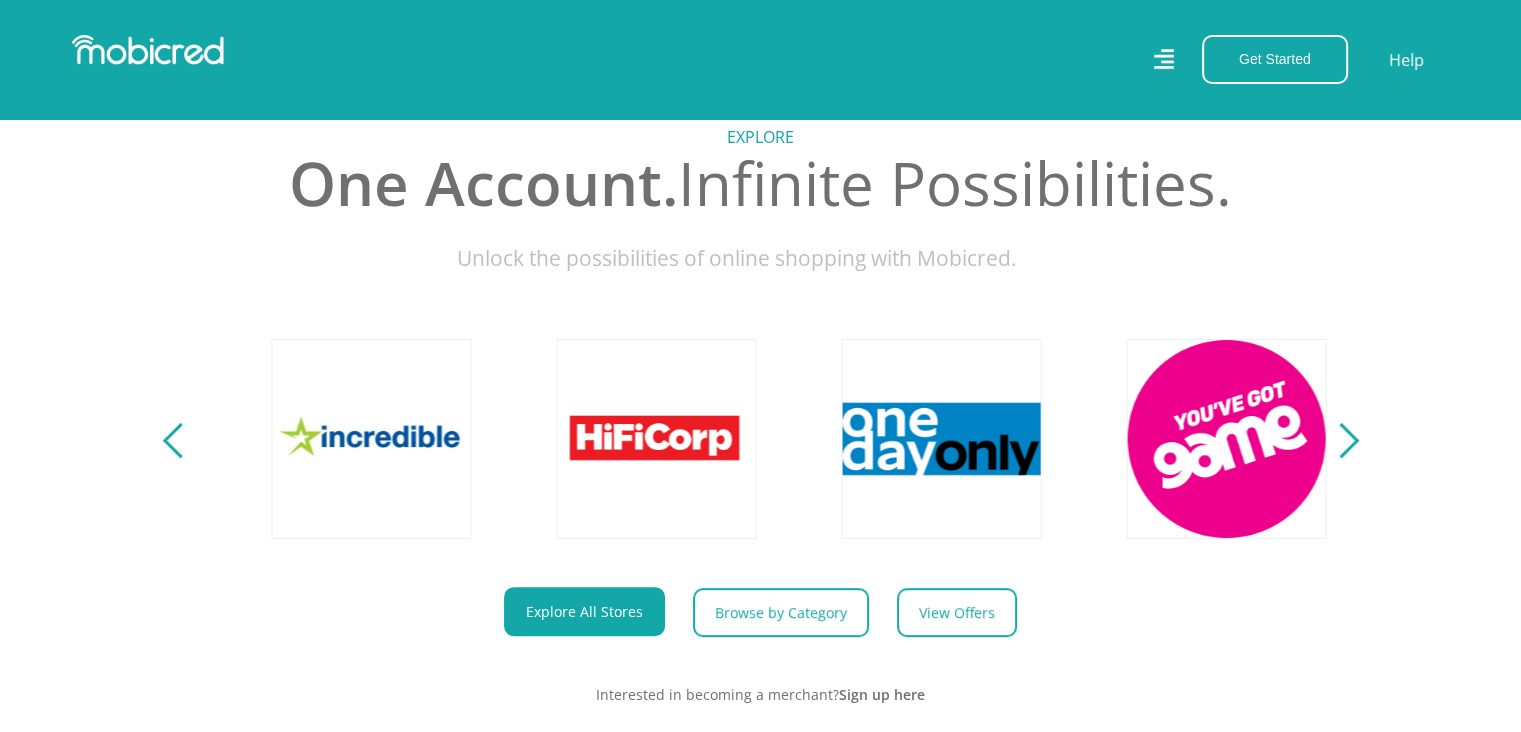 scroll, scrollTop: 0, scrollLeft: 3704, axis: horizontal 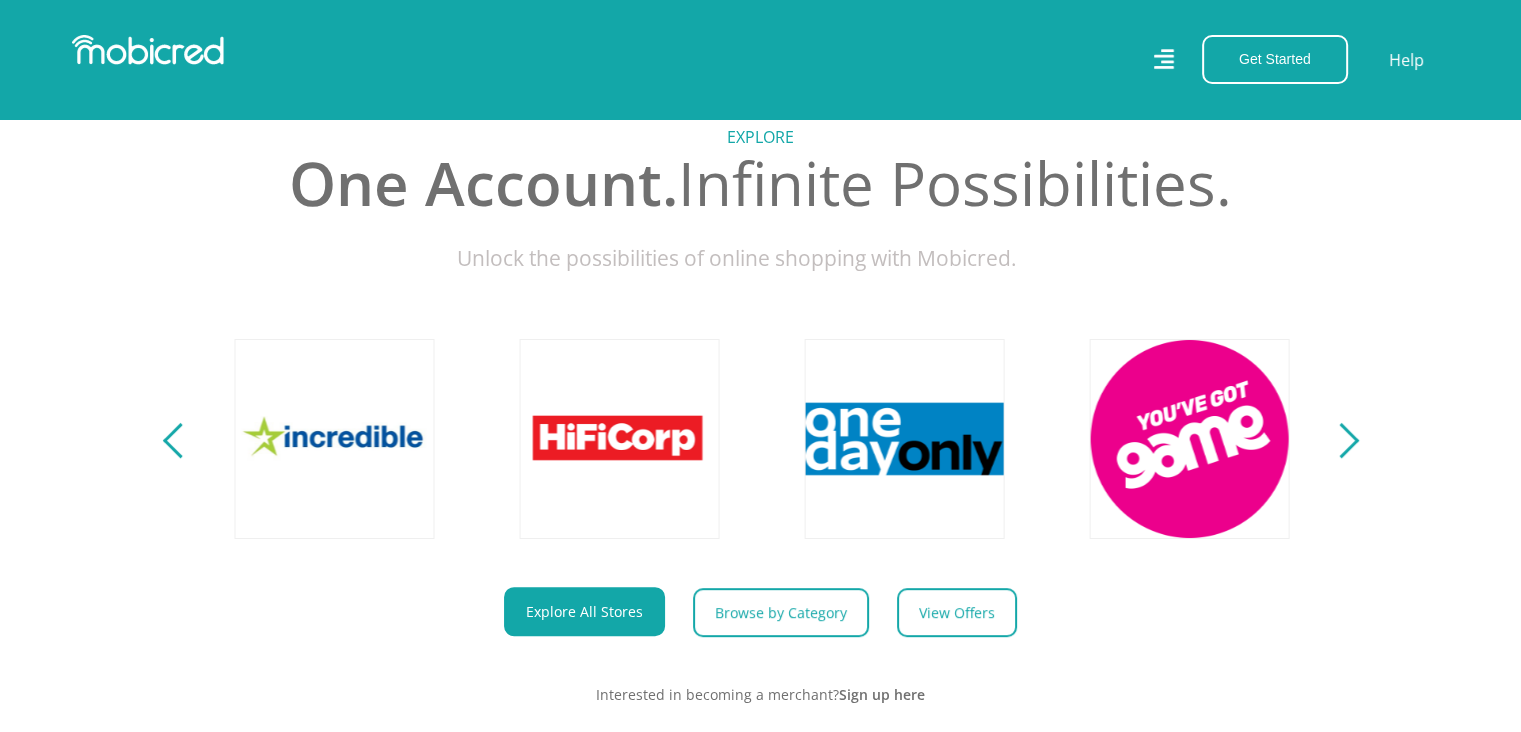 click at bounding box center [179, 440] 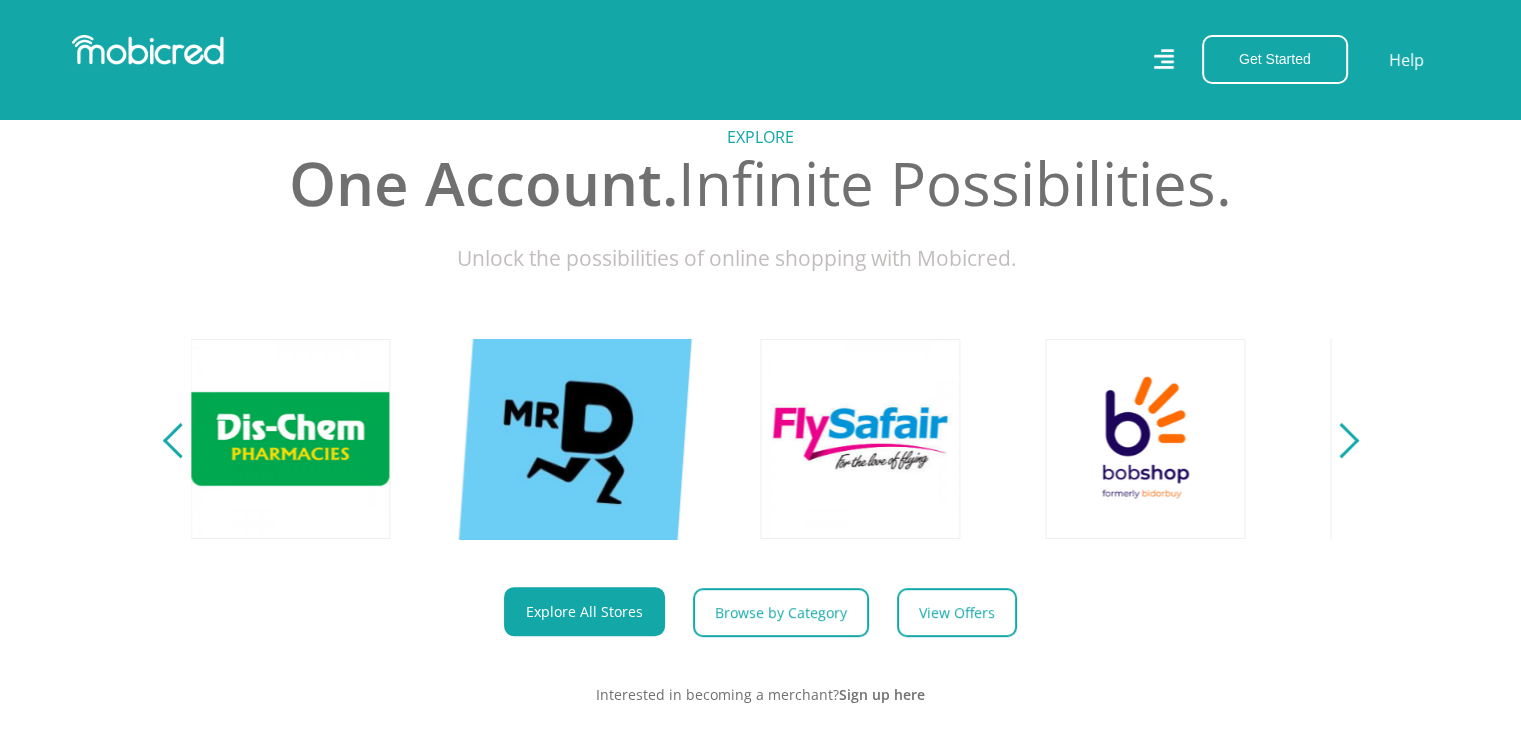 scroll, scrollTop: 0, scrollLeft: 2564, axis: horizontal 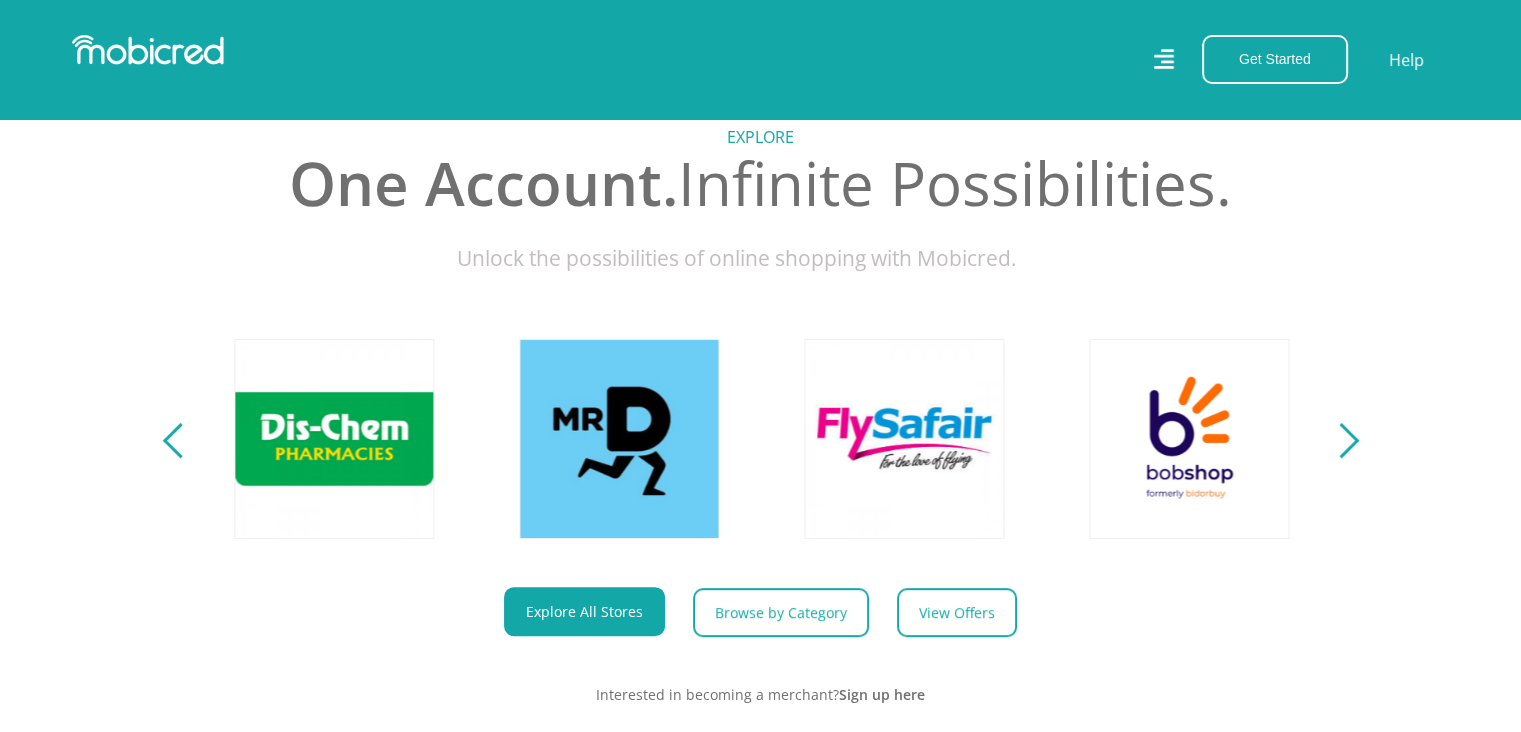 click at bounding box center (1340, 440) 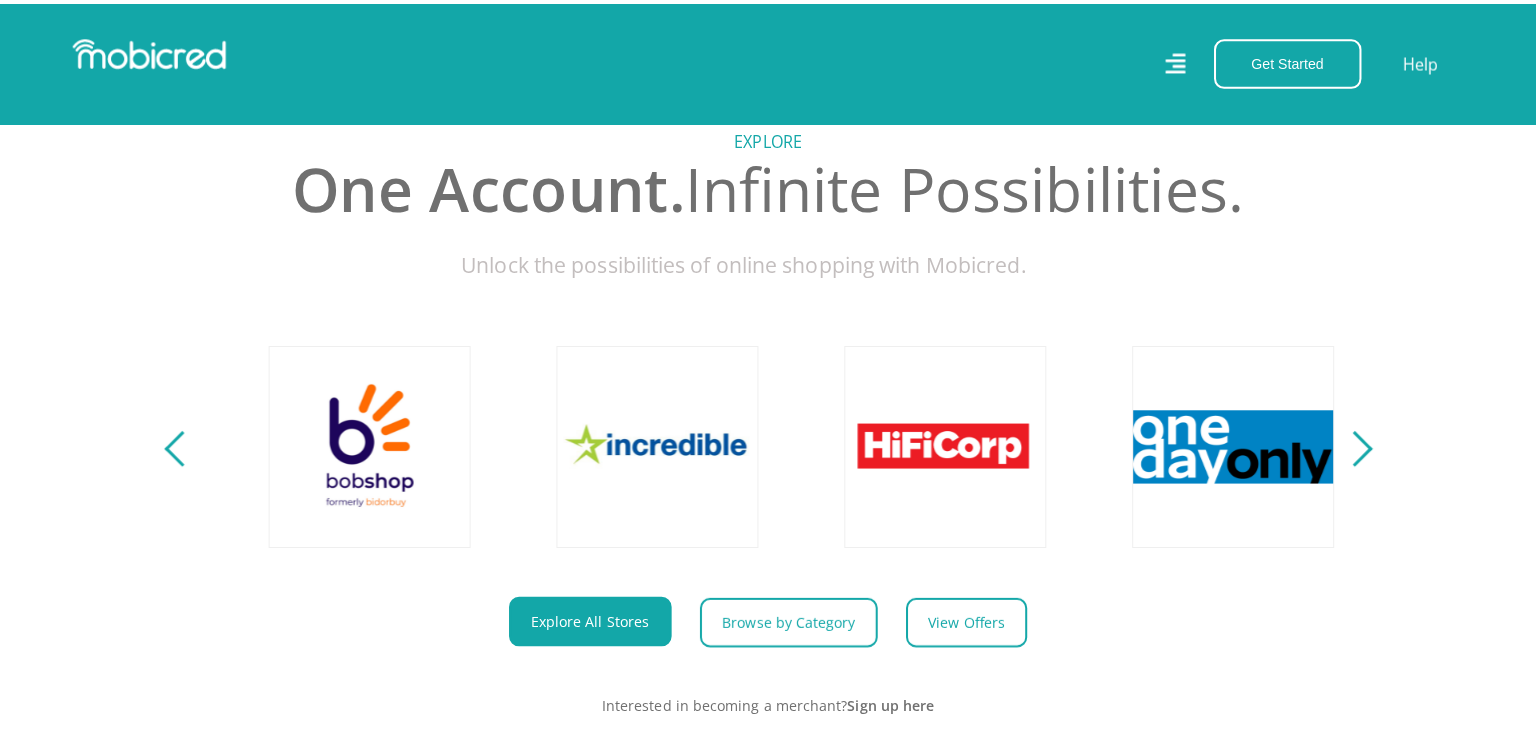 scroll, scrollTop: 0, scrollLeft: 3704, axis: horizontal 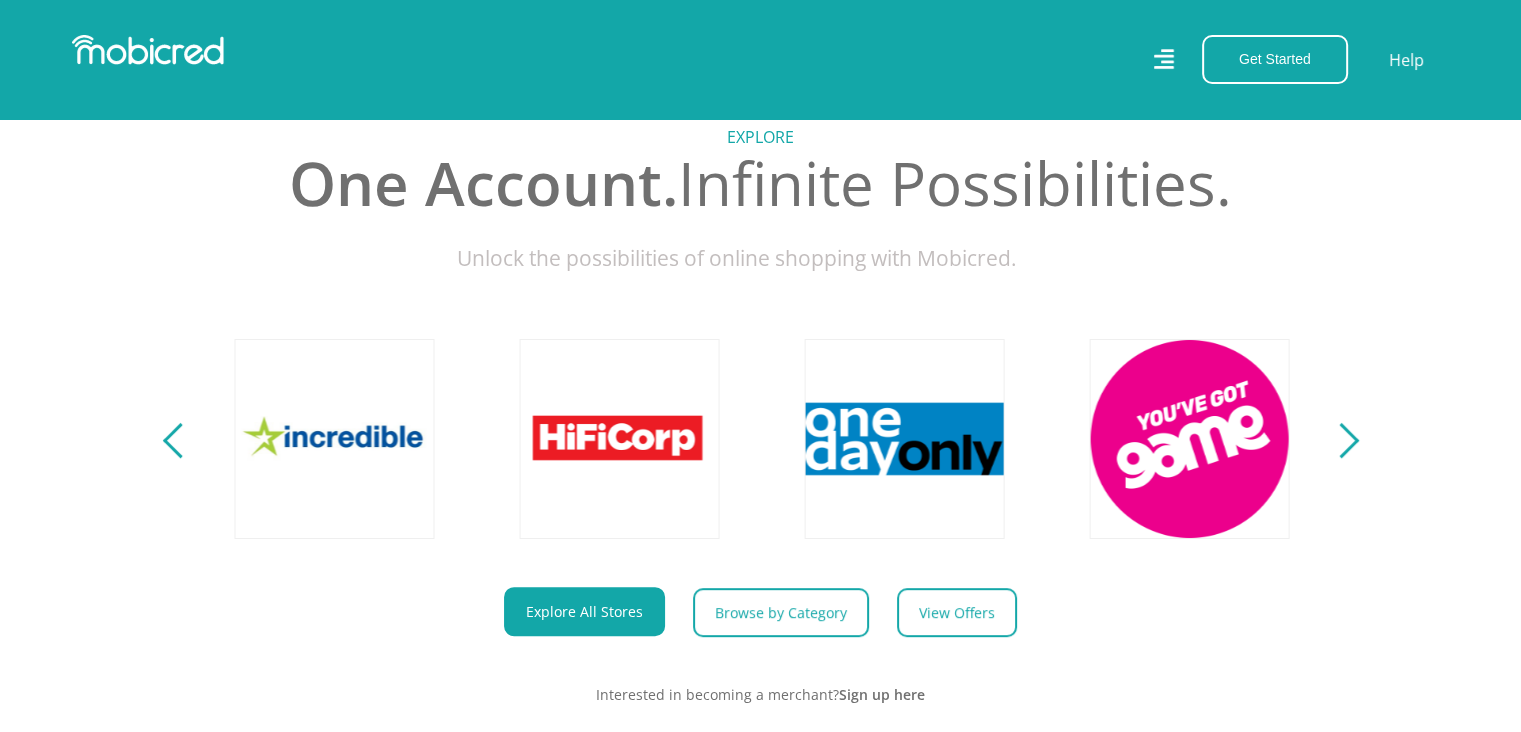 click 